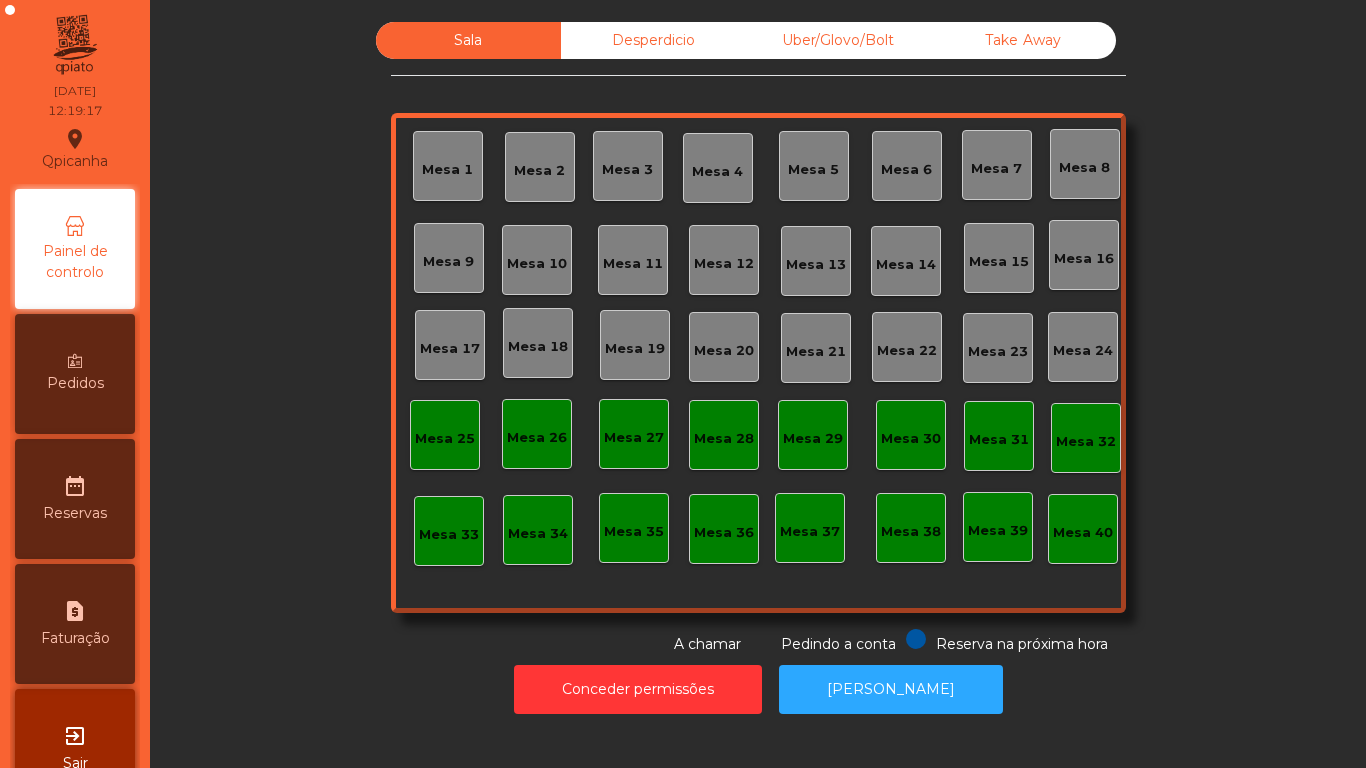 scroll, scrollTop: 0, scrollLeft: 0, axis: both 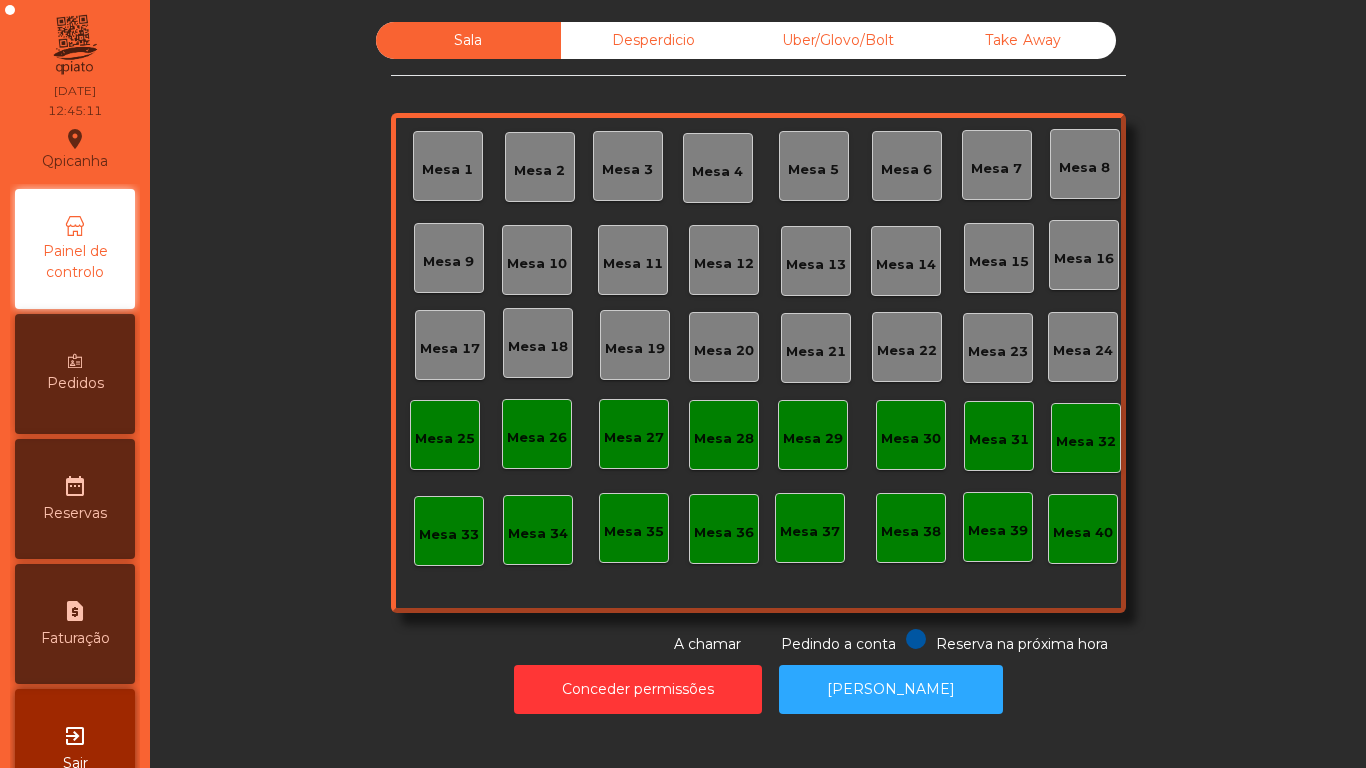 click on "Mesa 4" 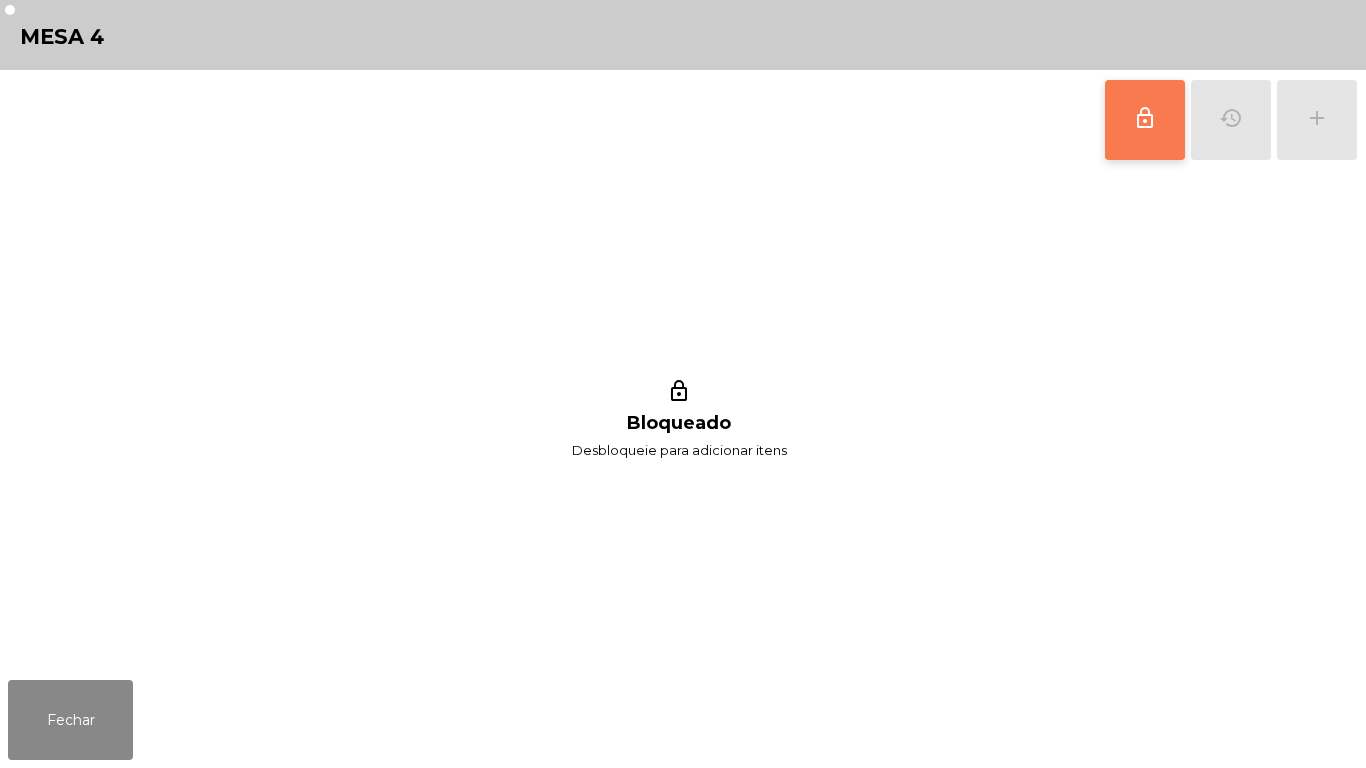 click on "lock_outline" 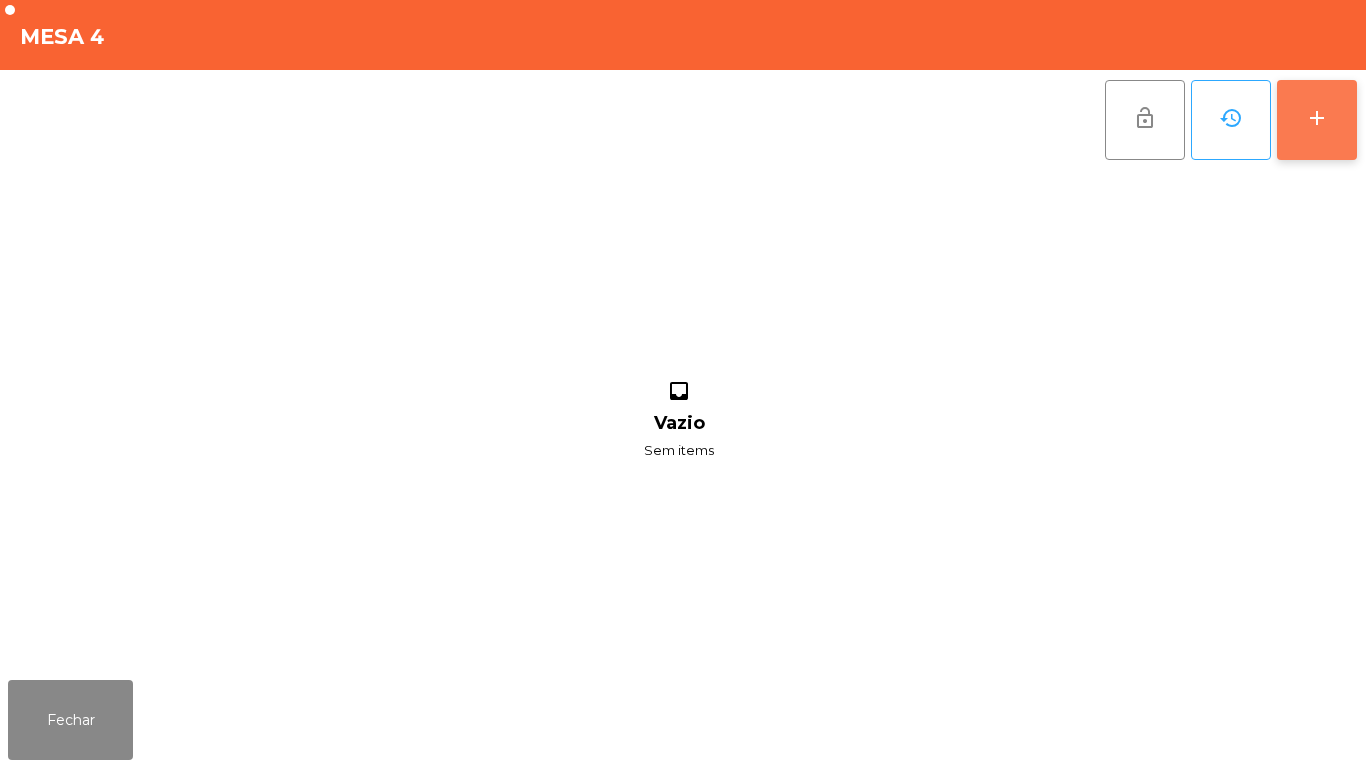 click on "add" 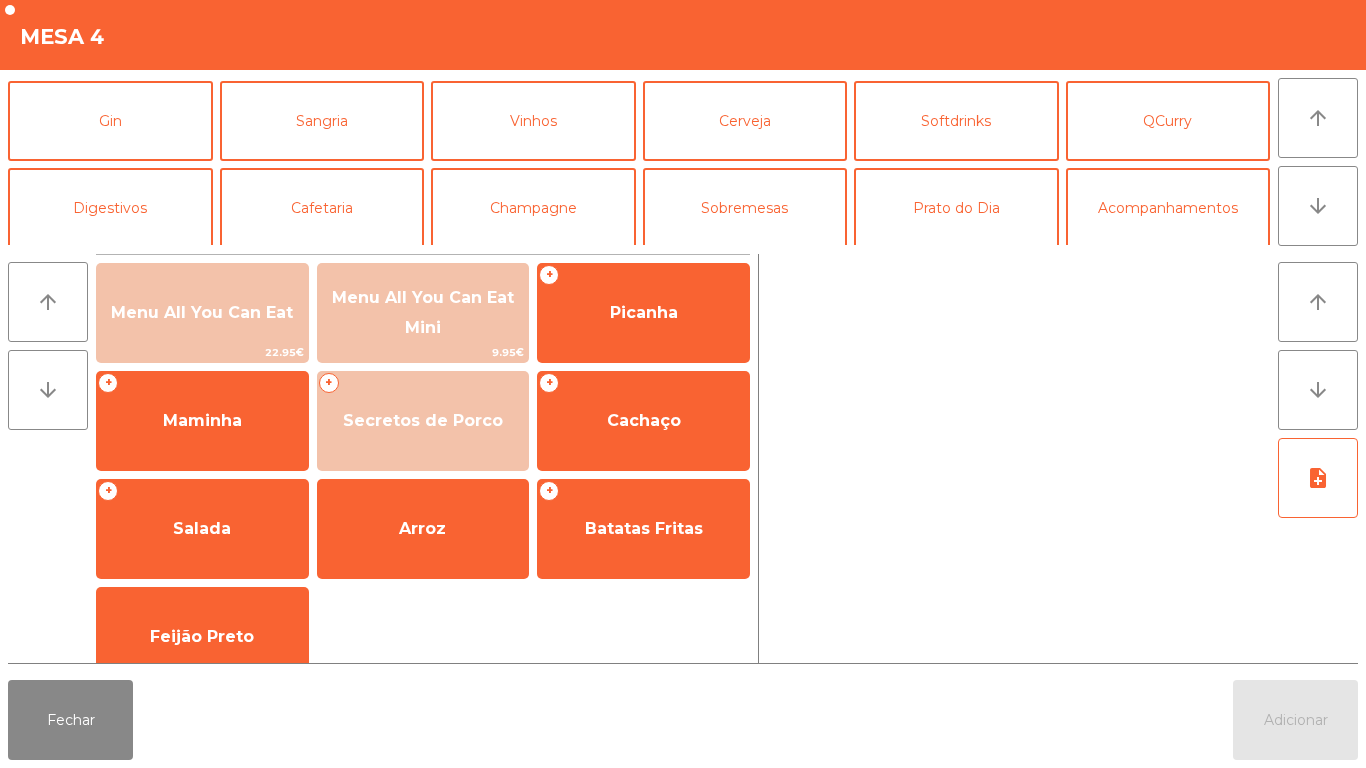 scroll, scrollTop: 104, scrollLeft: 0, axis: vertical 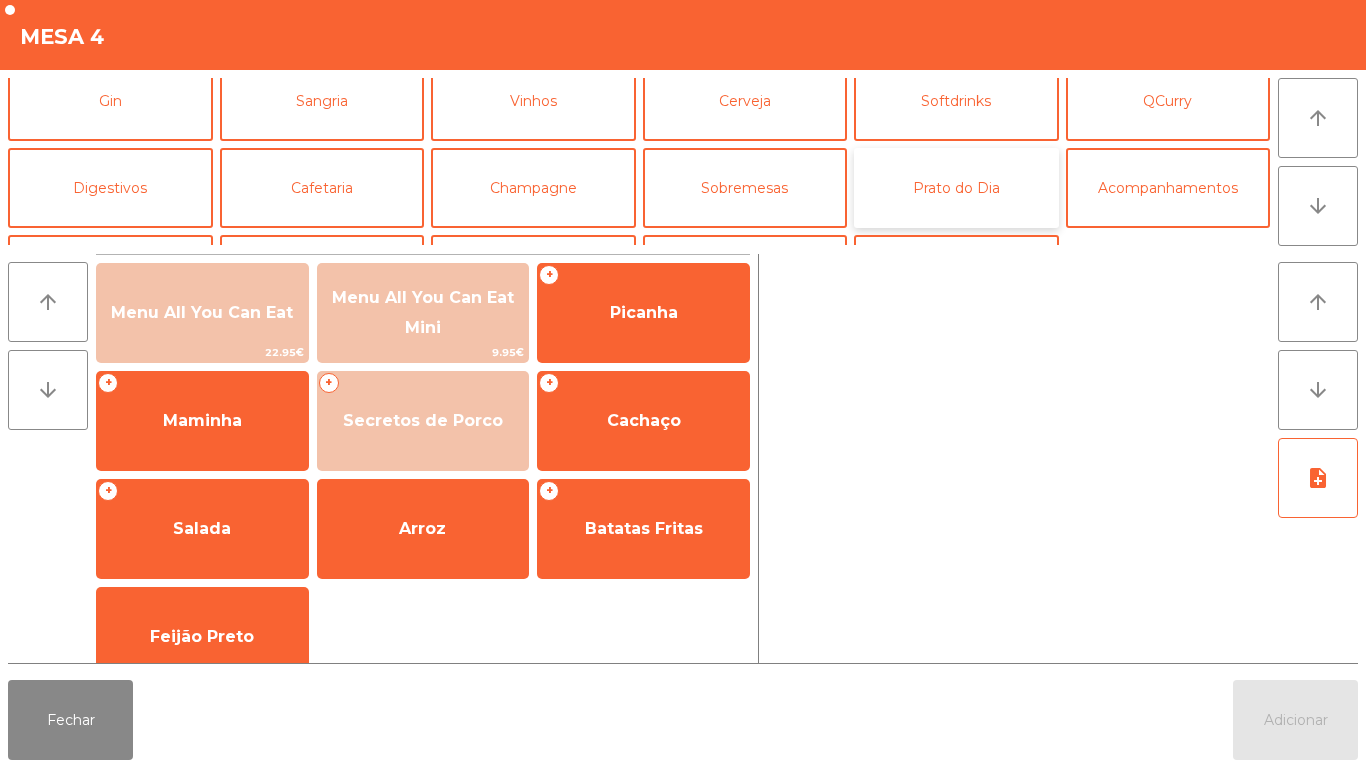 click on "Prato do Dia" 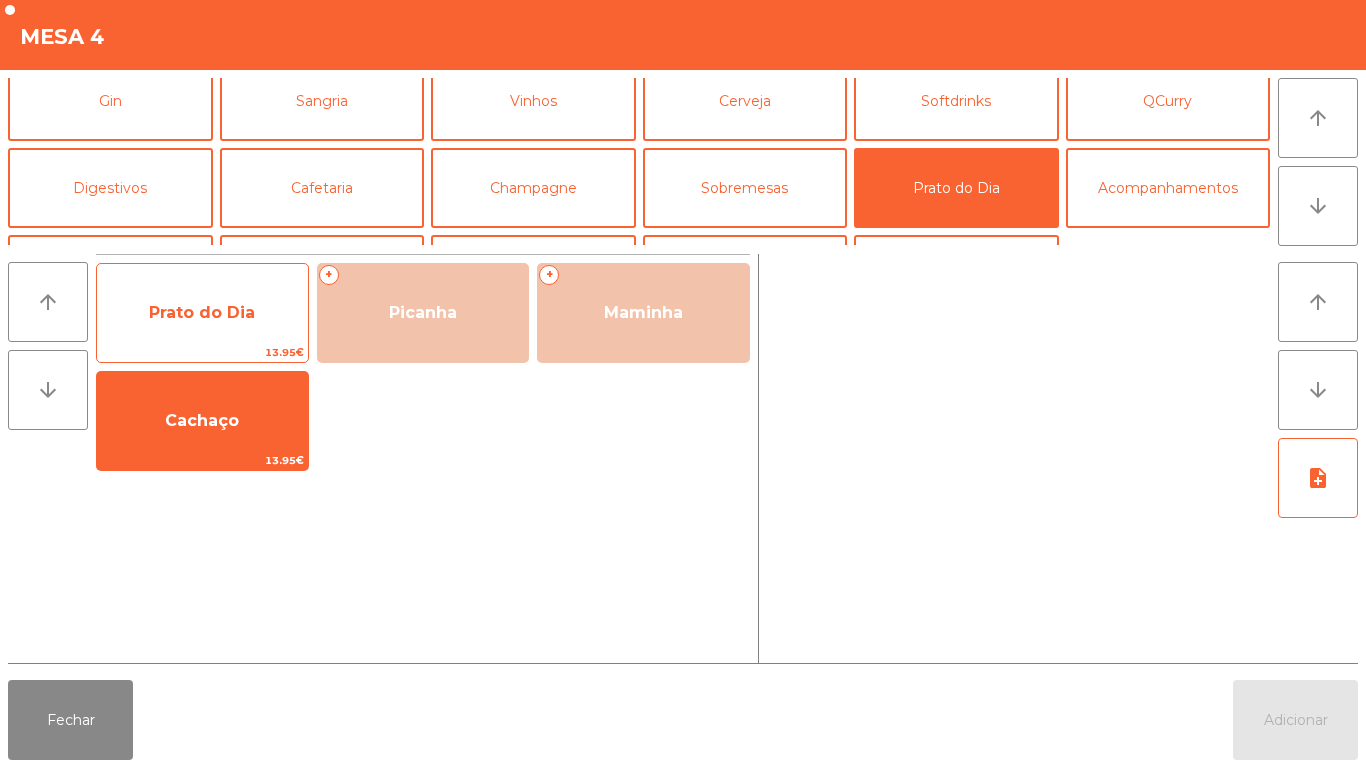 click on "Prato do Dia" 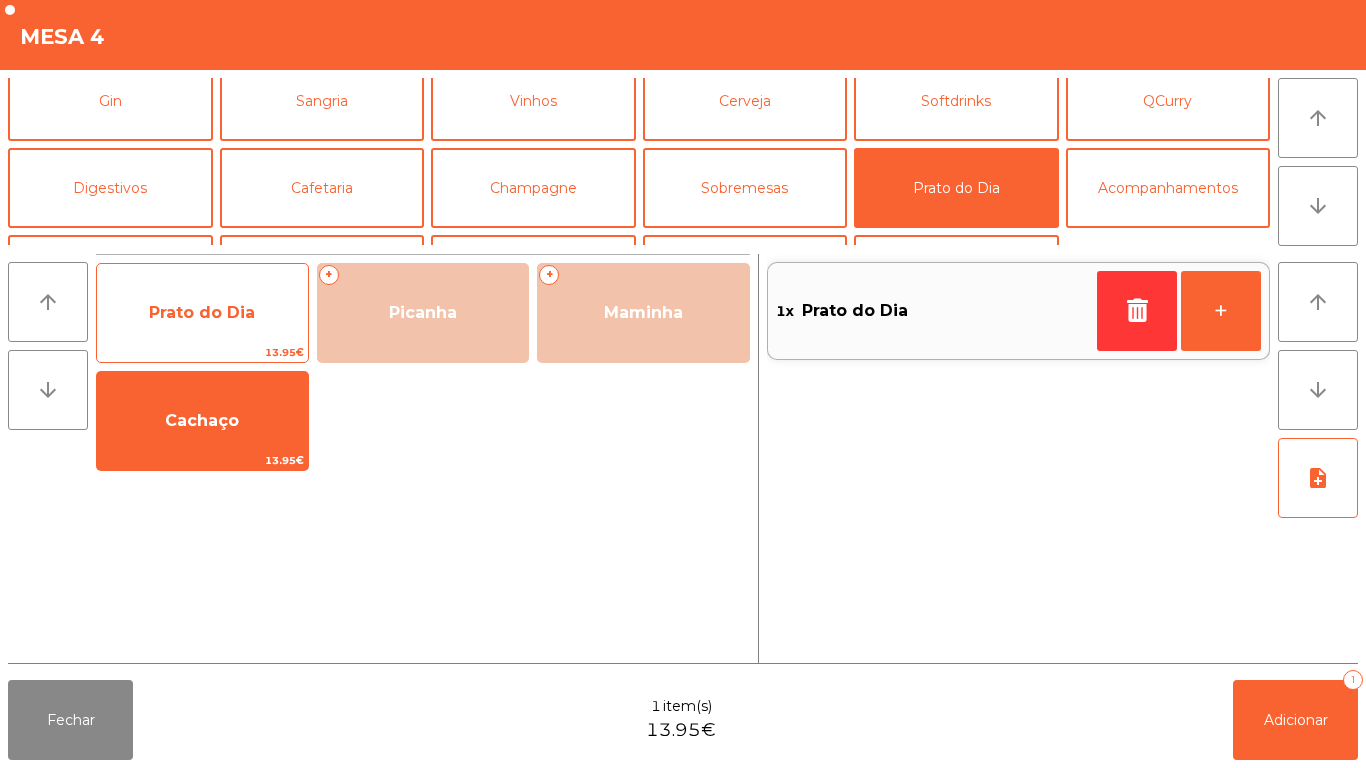 click on "Prato do Dia" 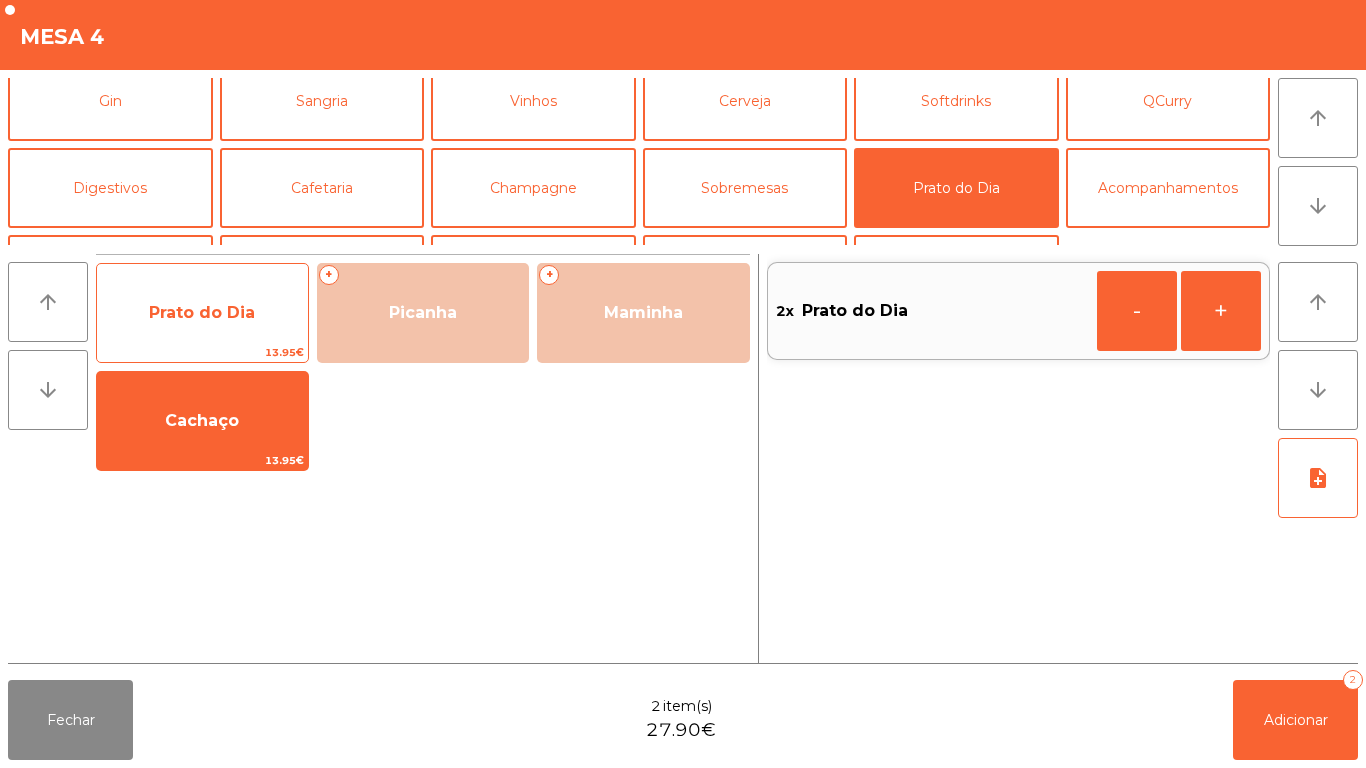 click on "Prato do Dia" 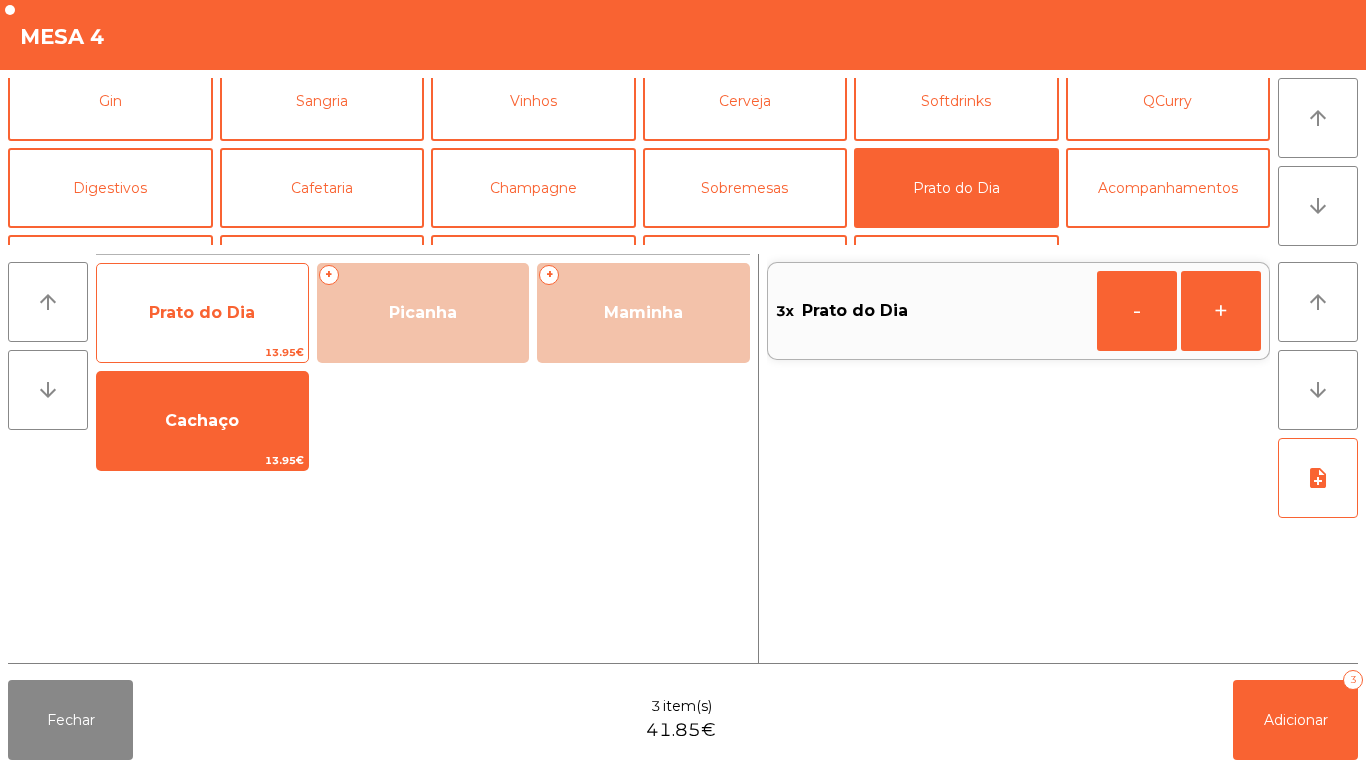 click on "Prato do Dia" 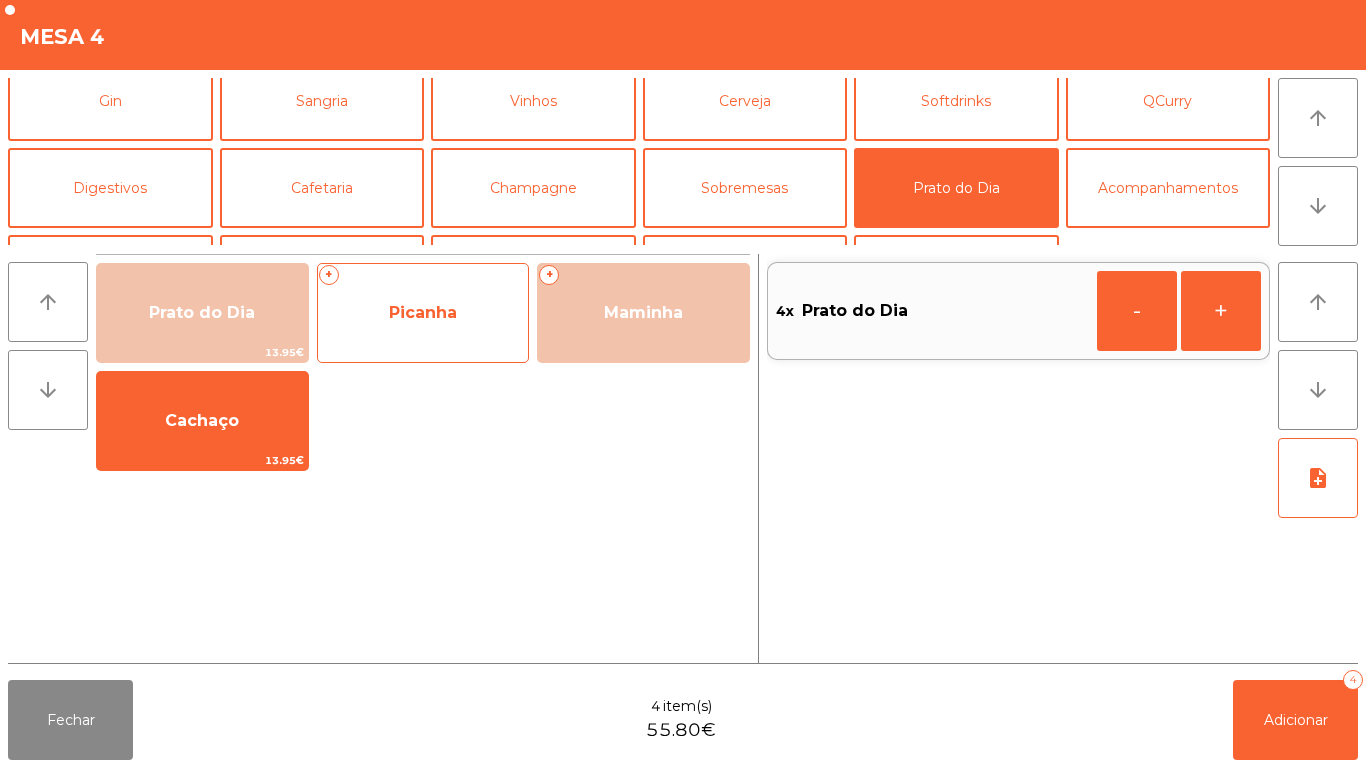 click on "Picanha" 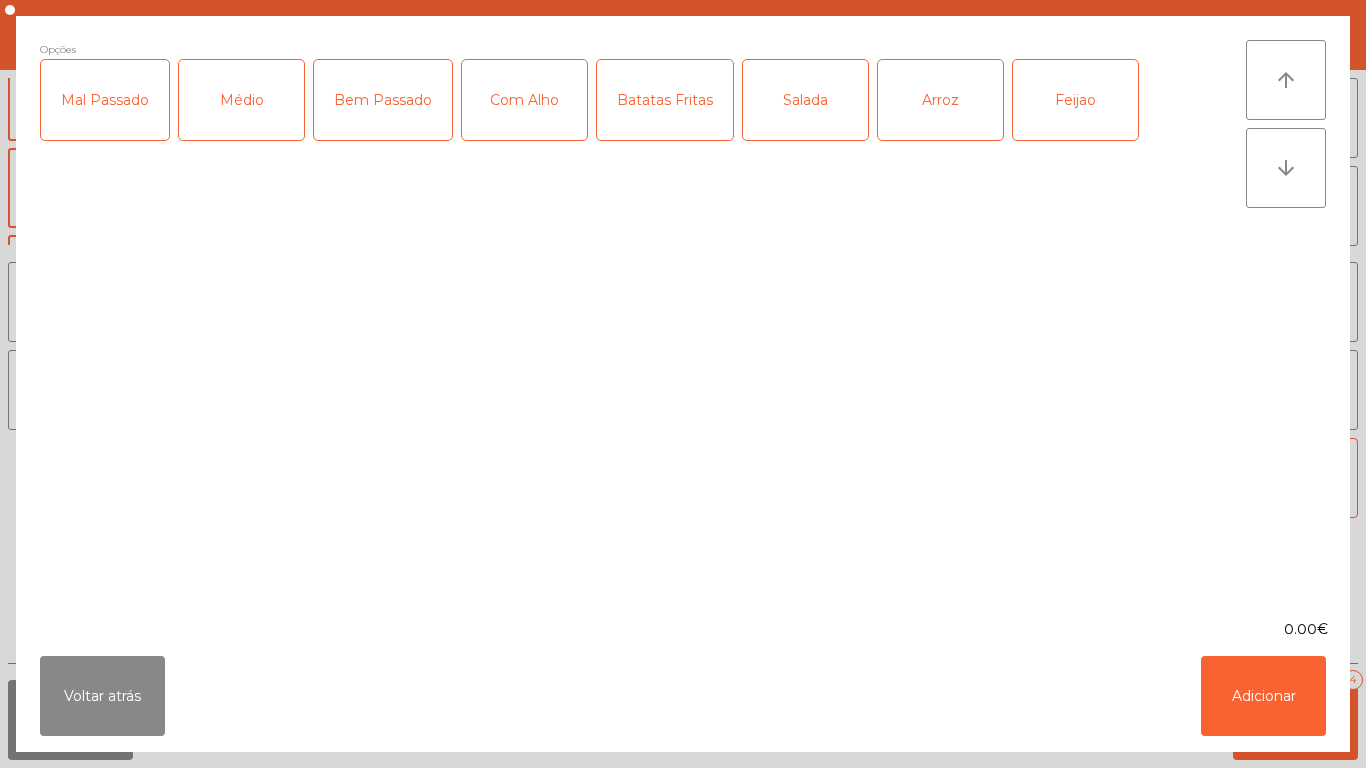 click on "Médio" 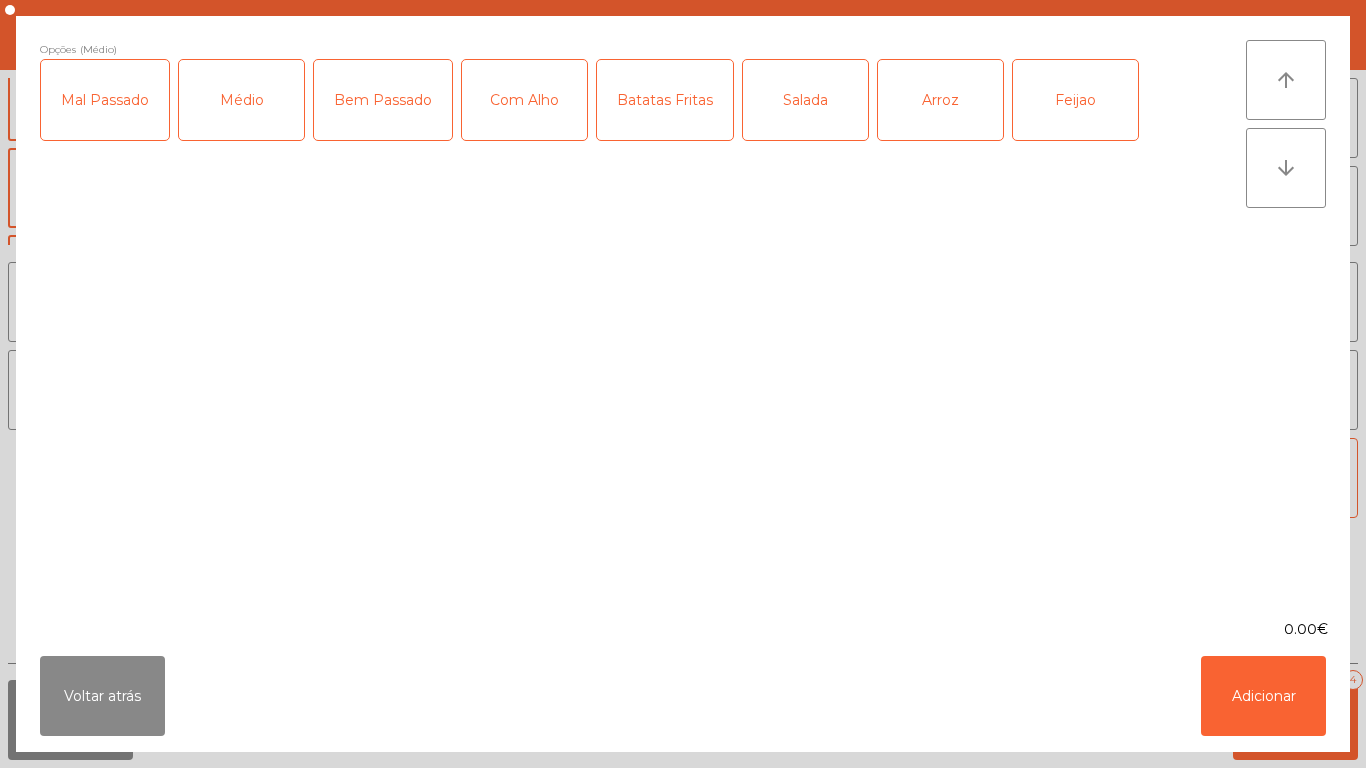 click on "Com Alho" 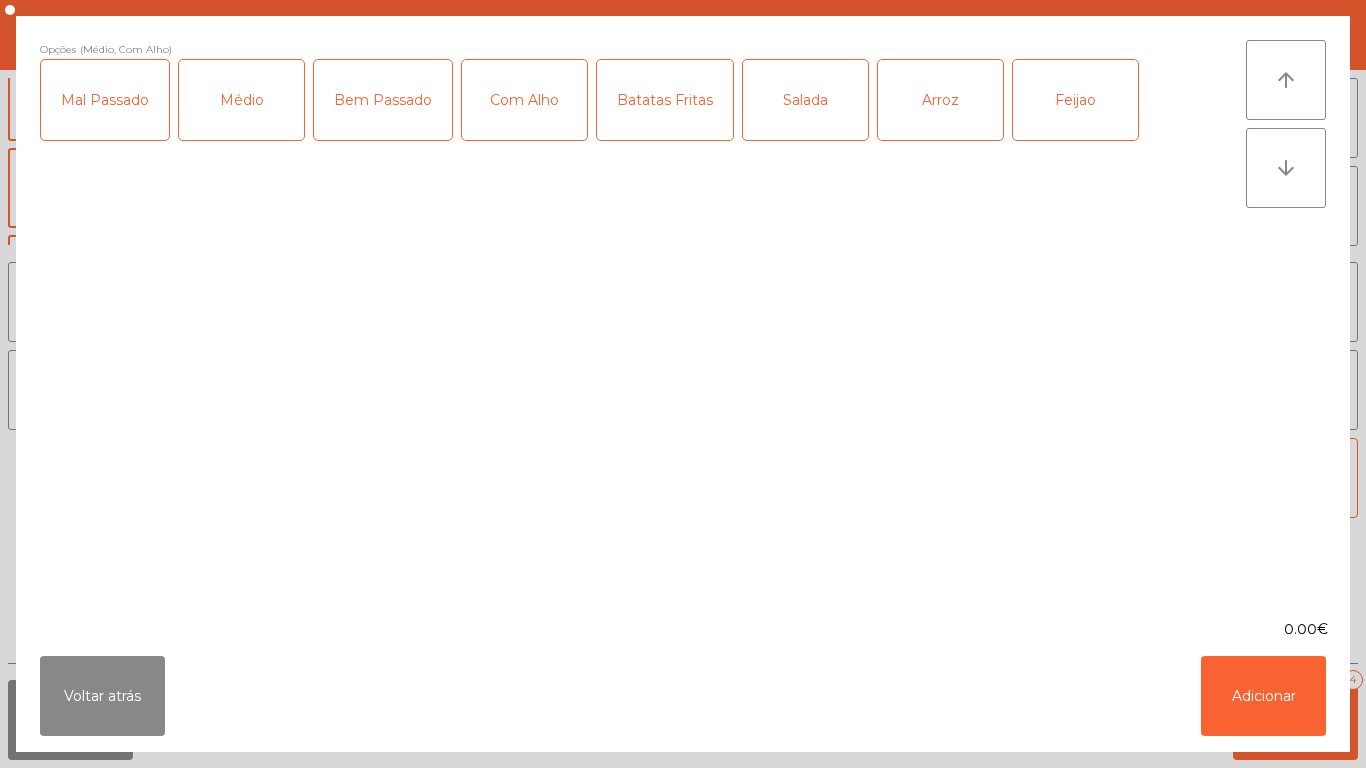 click on "Batatas Fritas" 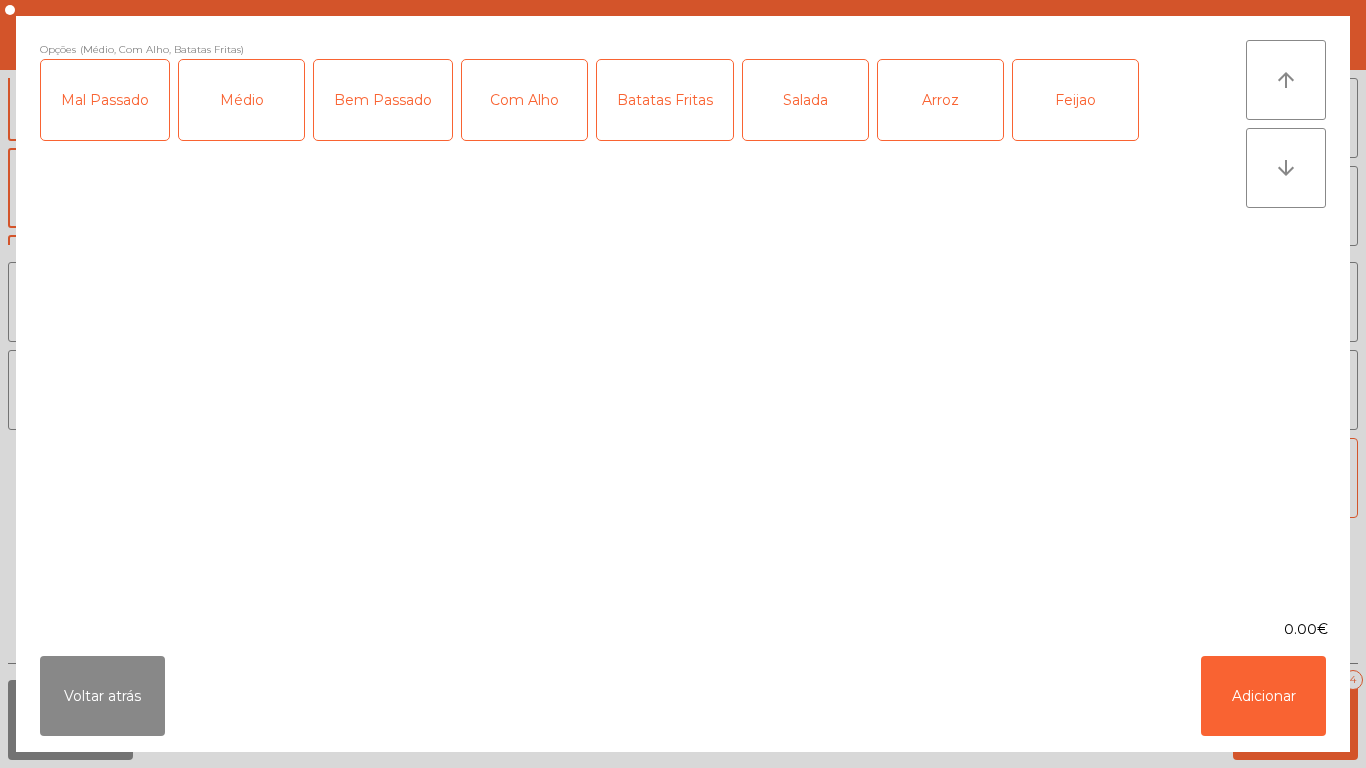 click on "Arroz" 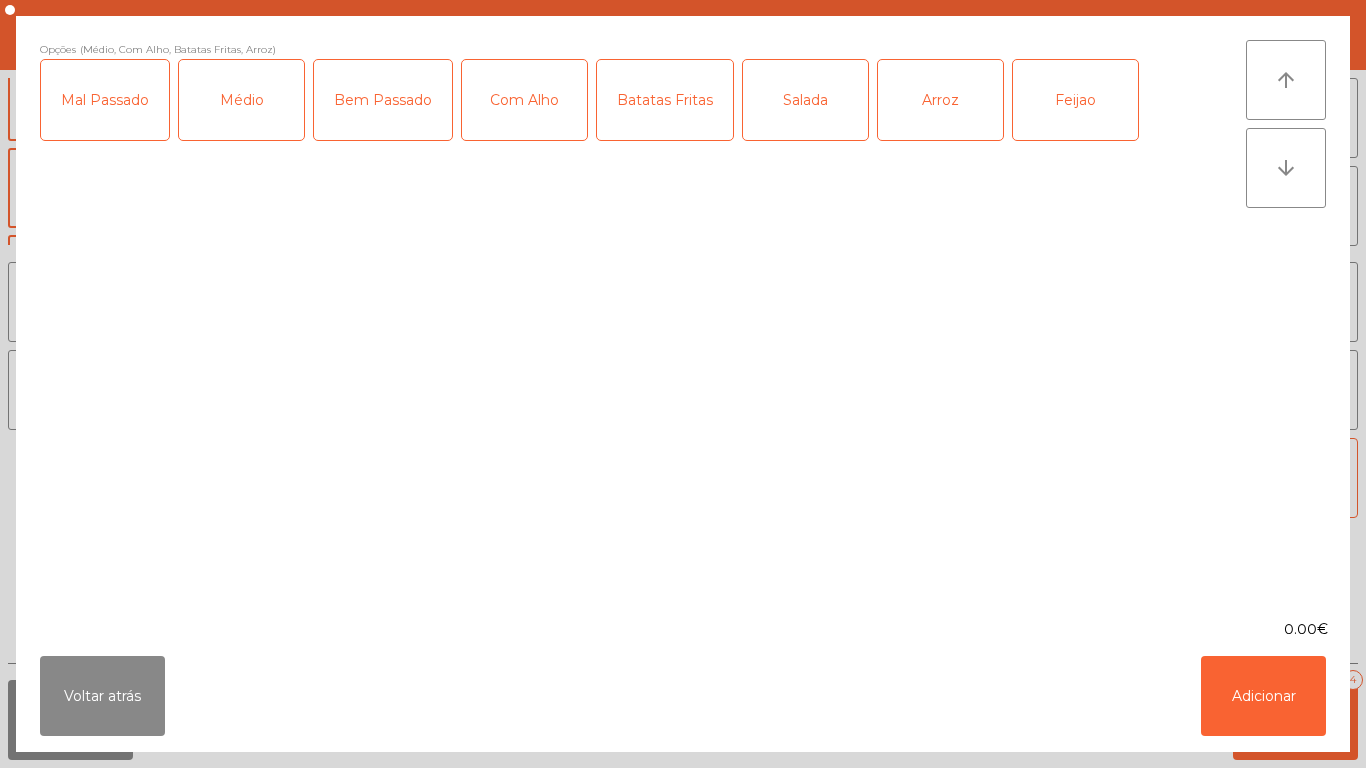 click on "Feijao" 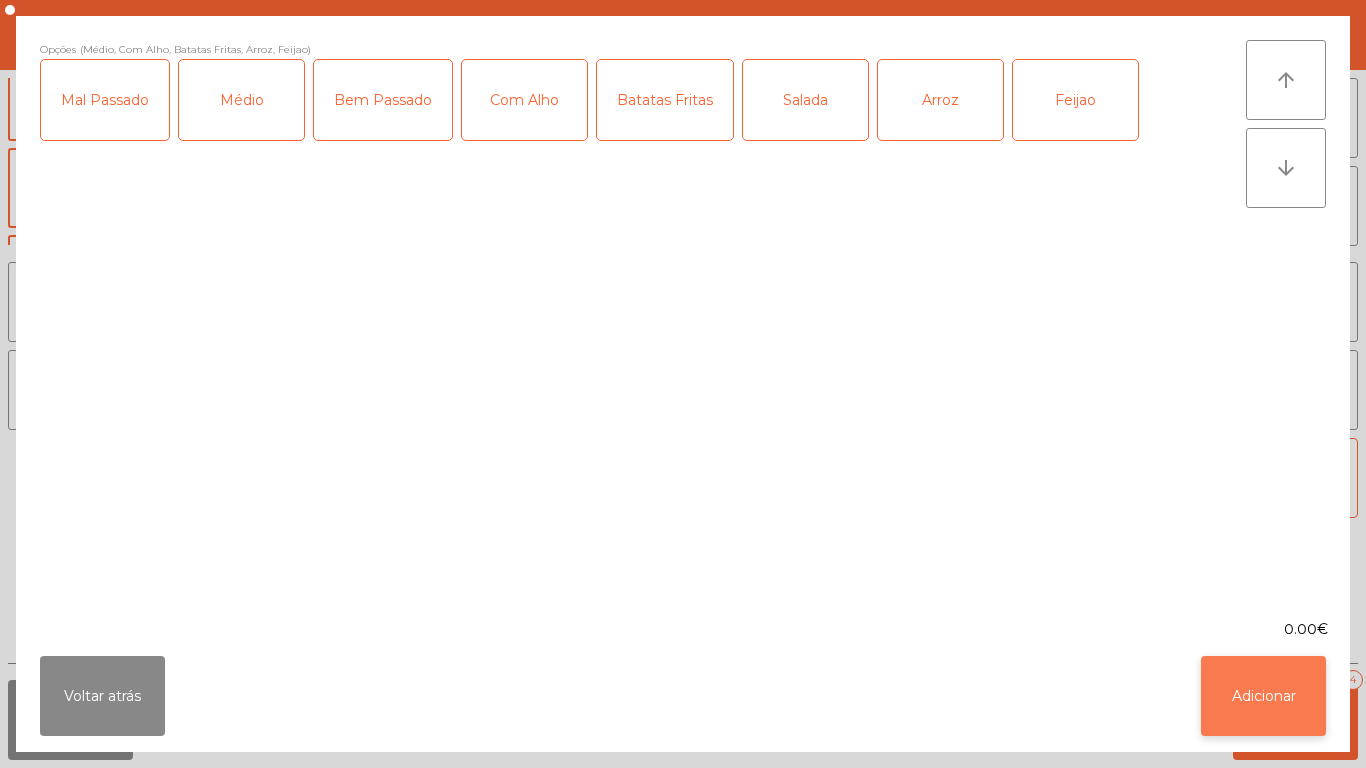 click on "Adicionar" 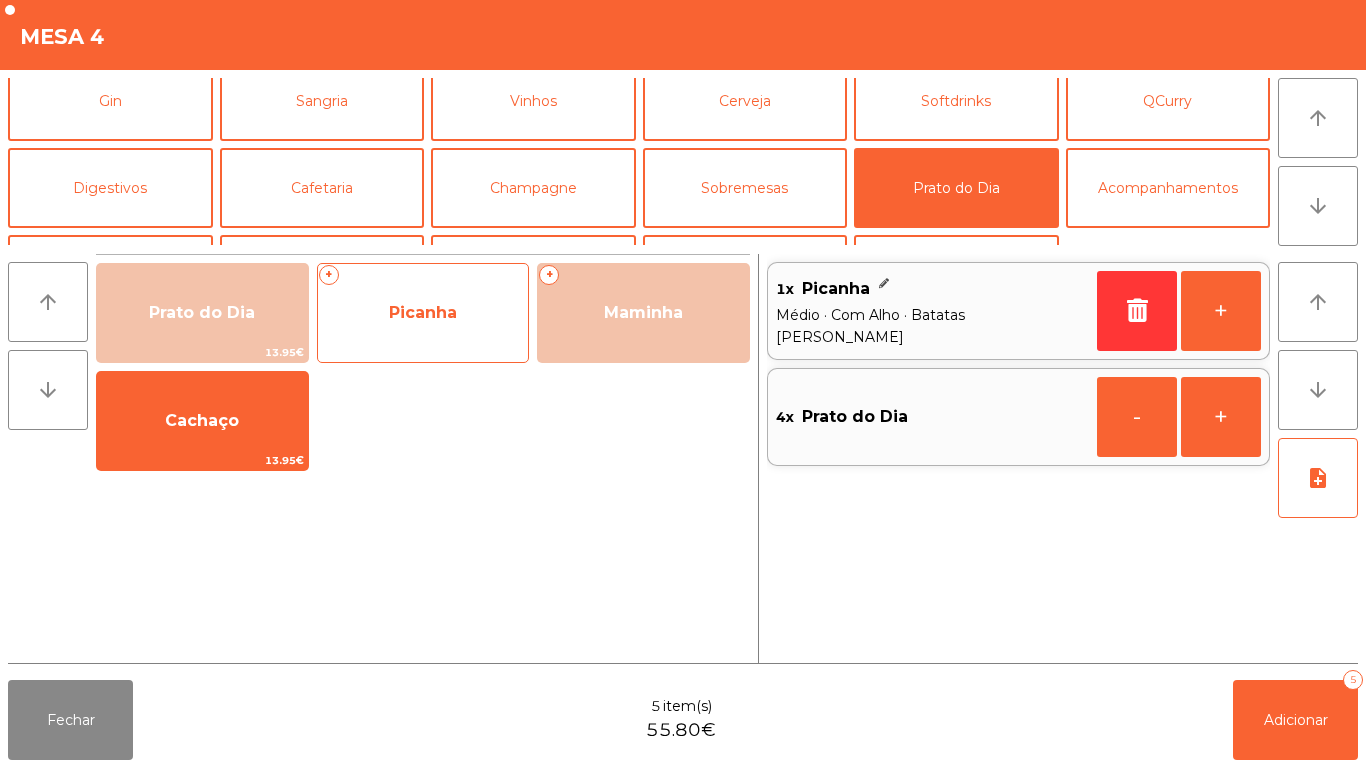 click on "Picanha" 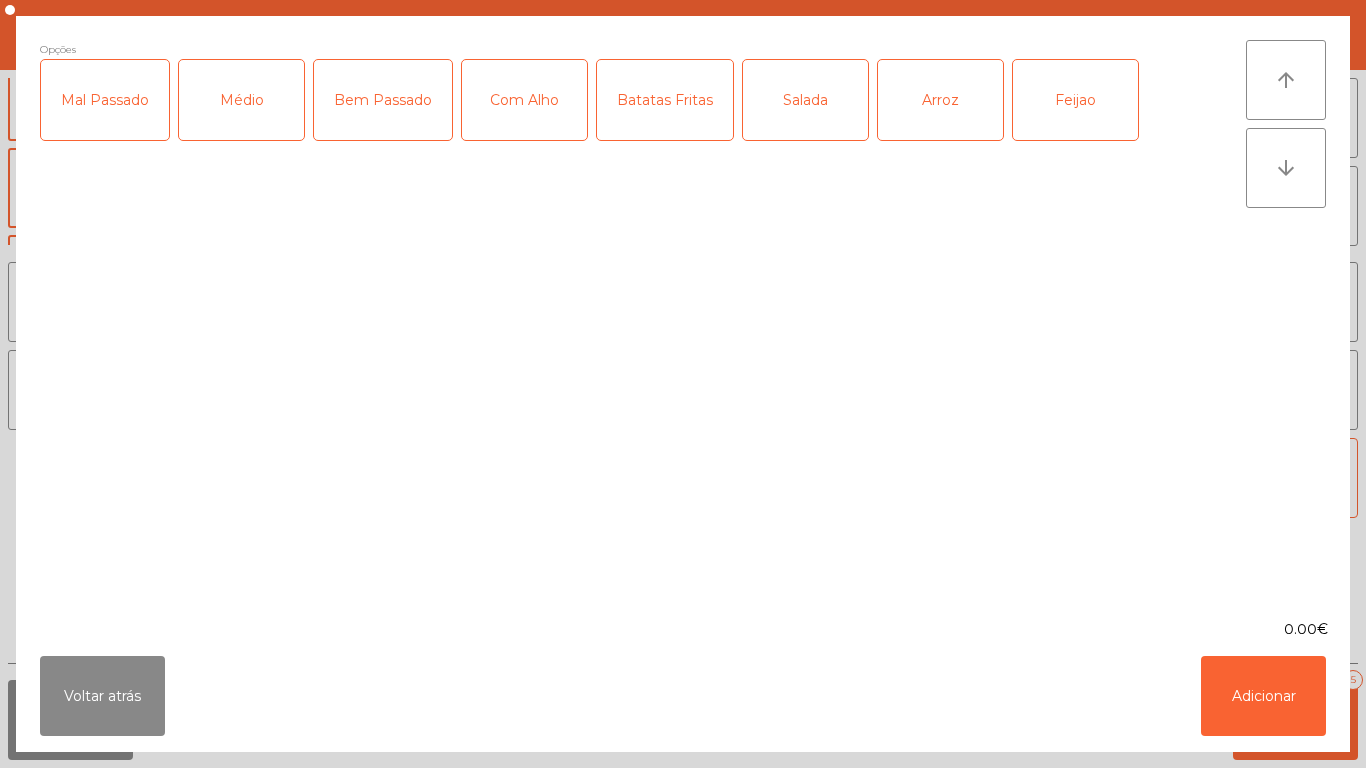 click on "Médio" 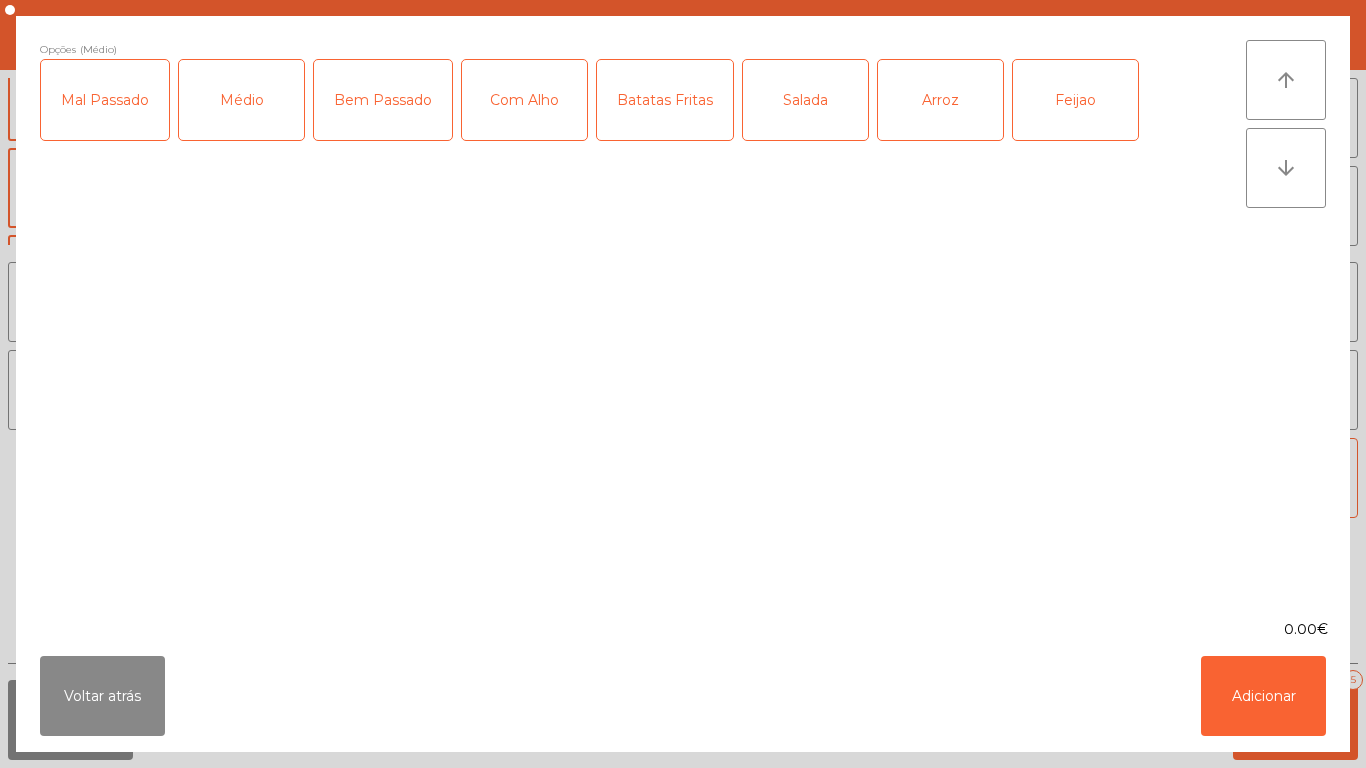 click on "Batatas Fritas" 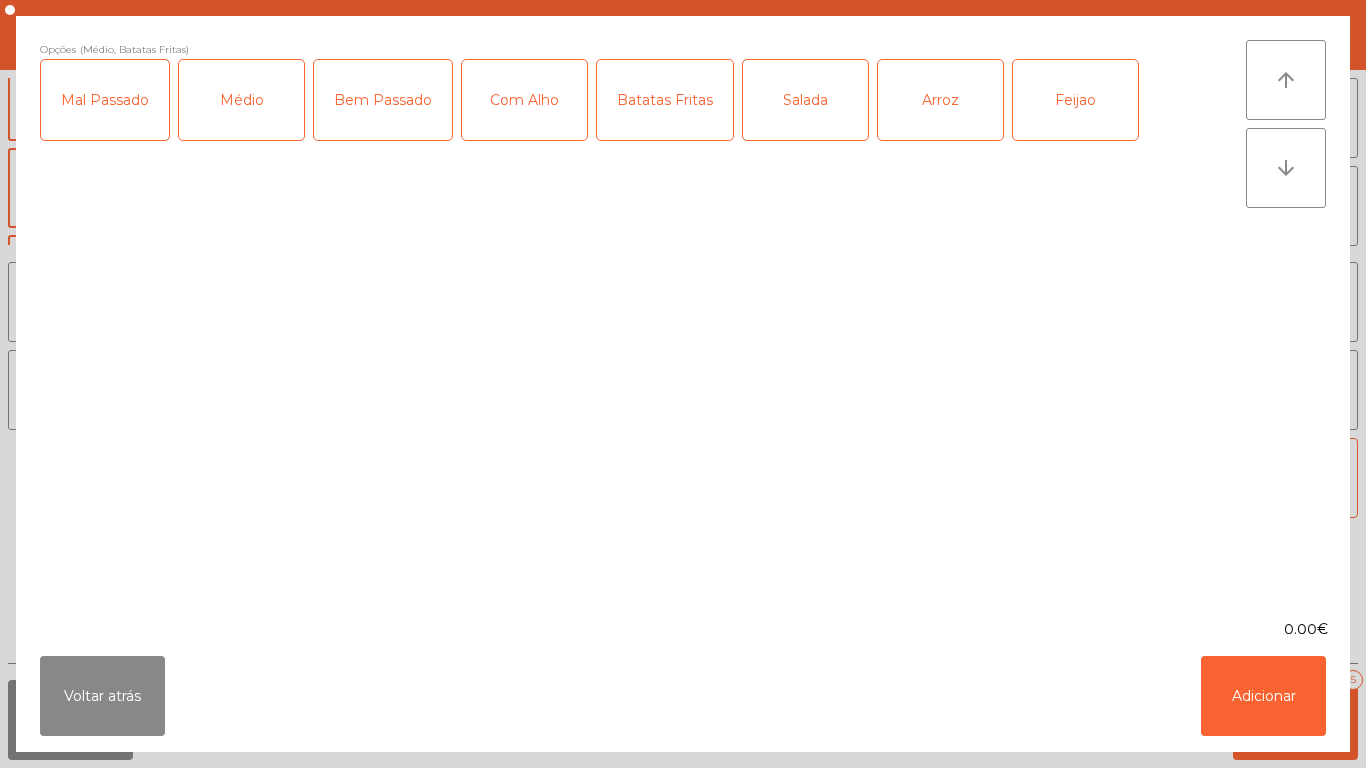 click on "Arroz" 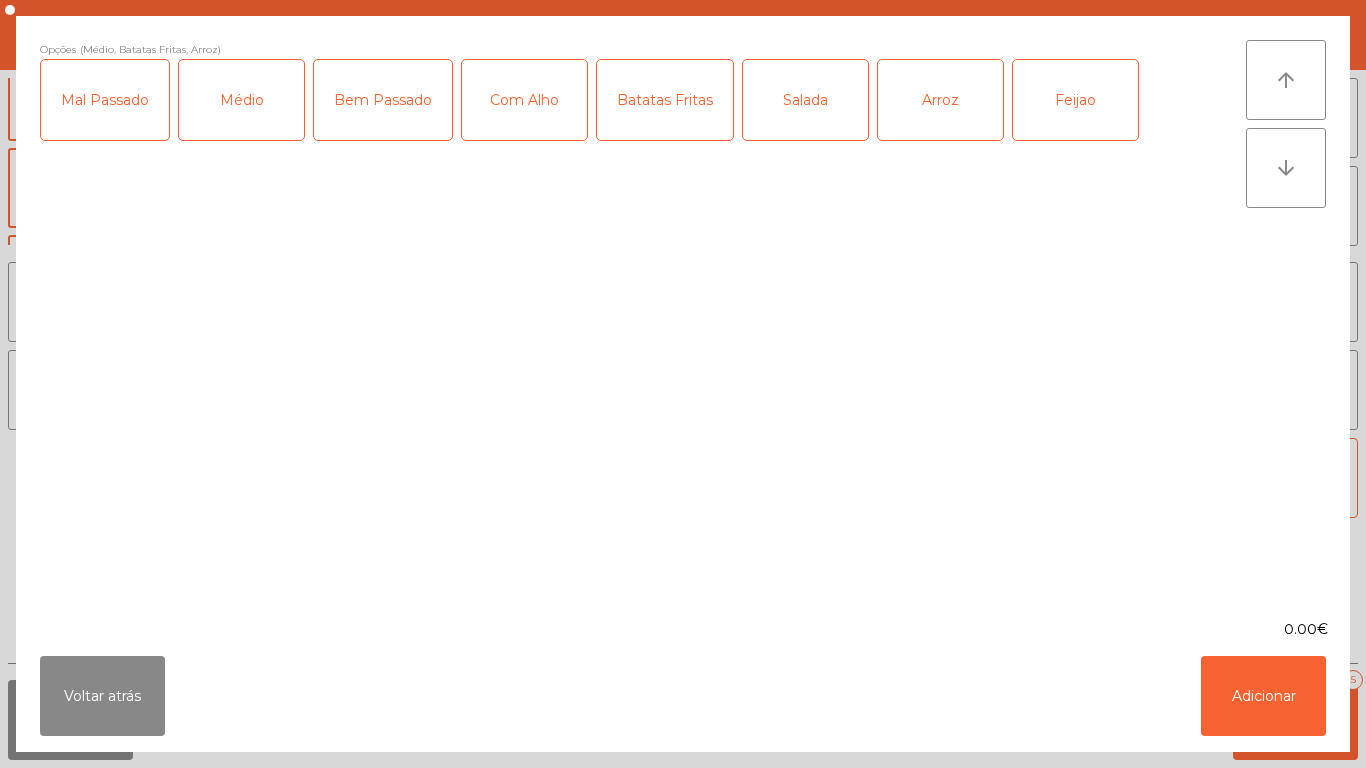 click on "Feijao" 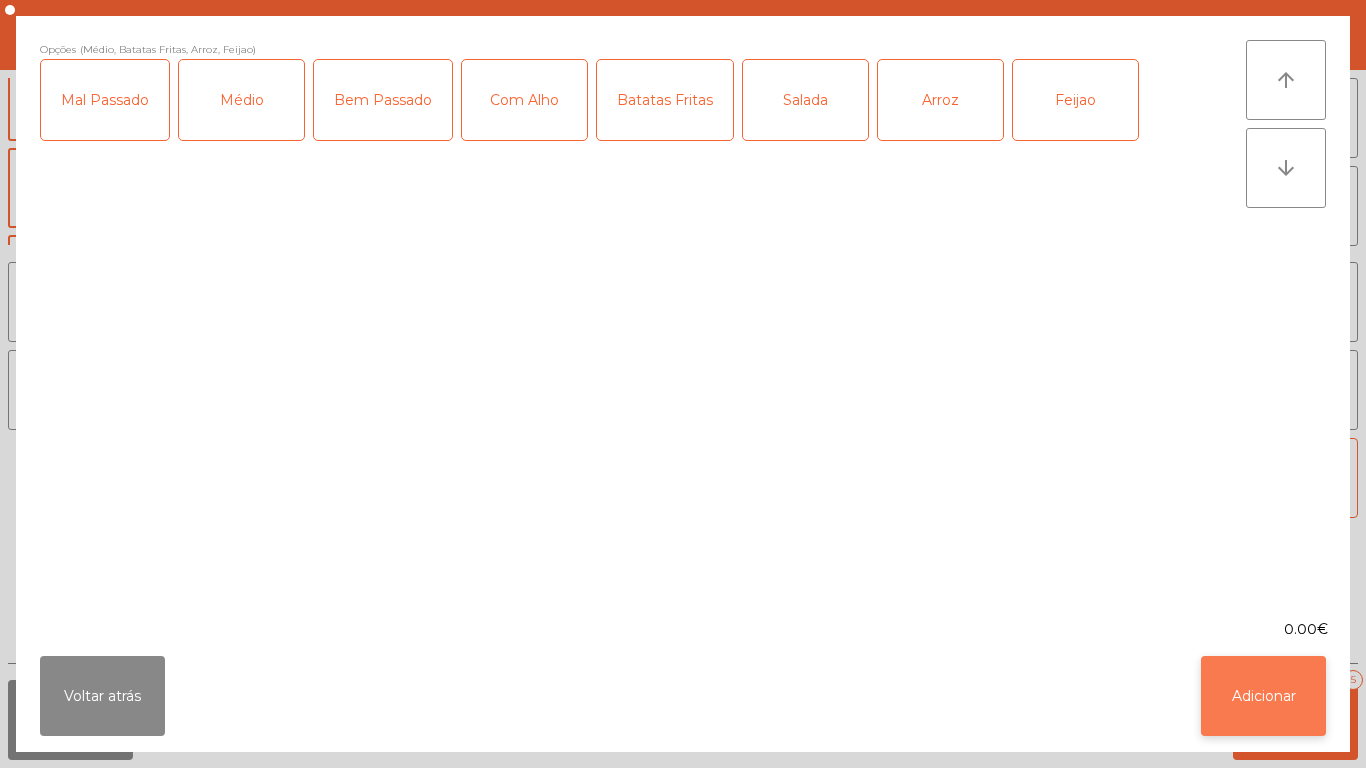 click on "Adicionar" 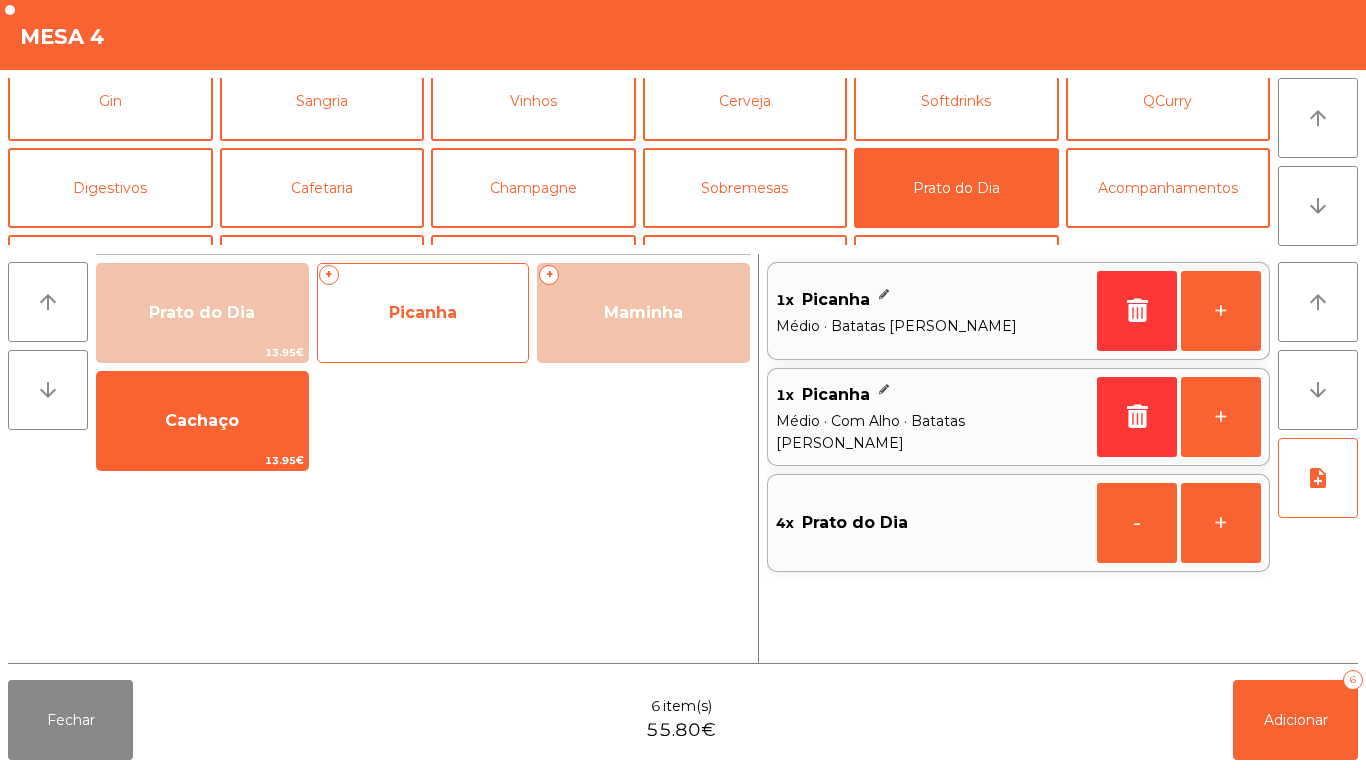 click on "Picanha" 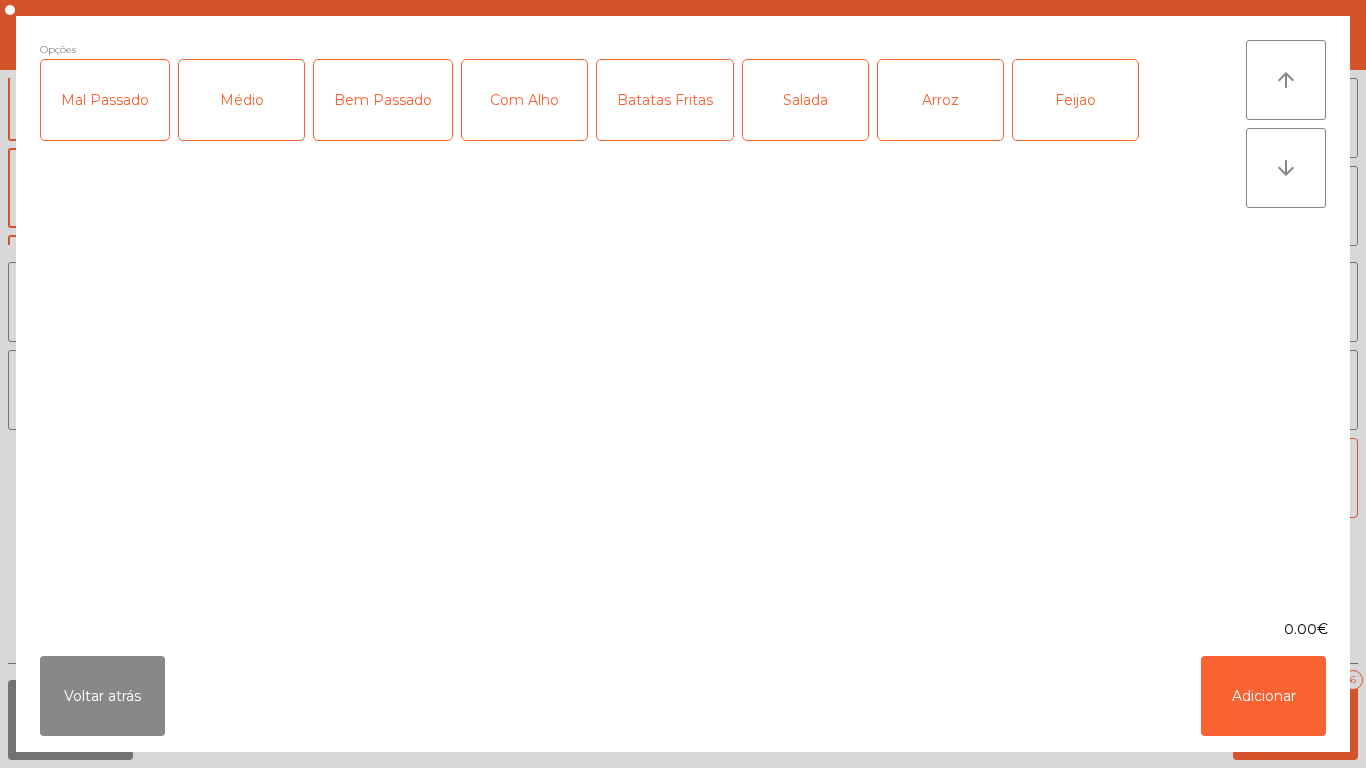 click on "Médio" 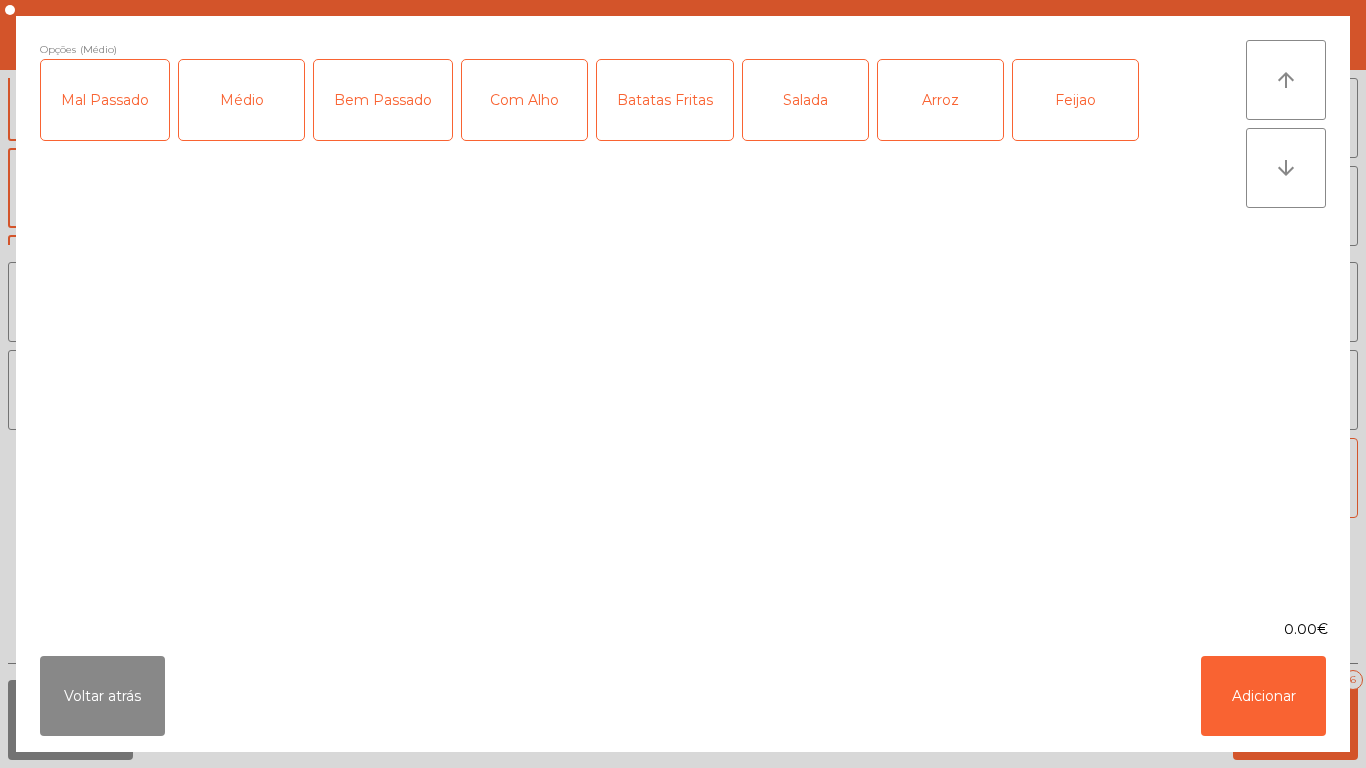 click on "Mal Passado" 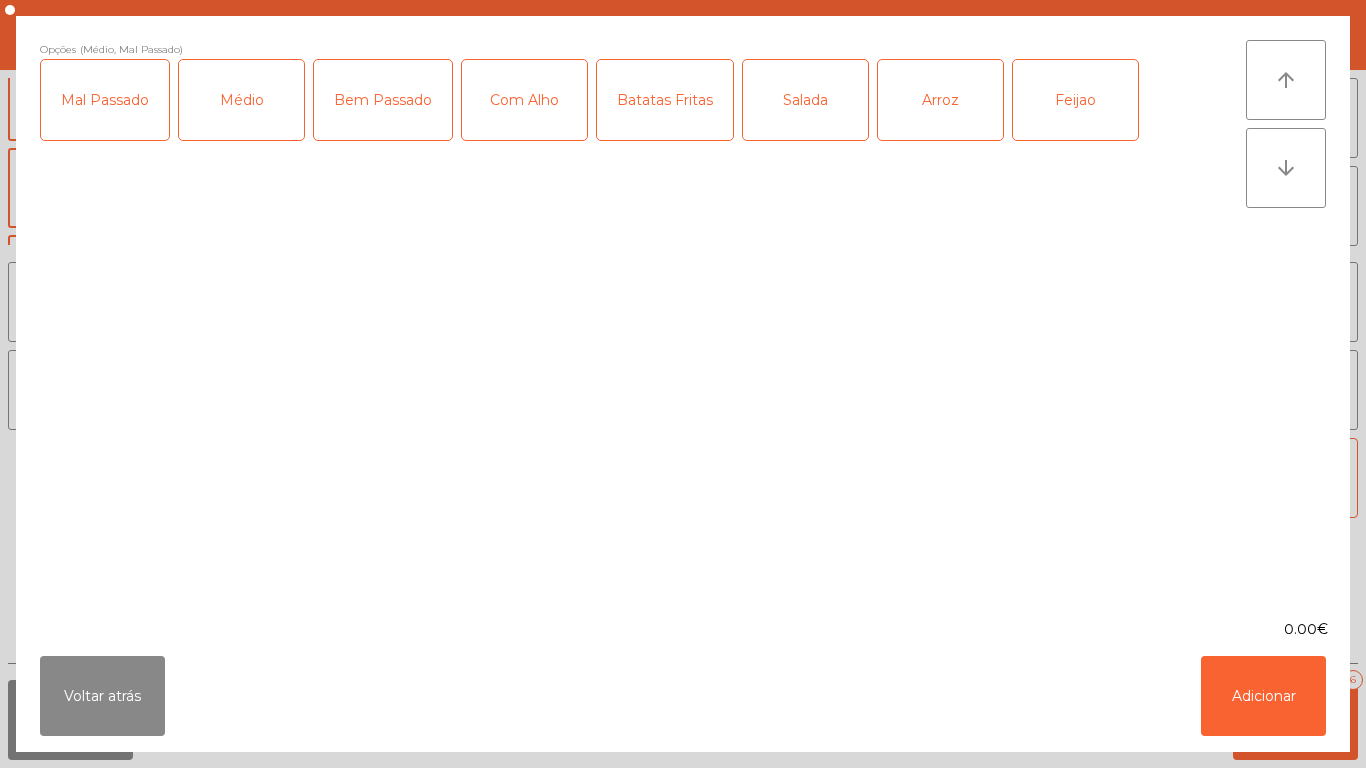 click on "Com Alho" 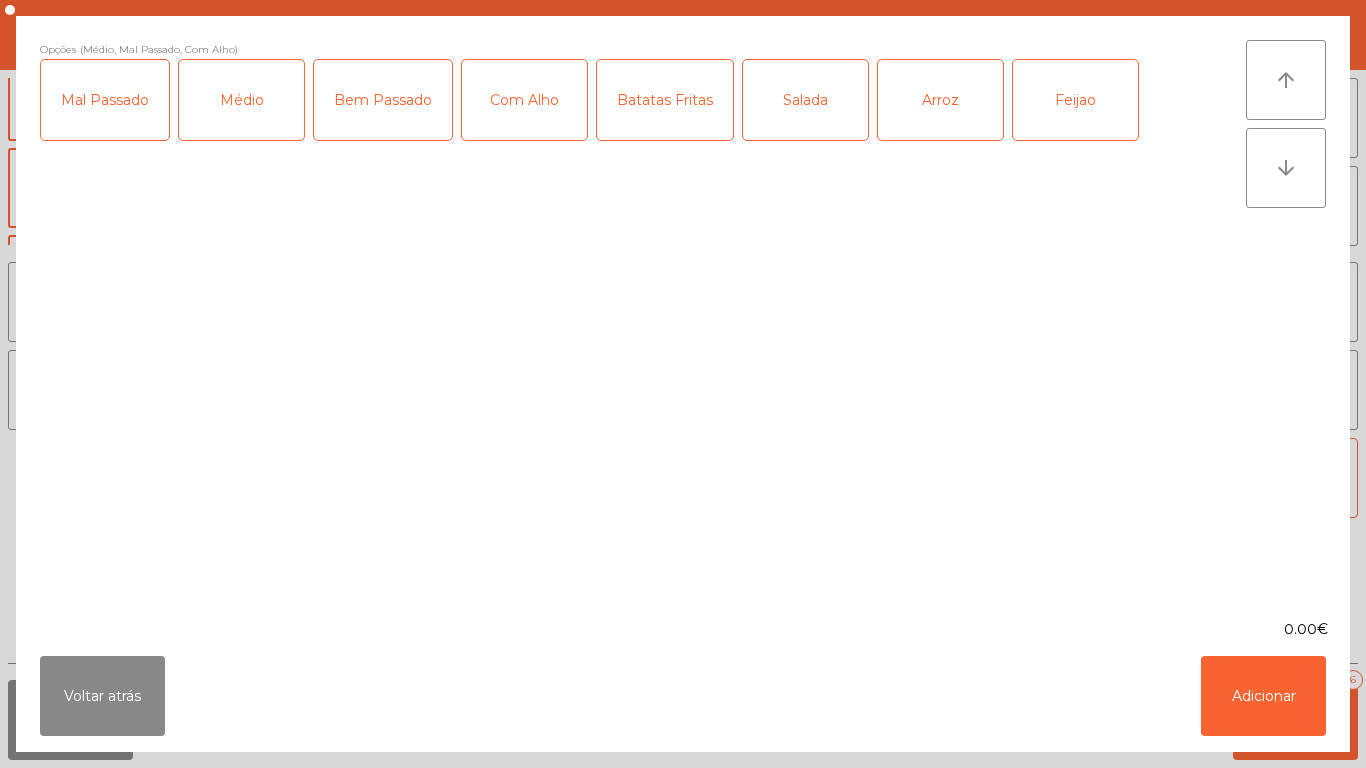 click on "Batatas Fritas" 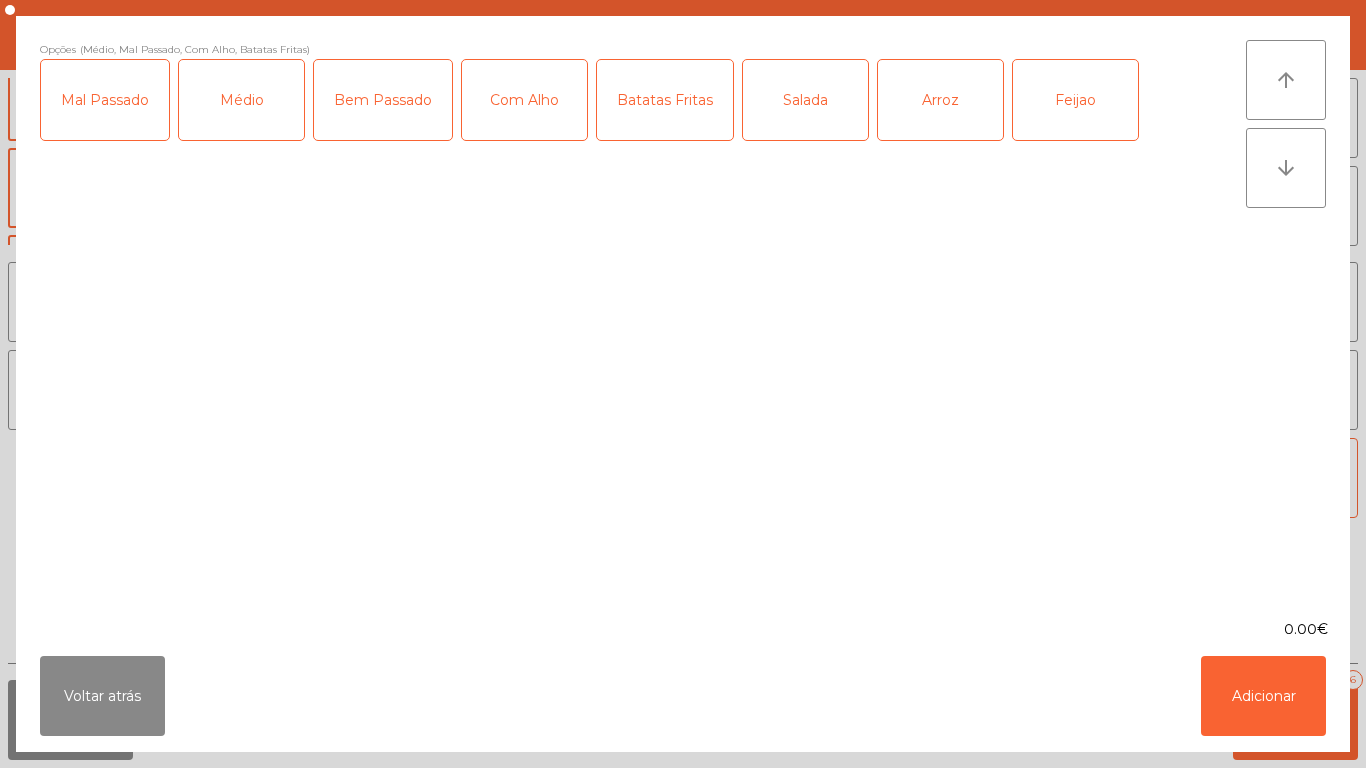 click on "Arroz" 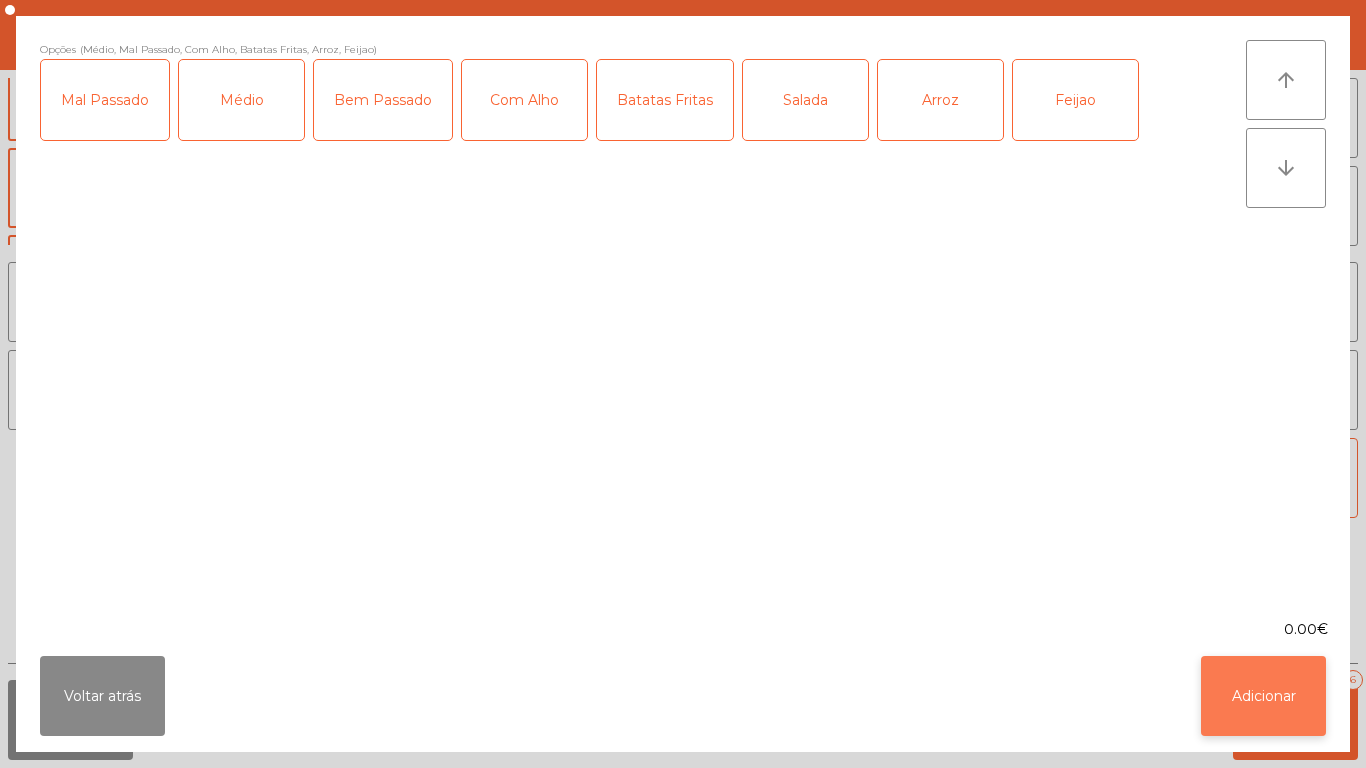click on "Adicionar" 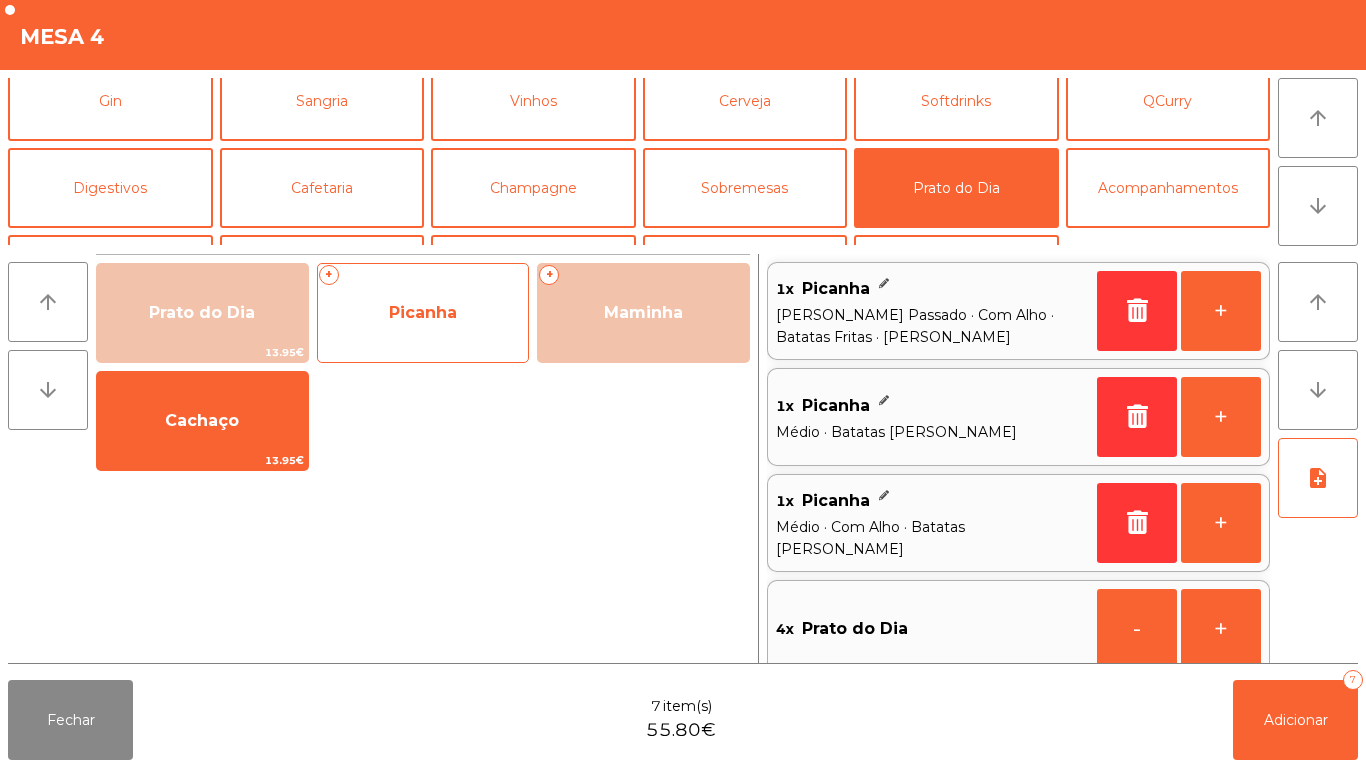 click on "Picanha" 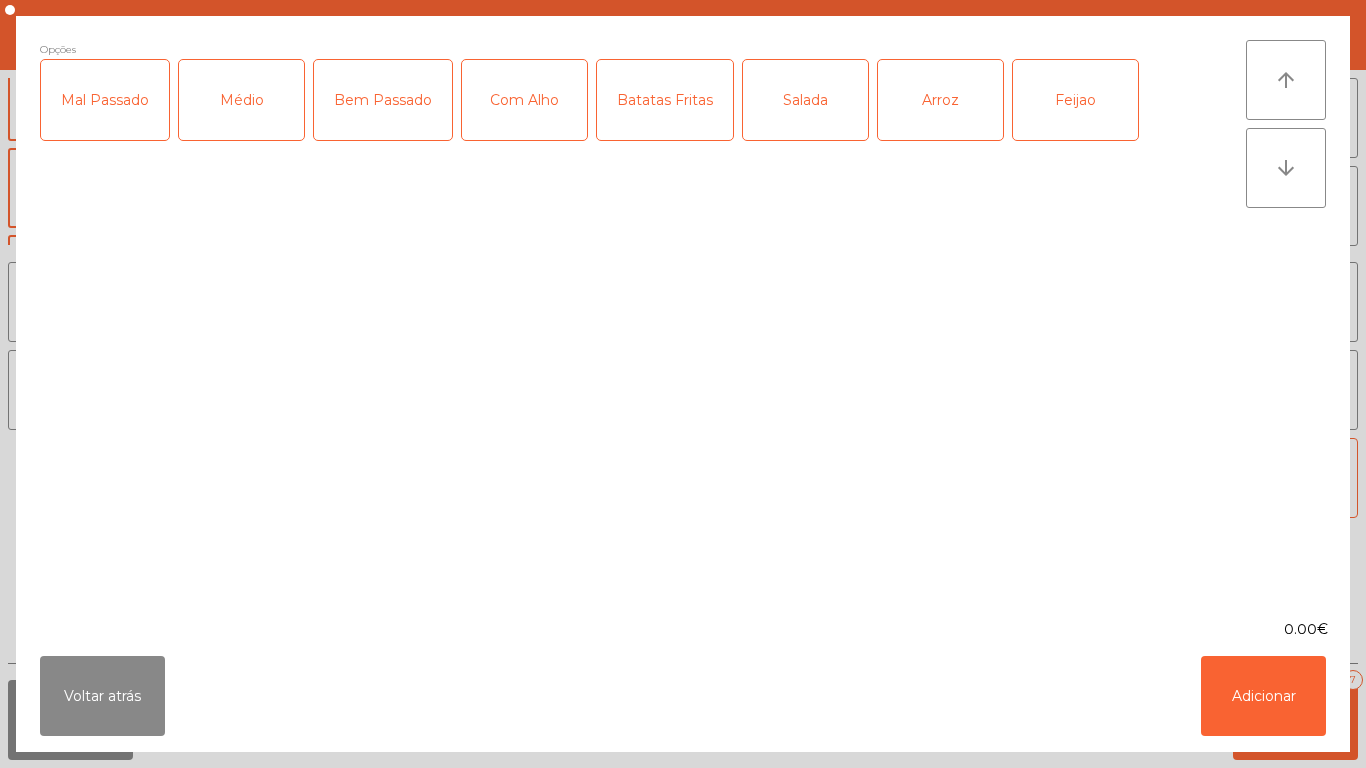 click on "Médio" 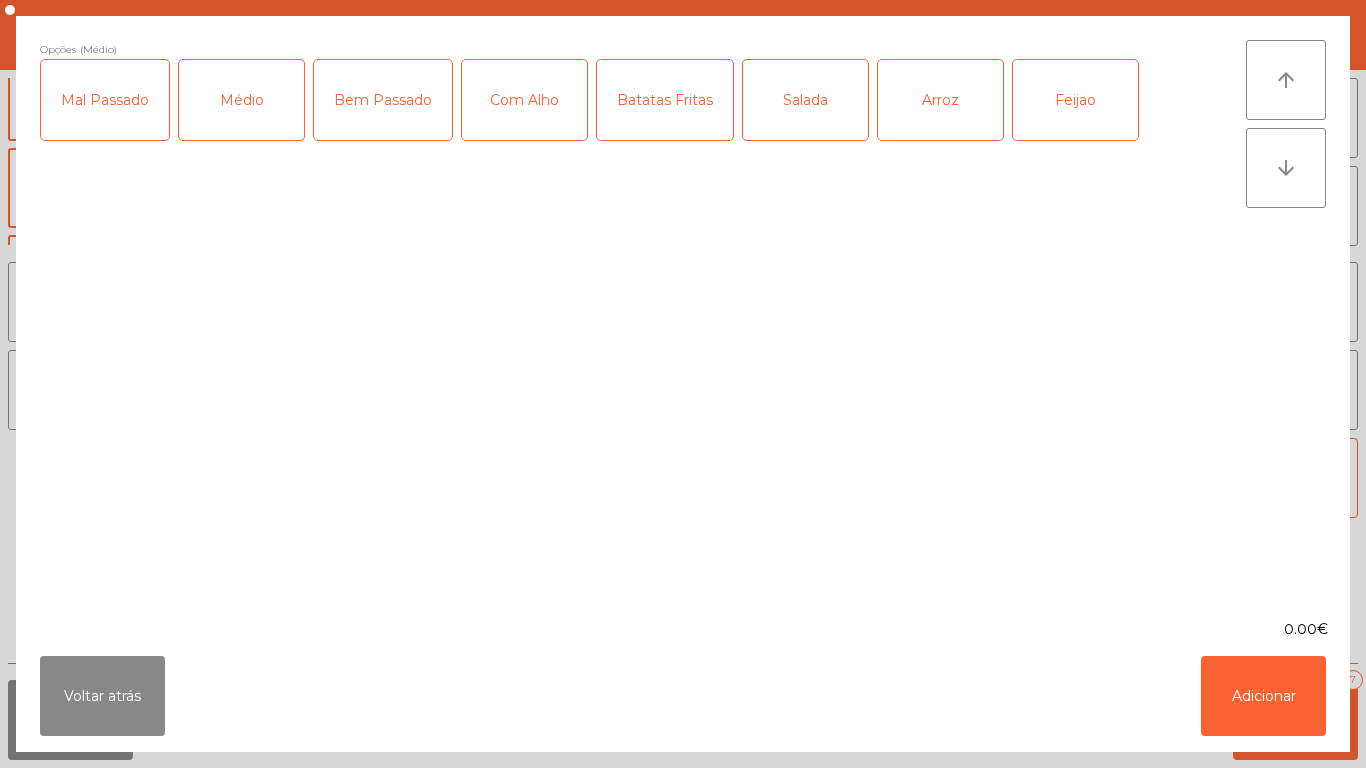click on "Mal Passado" 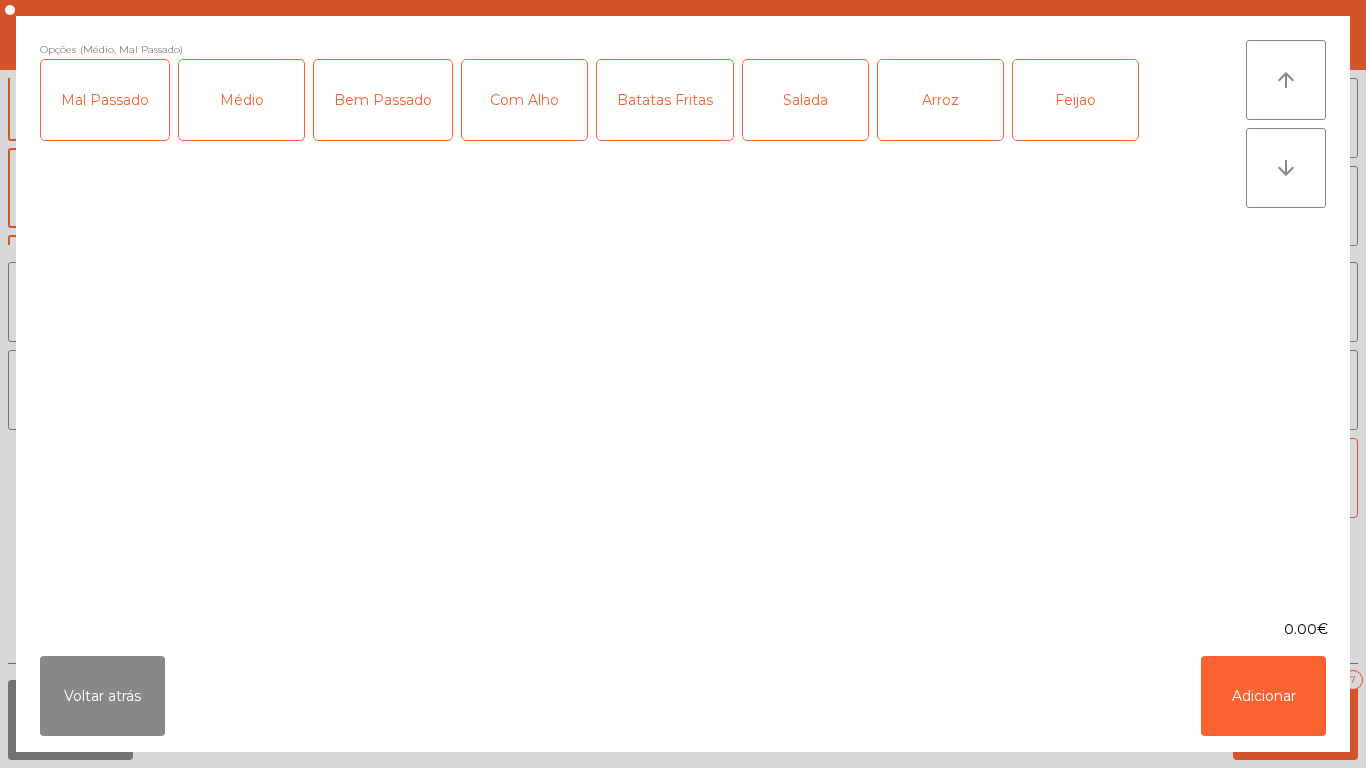 click on "Batatas Fritas" 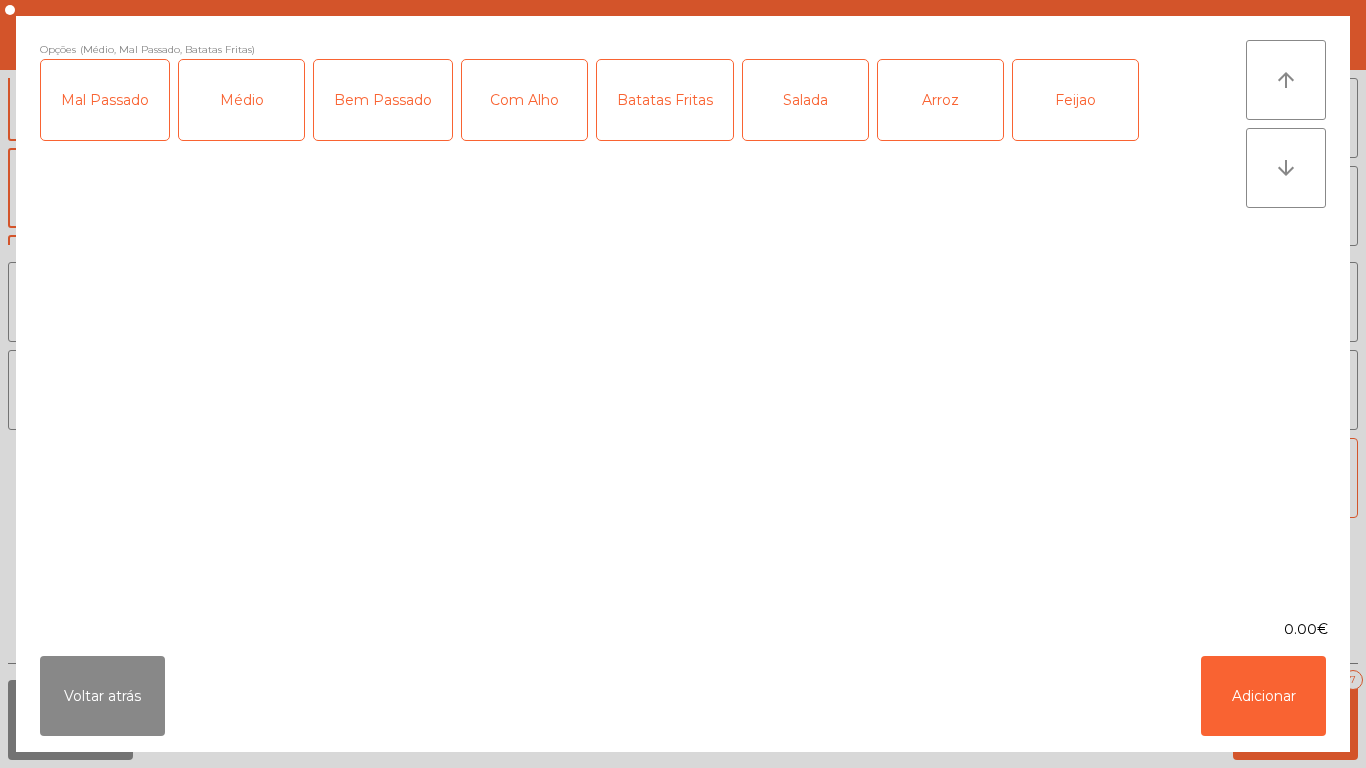 click on "Arroz" 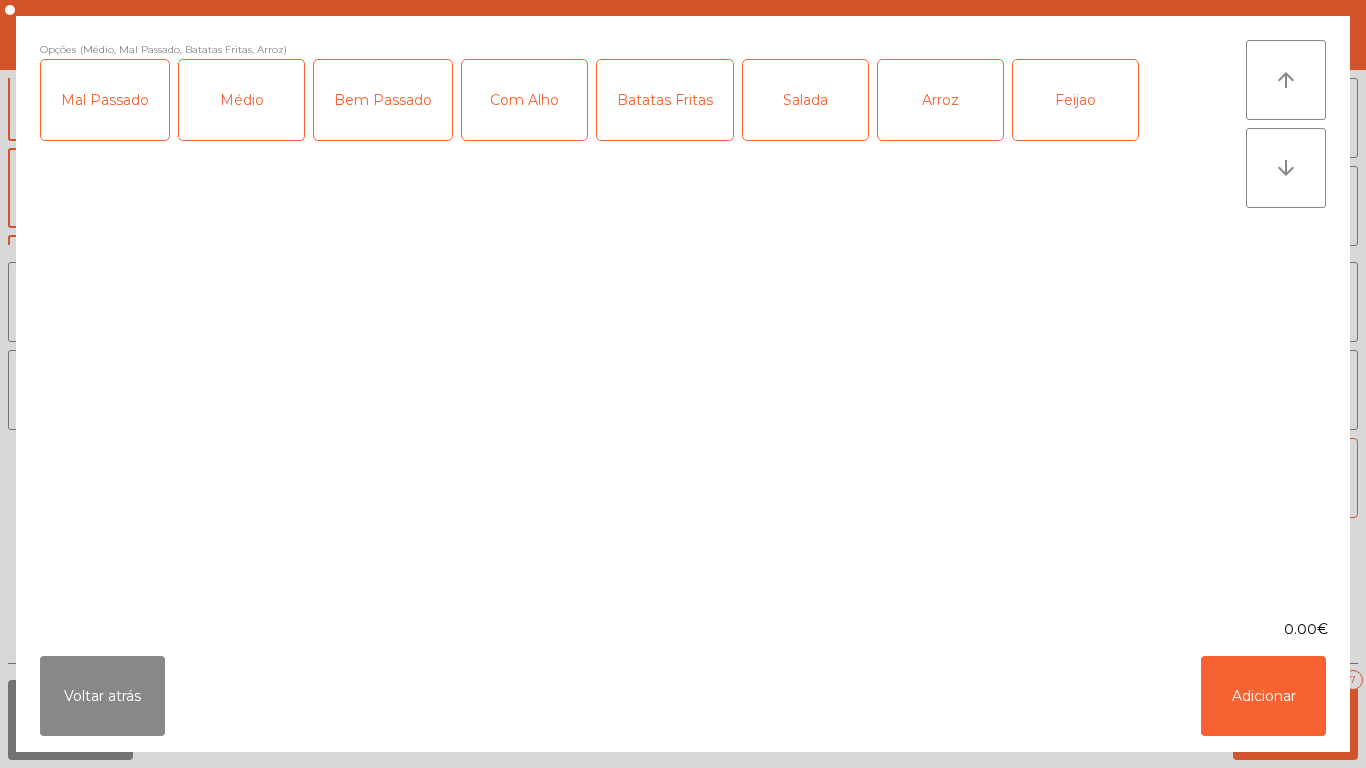 click on "Feijao" 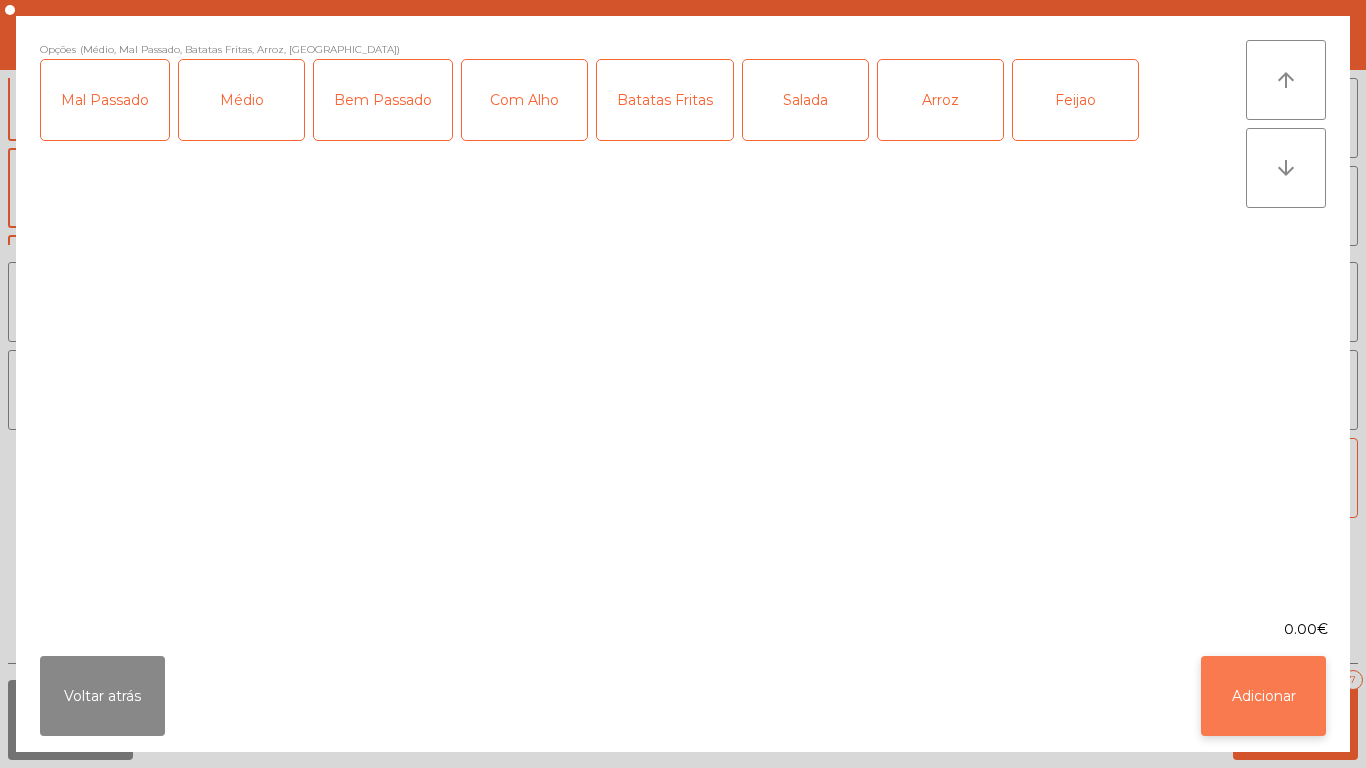 click on "Adicionar" 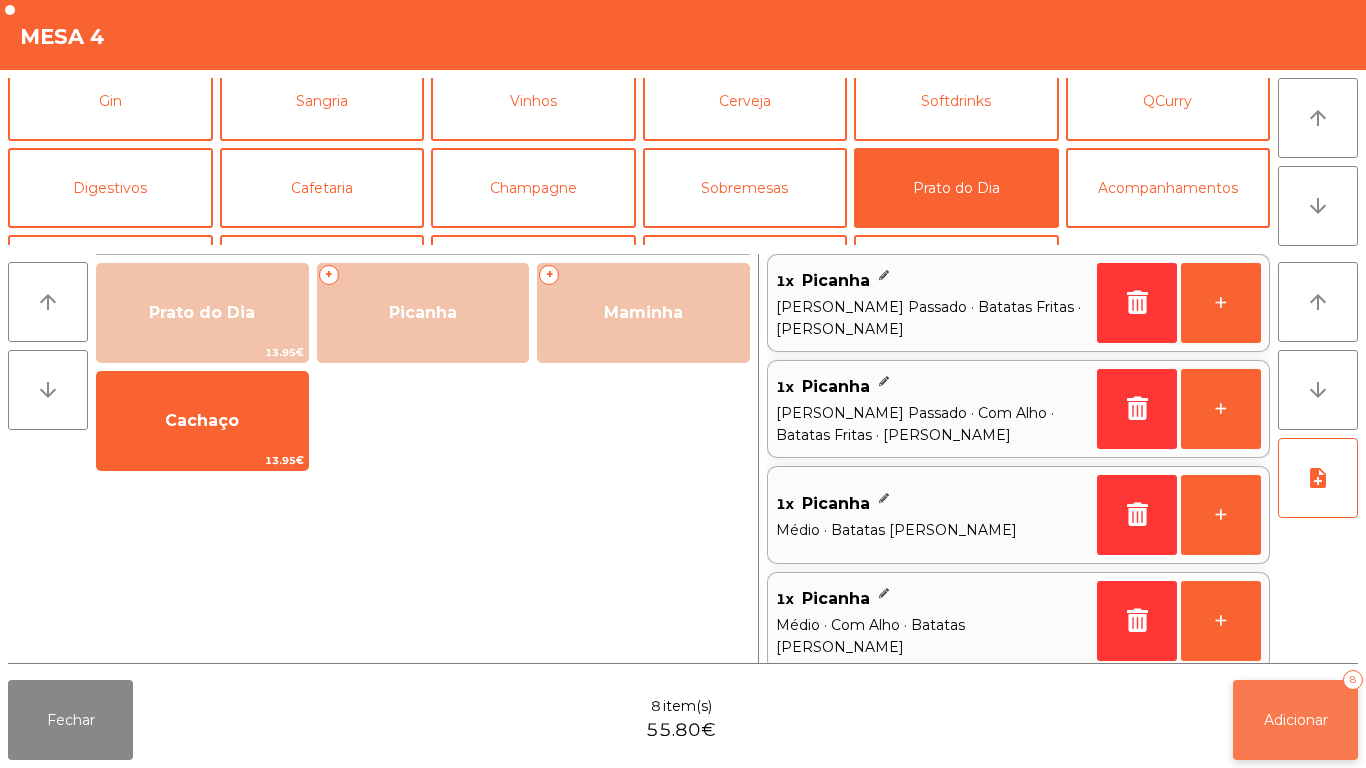 click on "Adicionar   8" 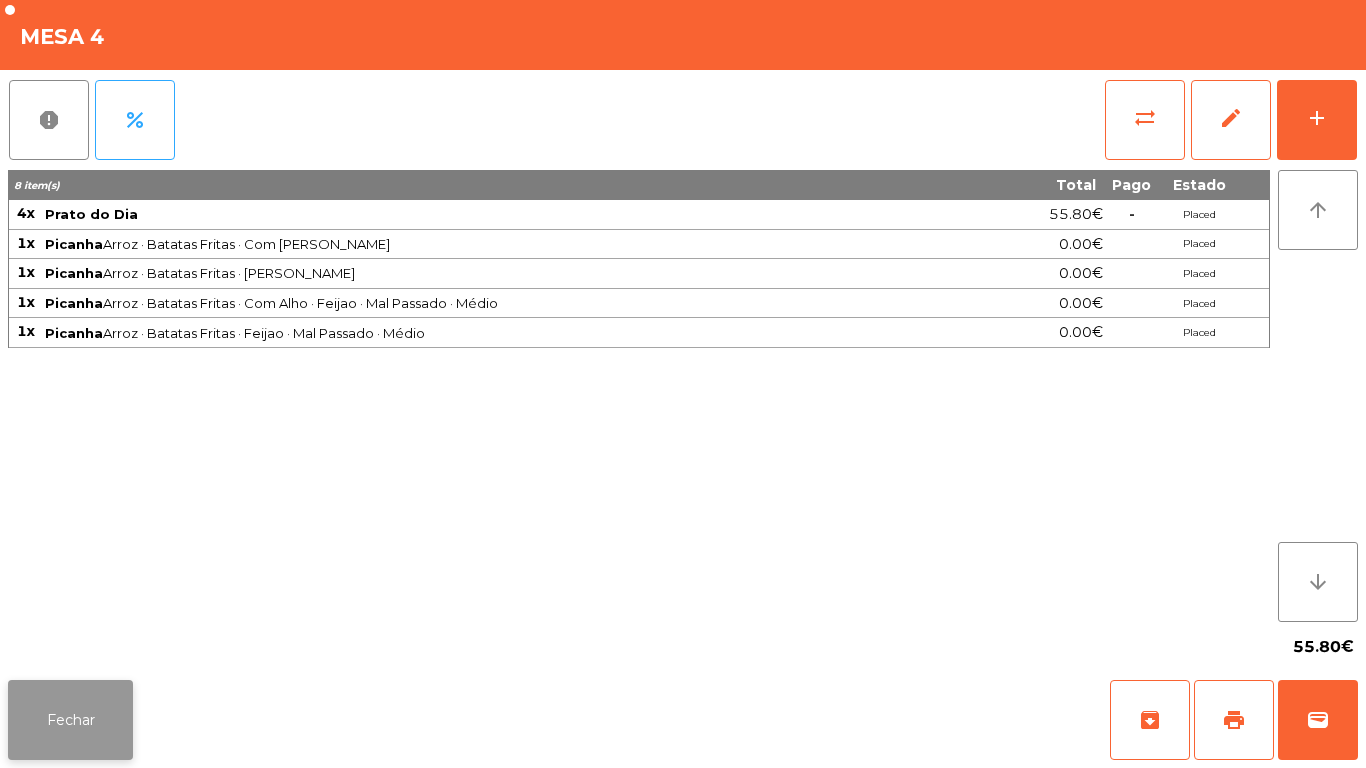 click on "Fechar" 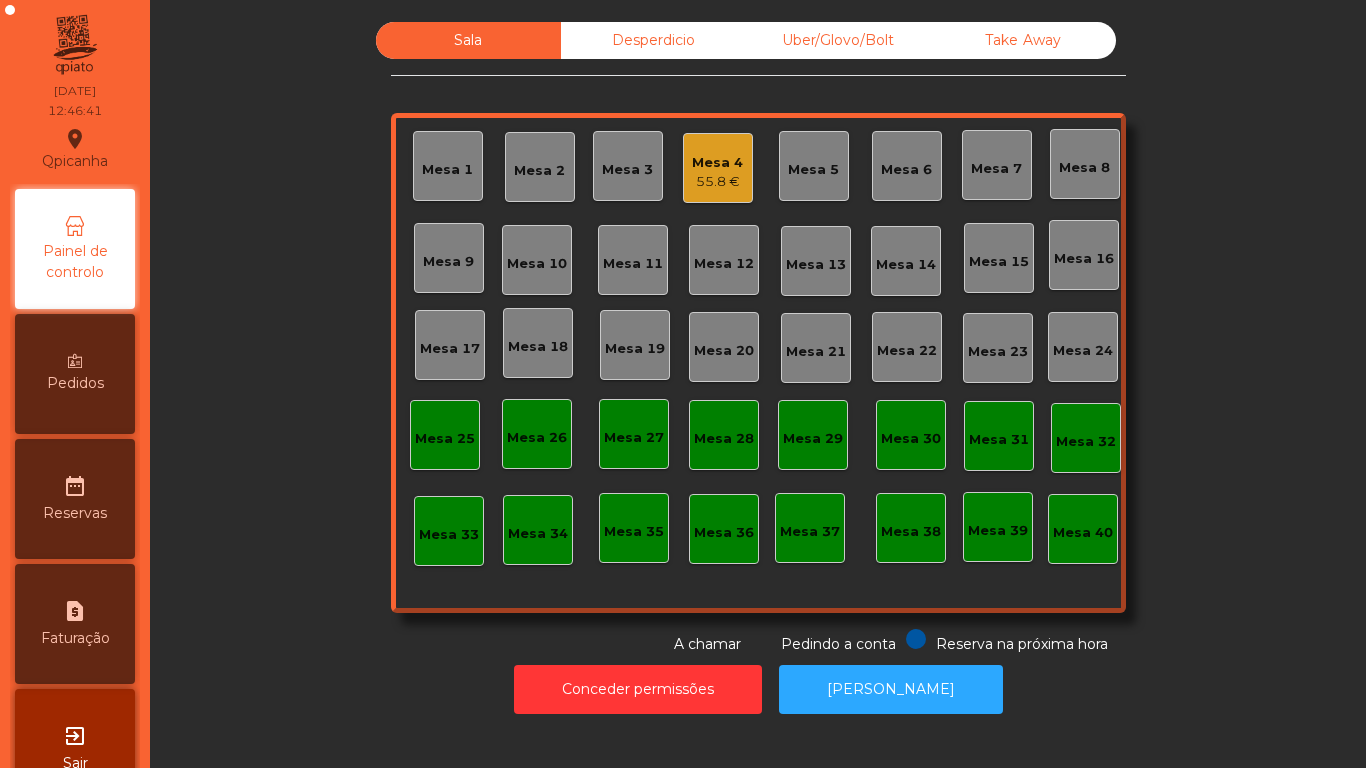 click on "Mesa 12" 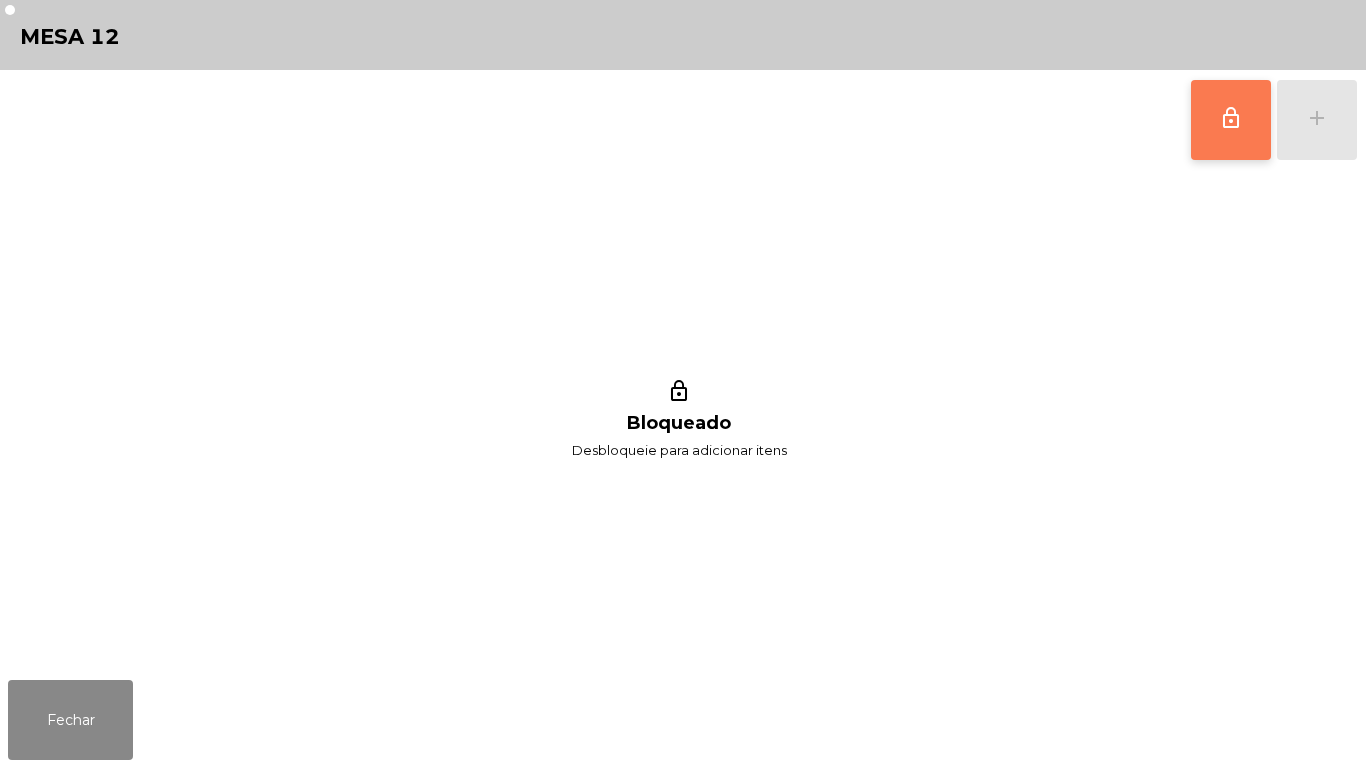 click on "lock_outline" 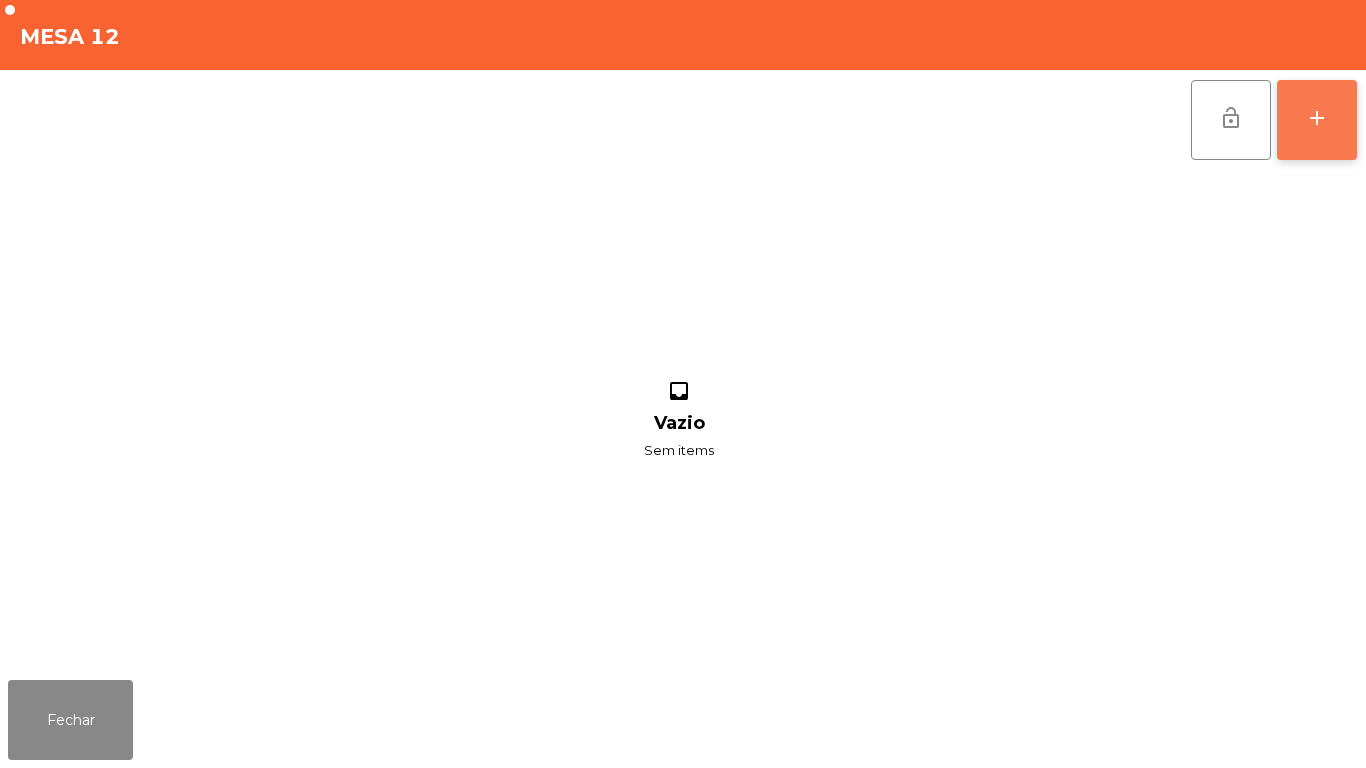 click on "add" 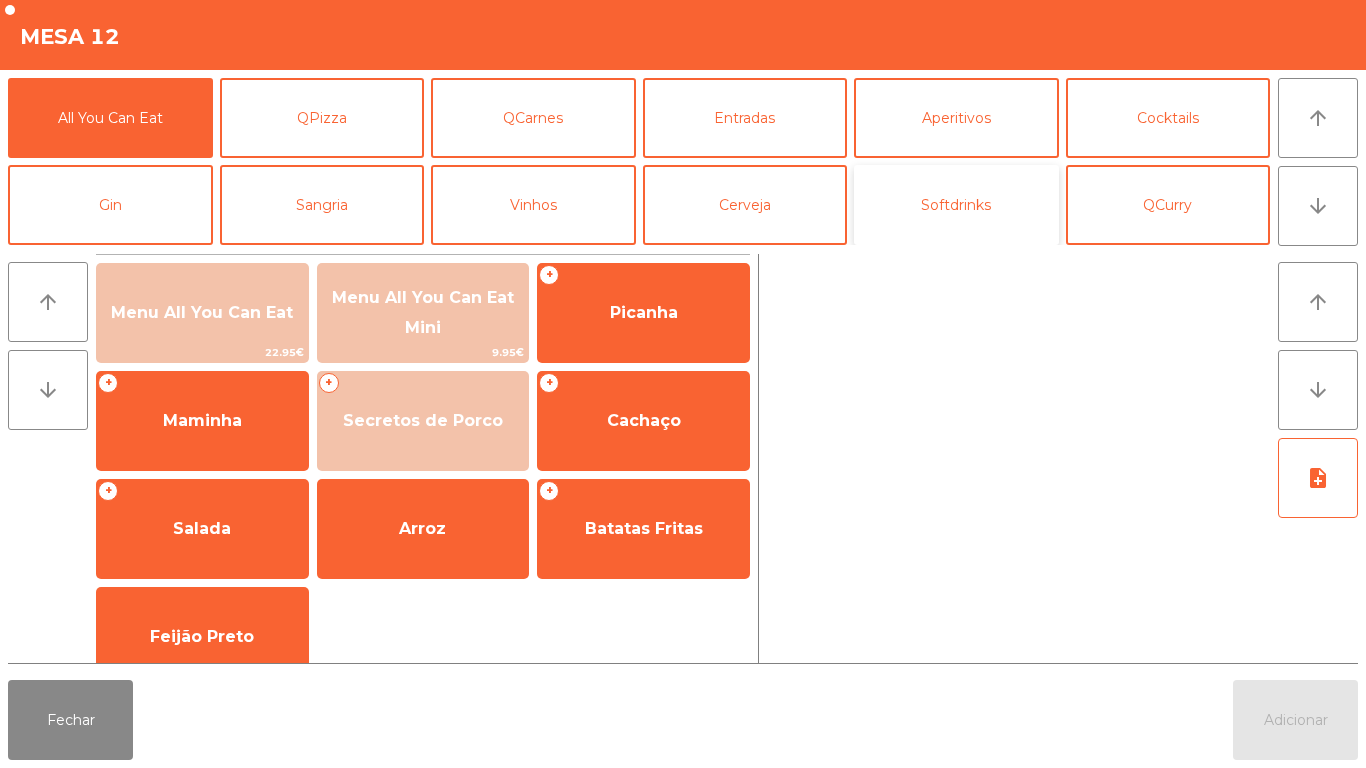 click on "Softdrinks" 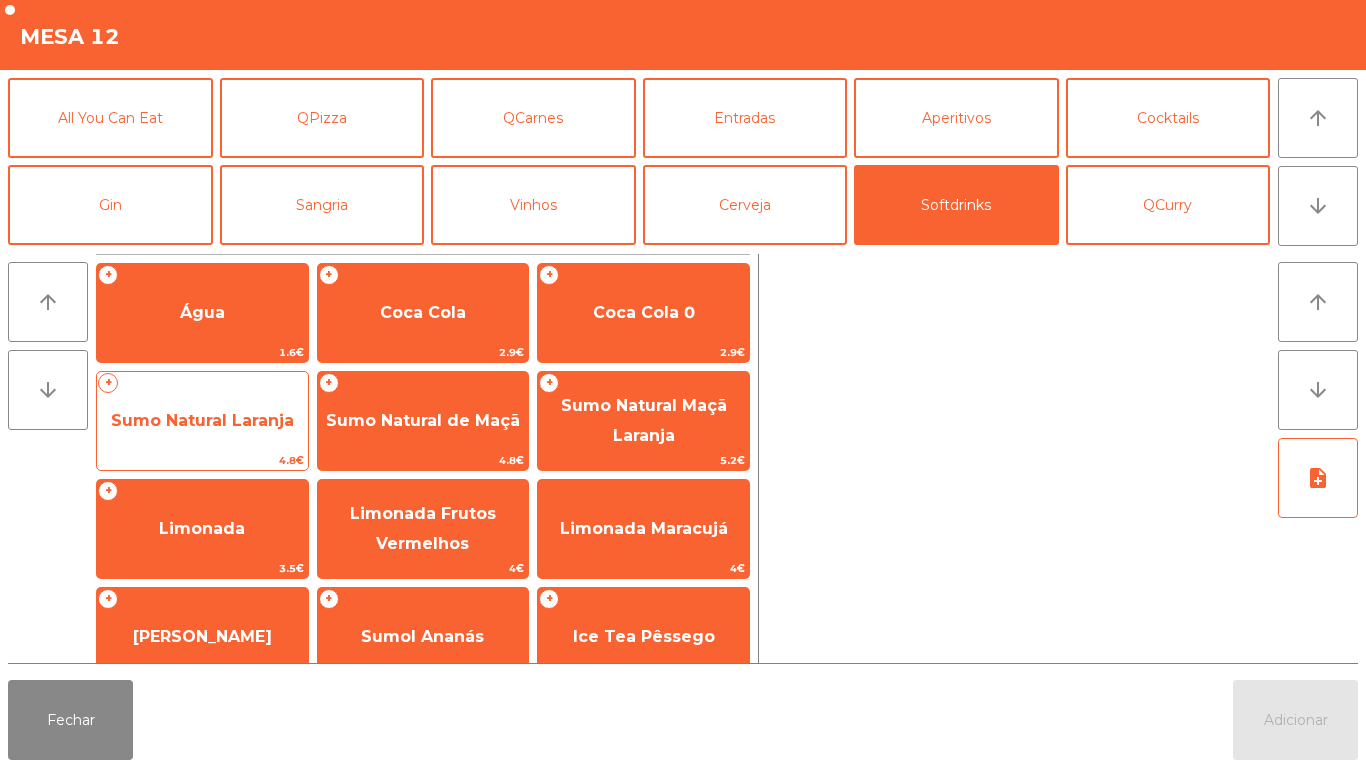click on "Sumo Natural Laranja" 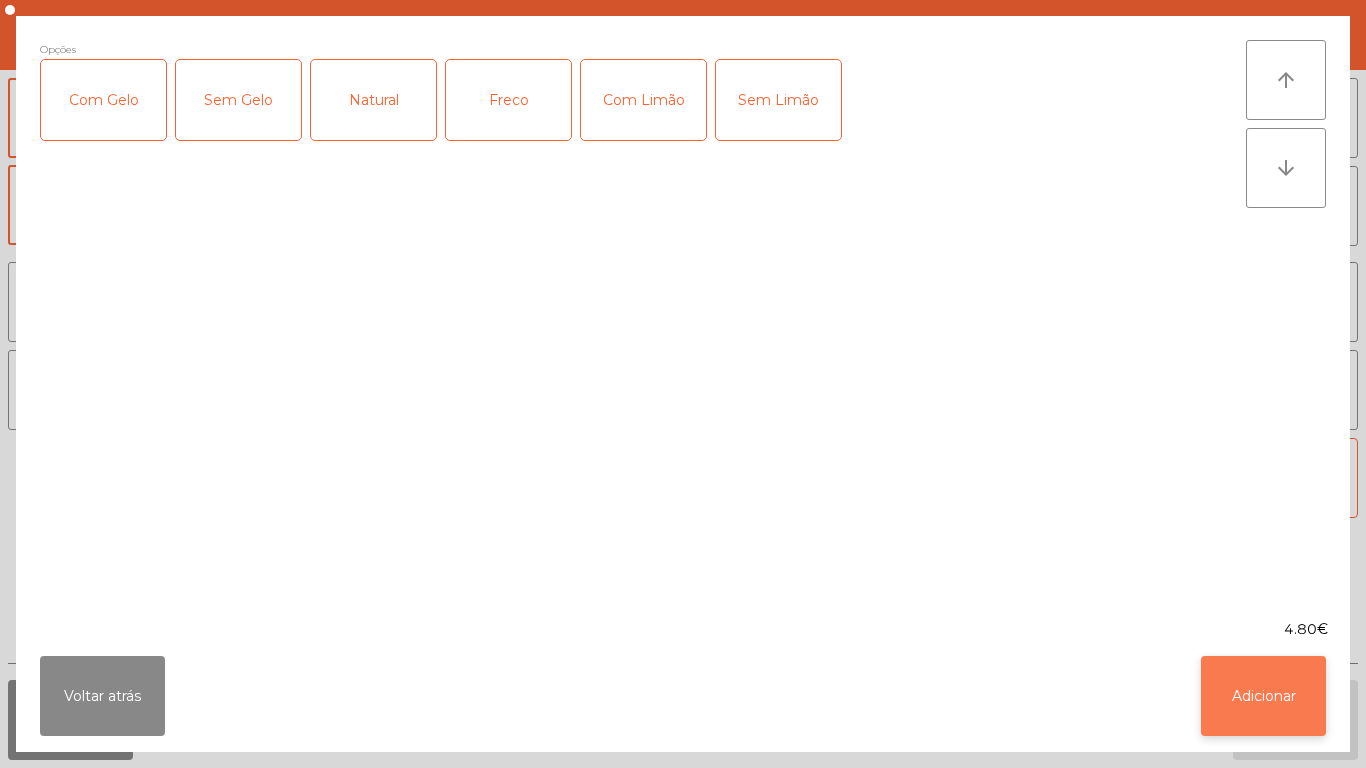 click on "Adicionar" 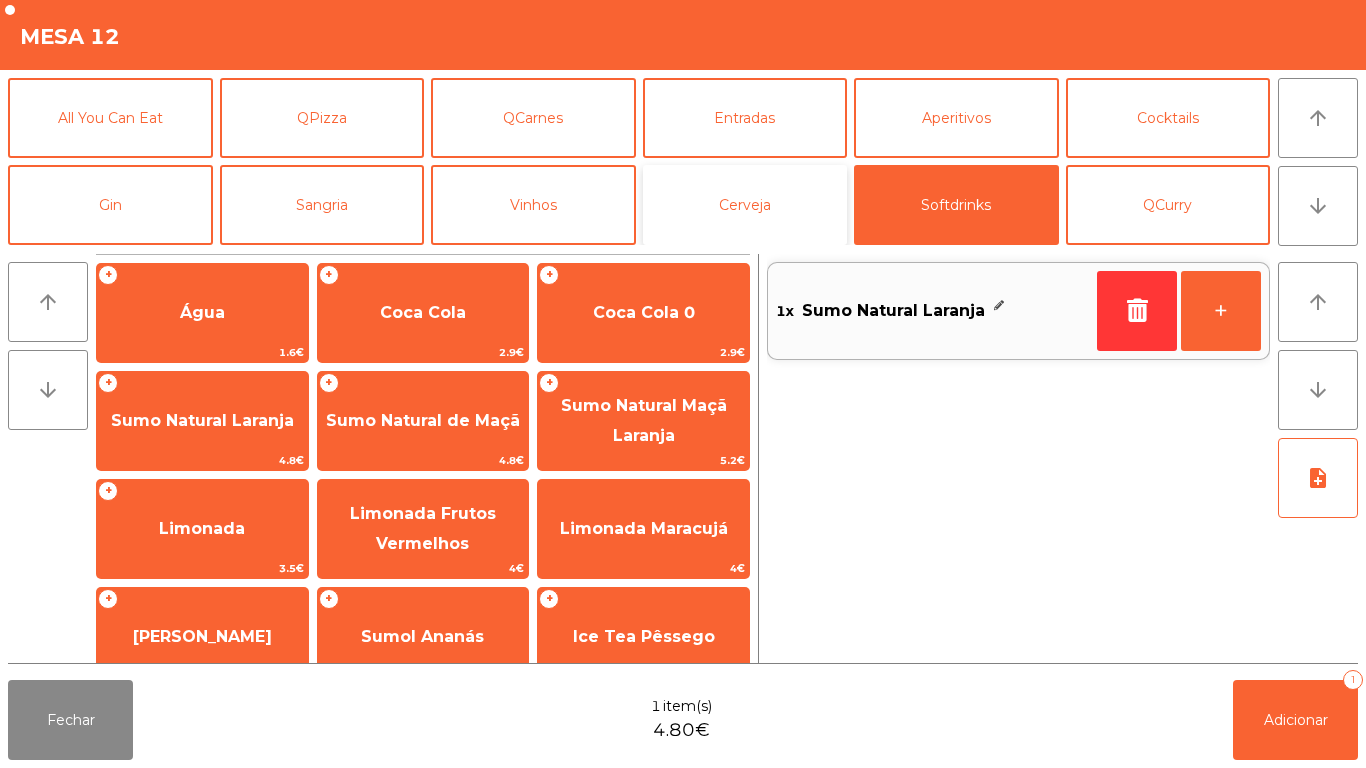 click on "Cerveja" 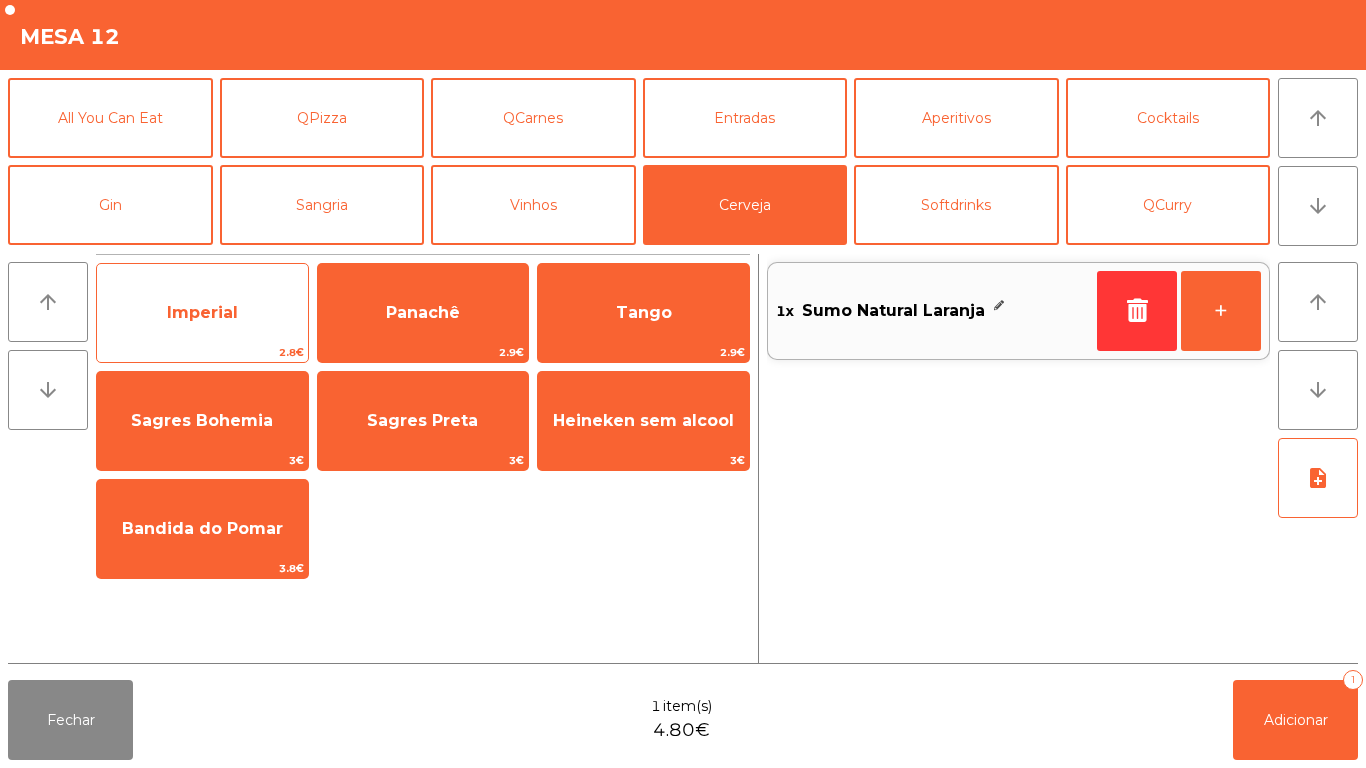 click on "Imperial" 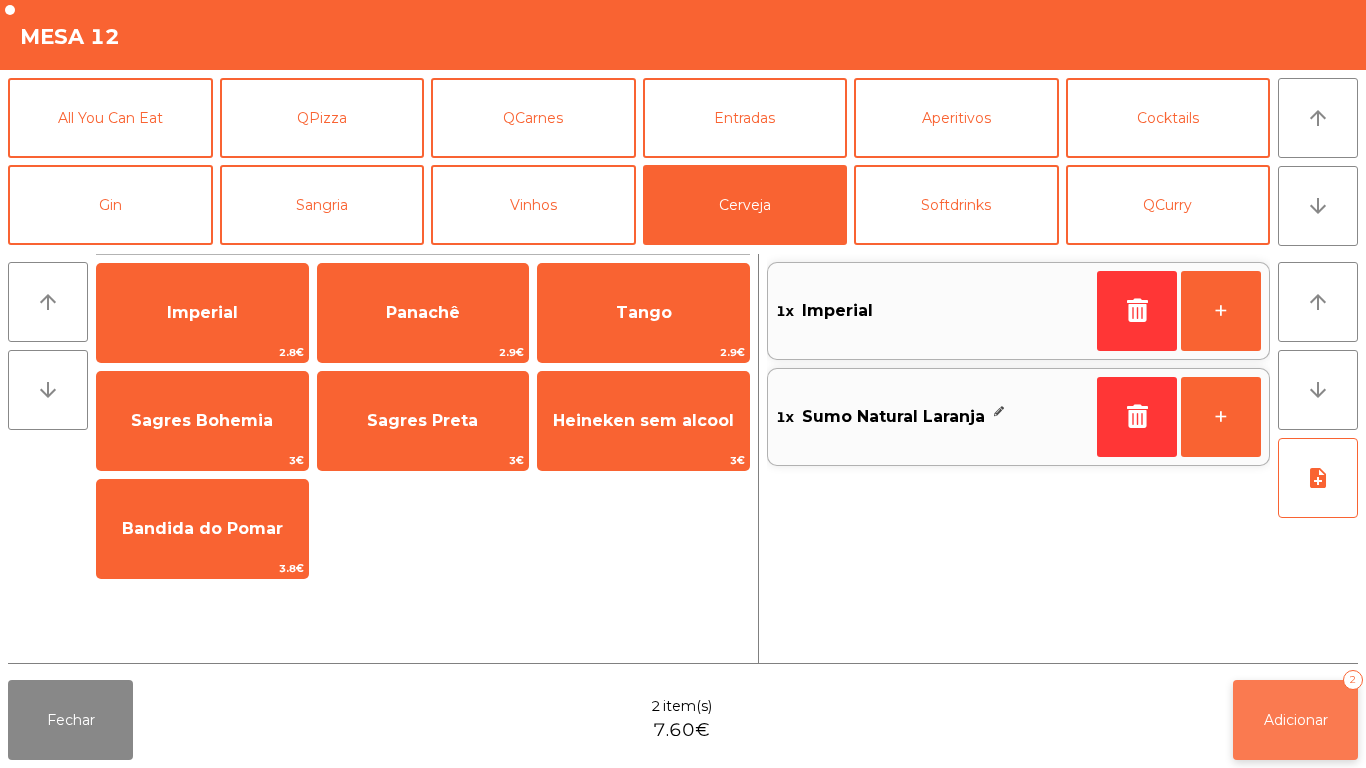 click on "Adicionar" 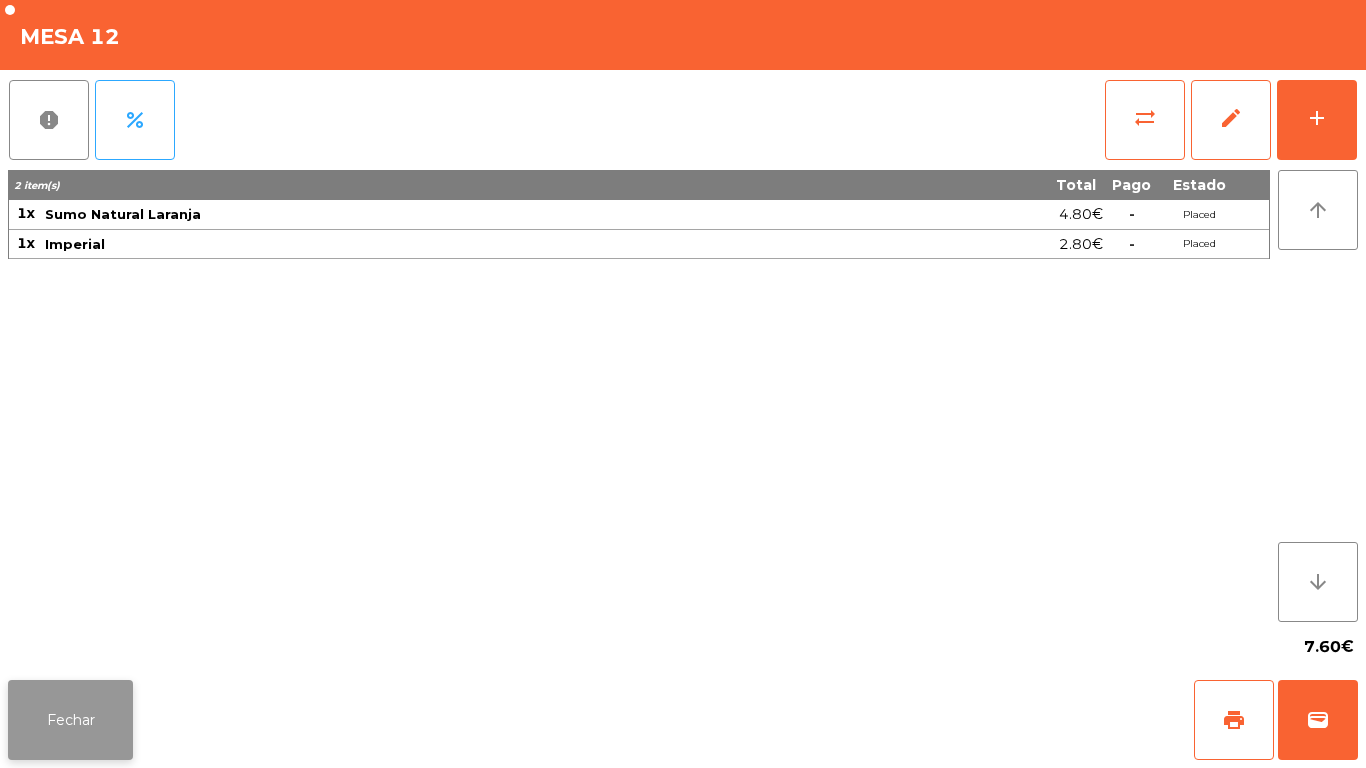 click on "Fechar" 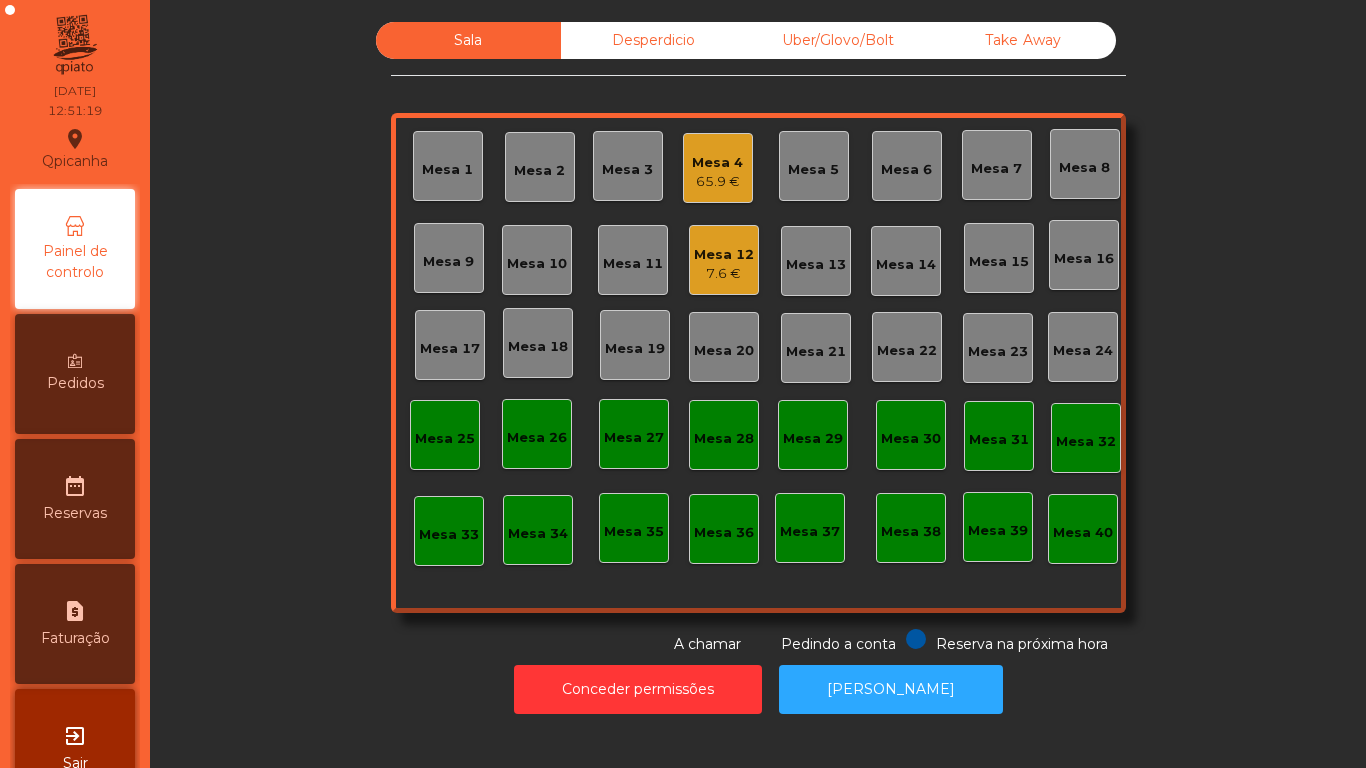 click on "Mesa 12" 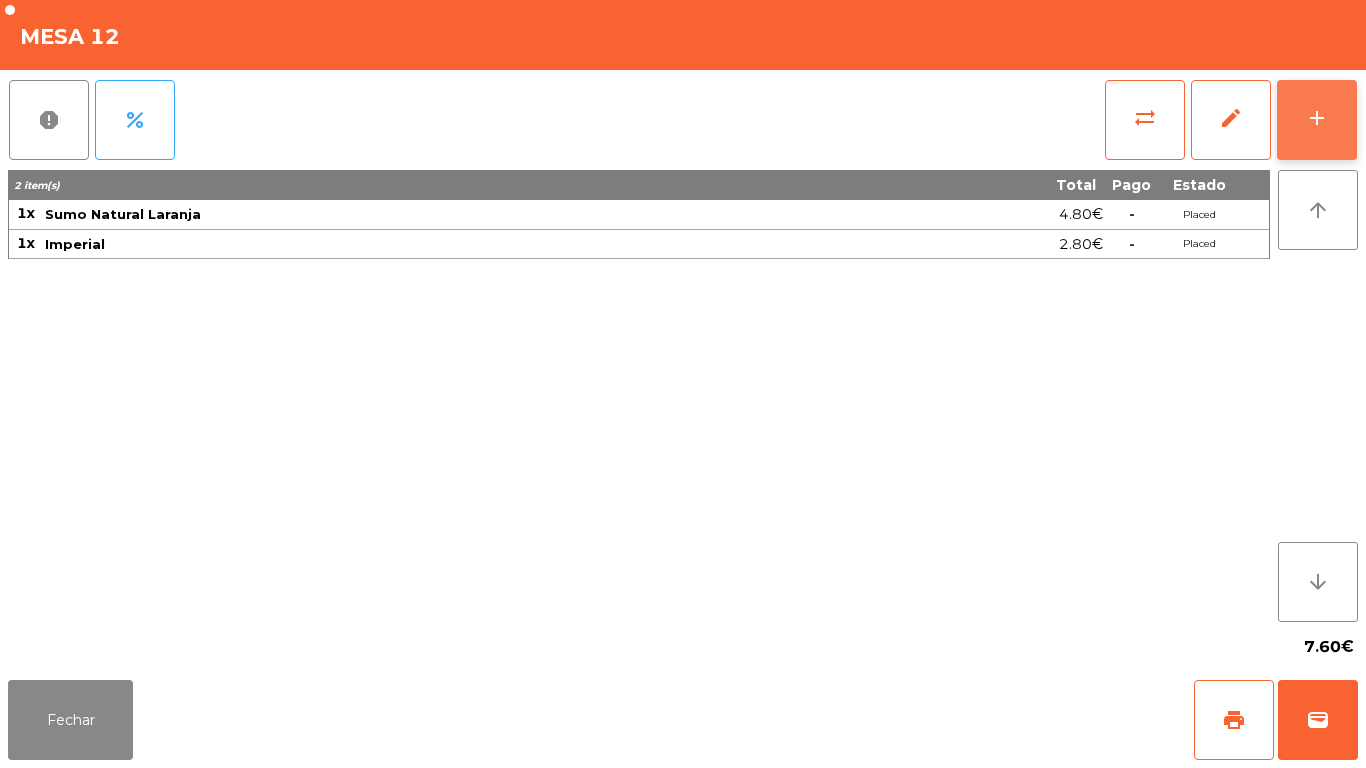 click on "add" 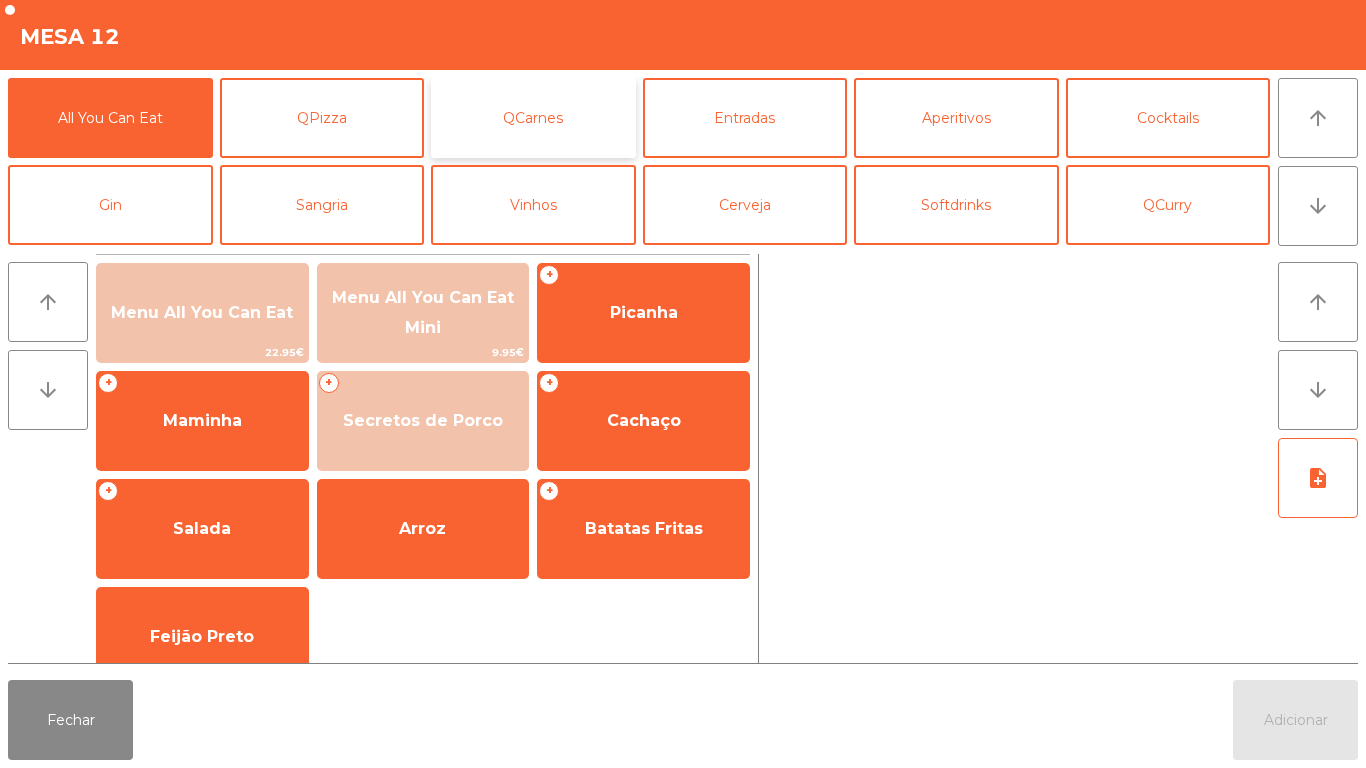 click on "QCarnes" 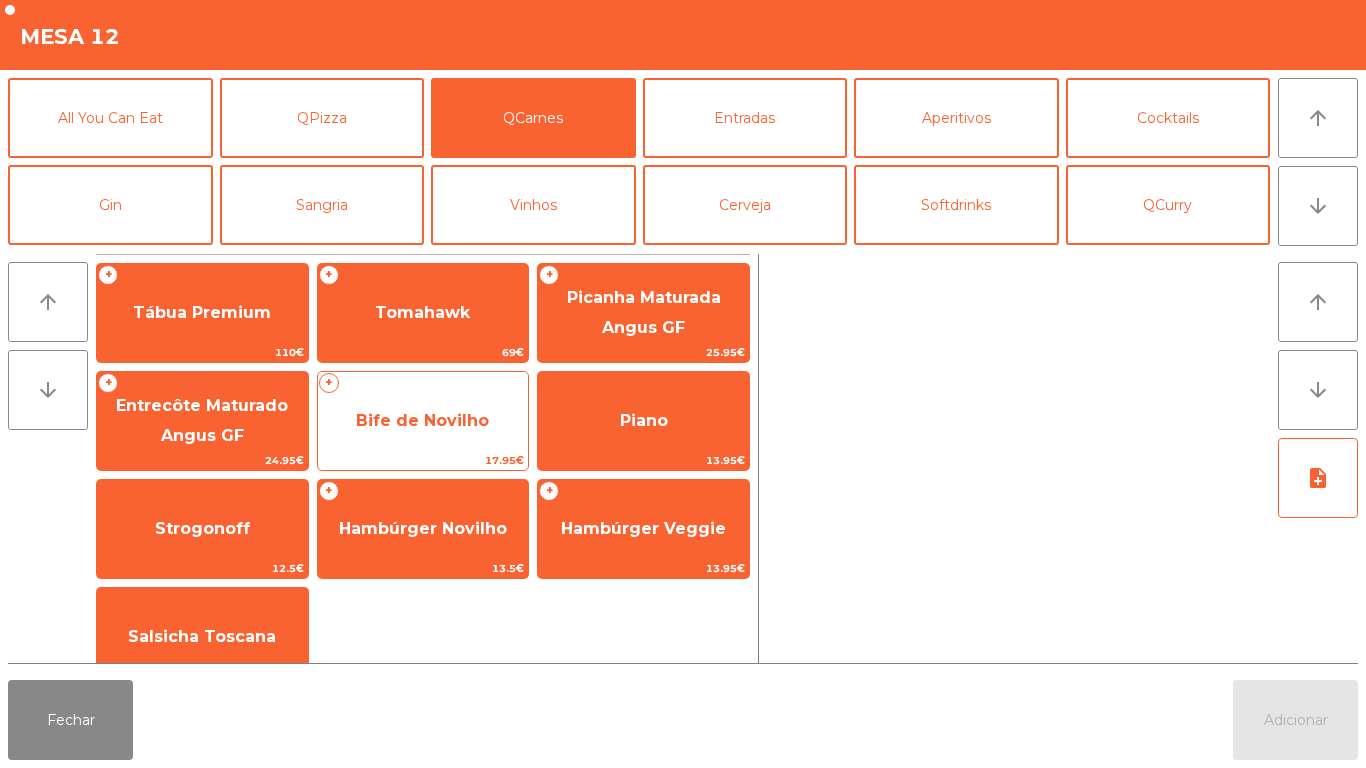 click on "Bife de Novilho" 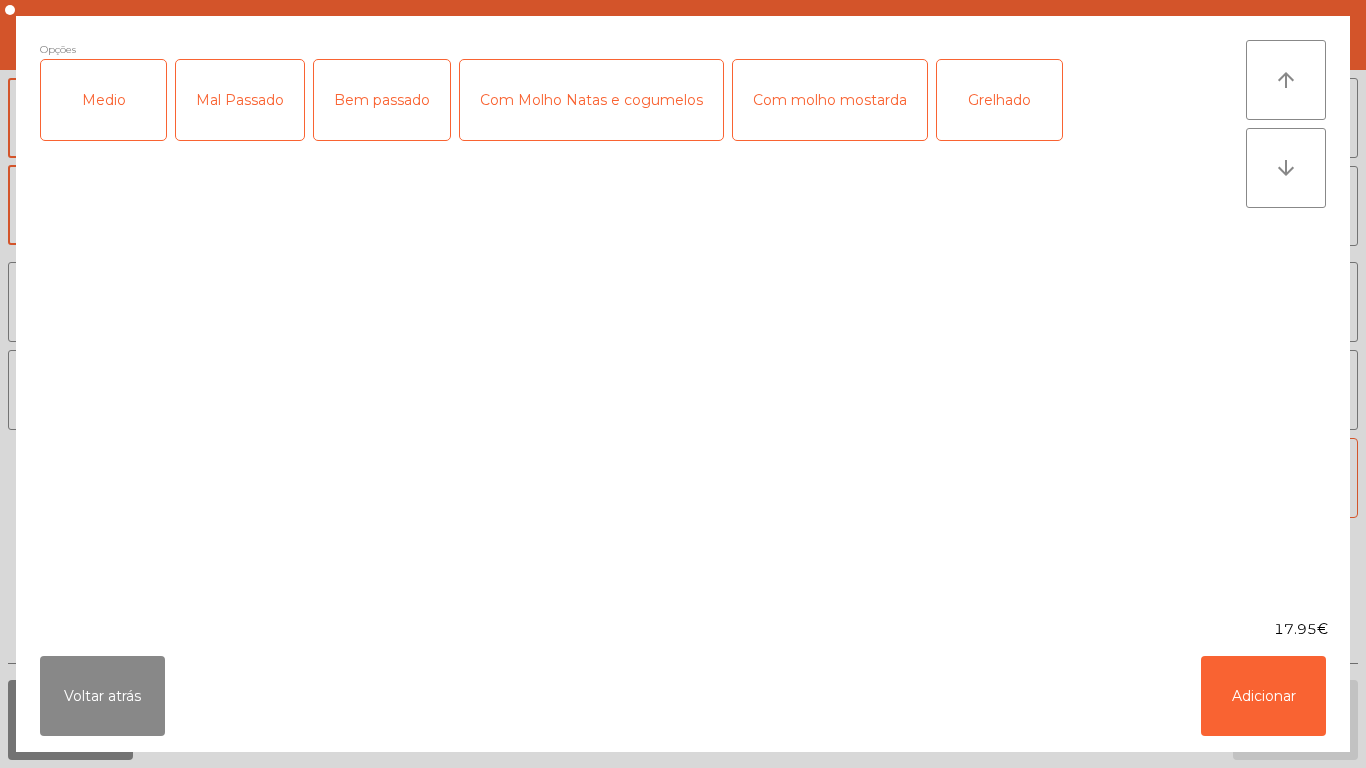 click on "Medio" 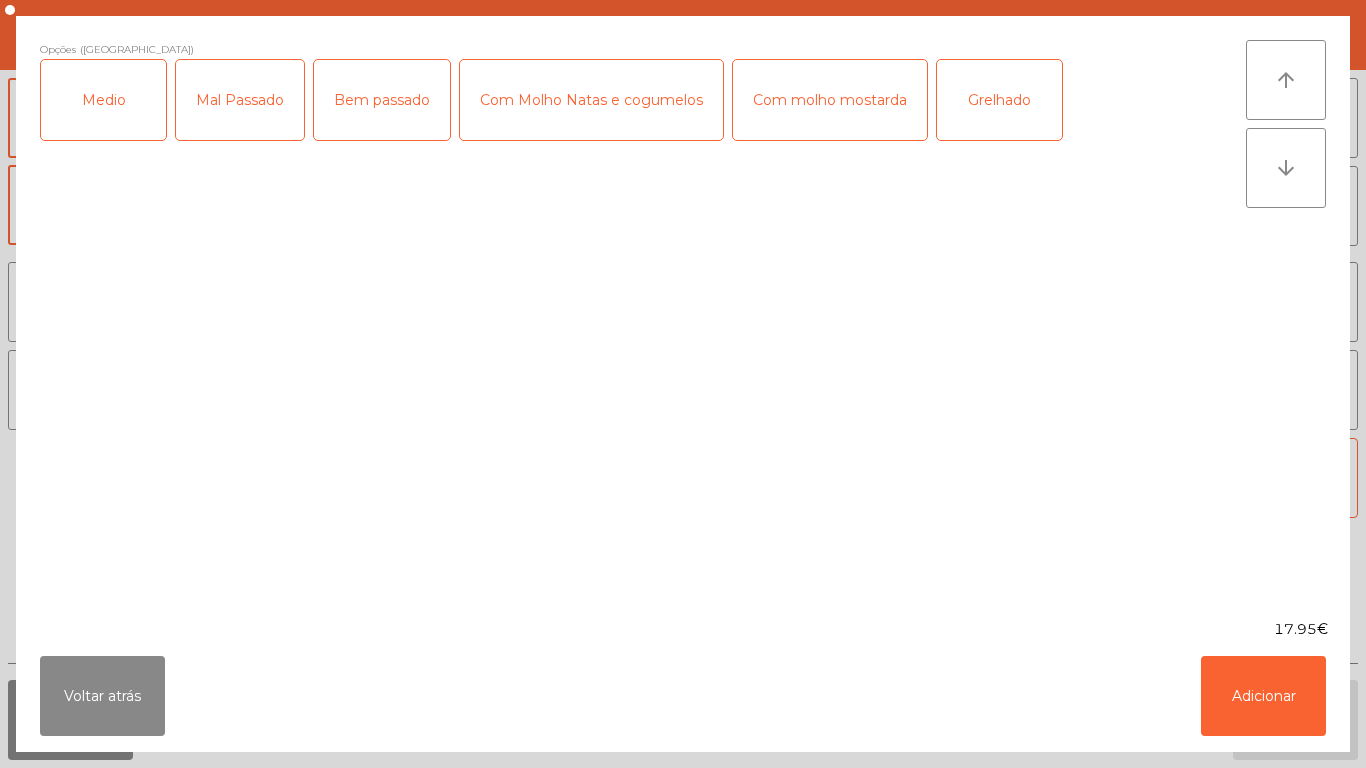 click on "Mal Passado" 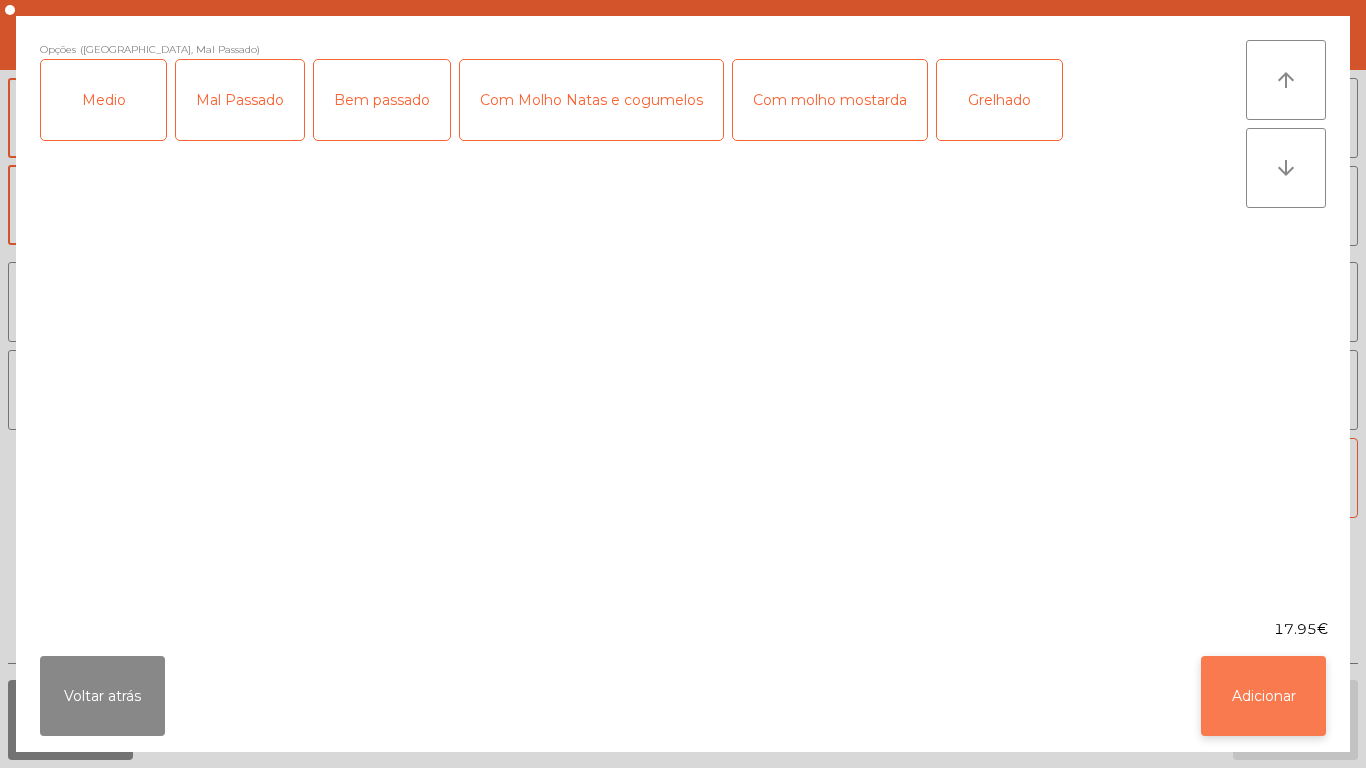 click on "Adicionar" 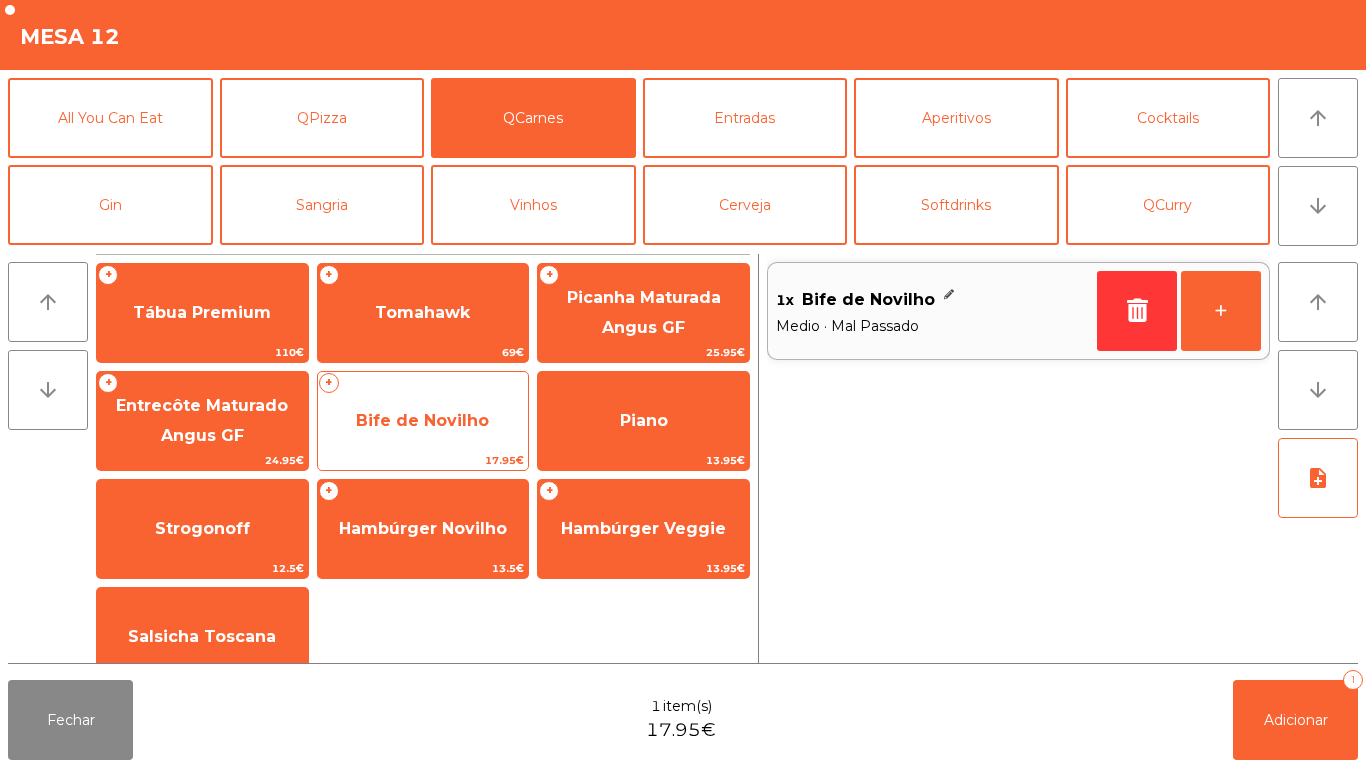 click on "Bife de Novilho" 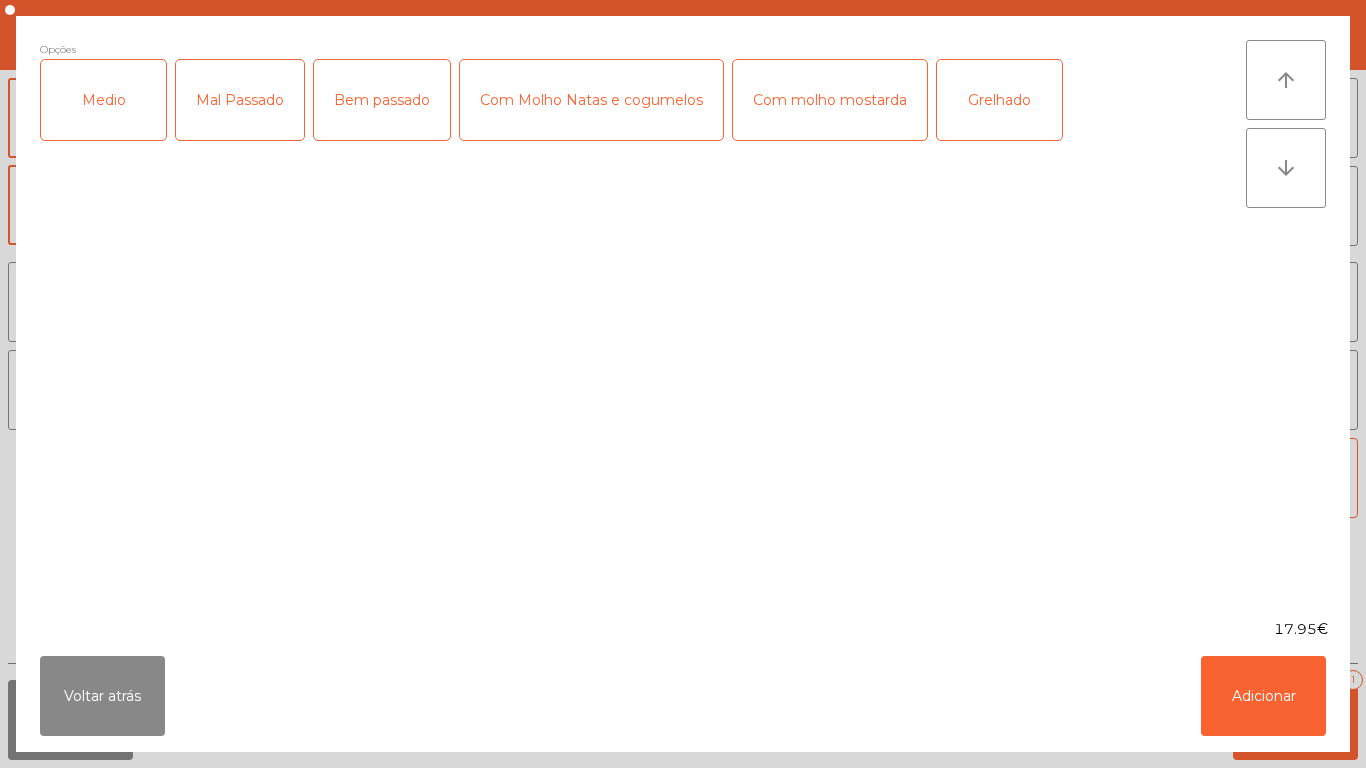 click on "Medio" 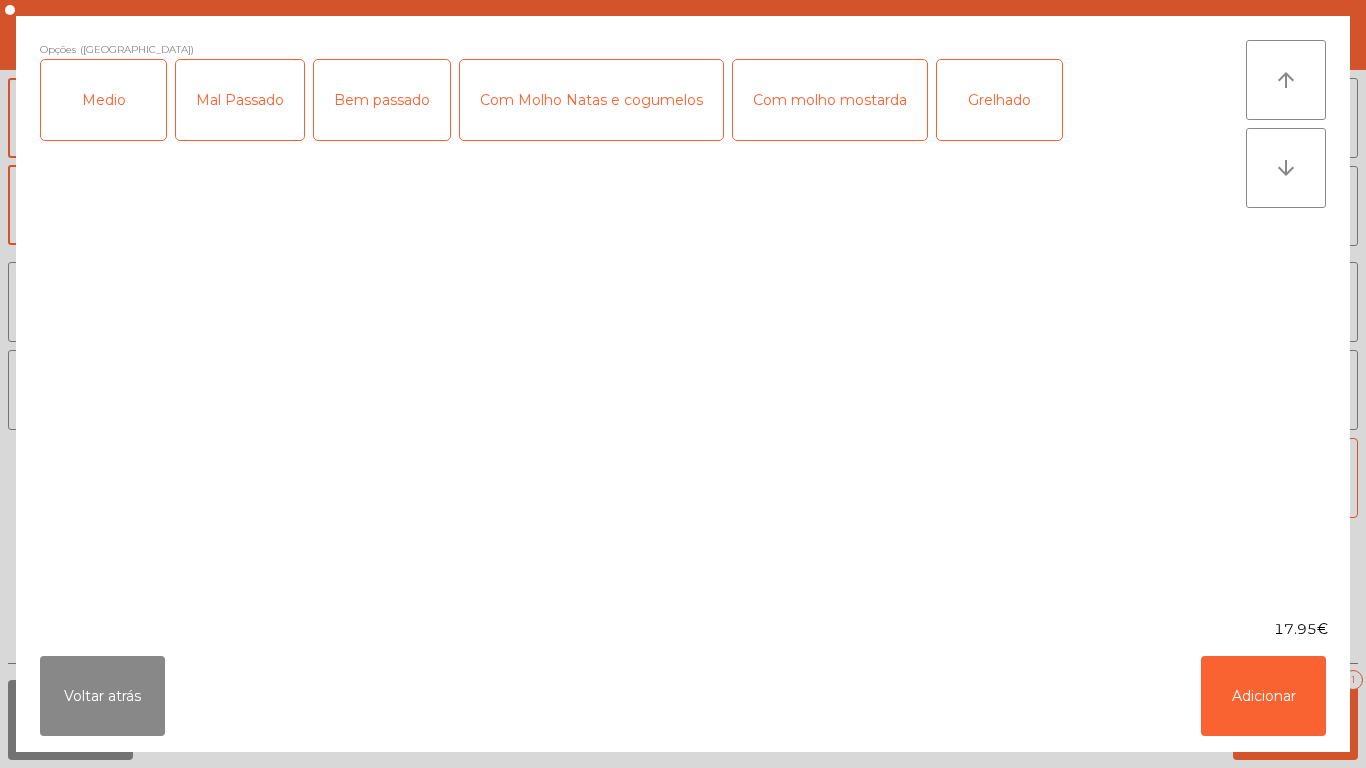 click on "Bem passado" 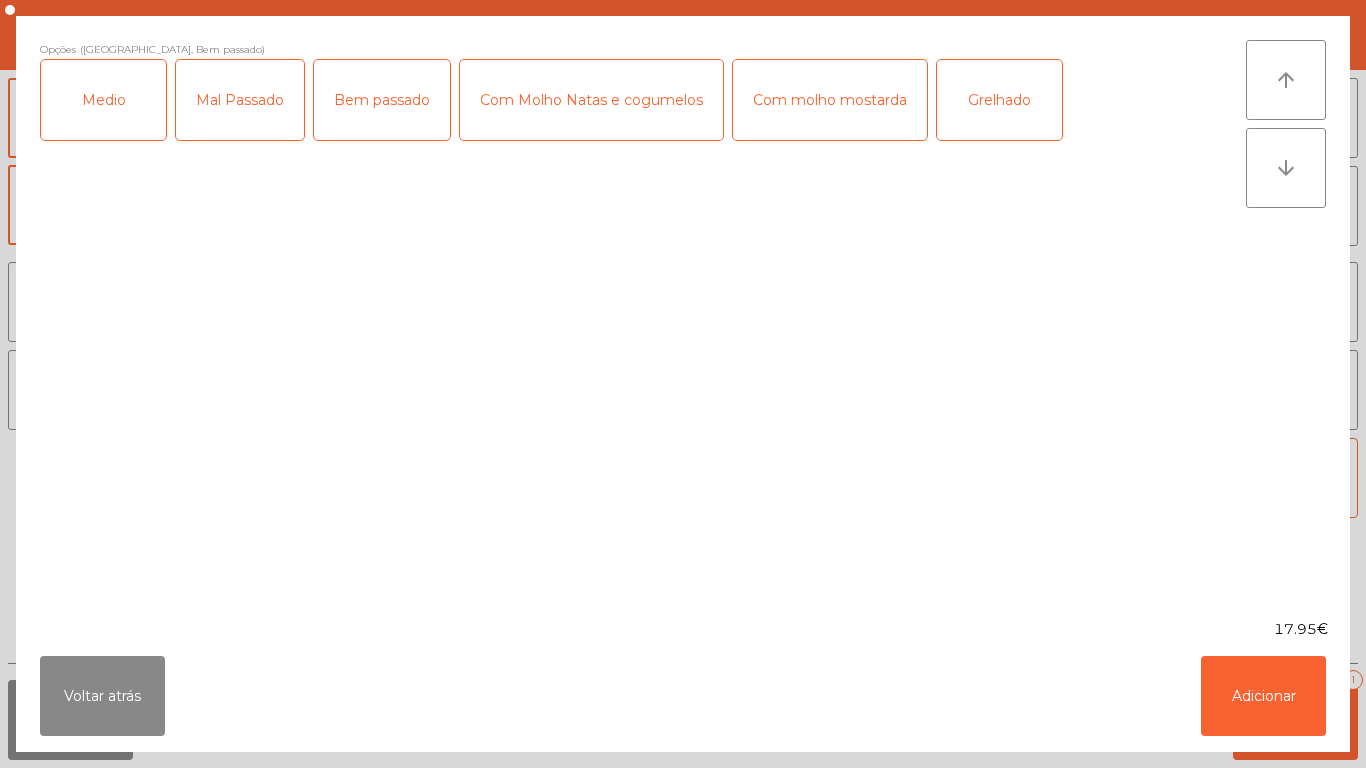 click on "Grelhado" 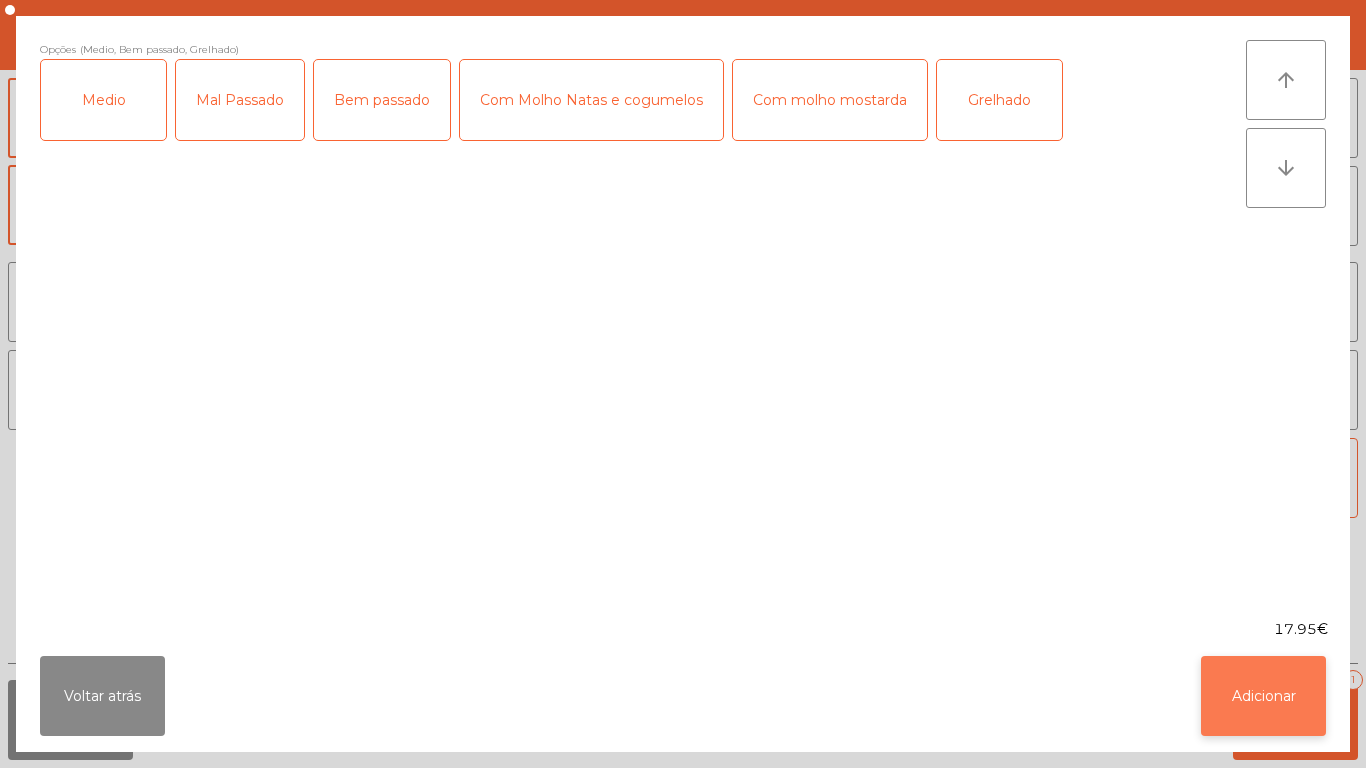 click on "Adicionar" 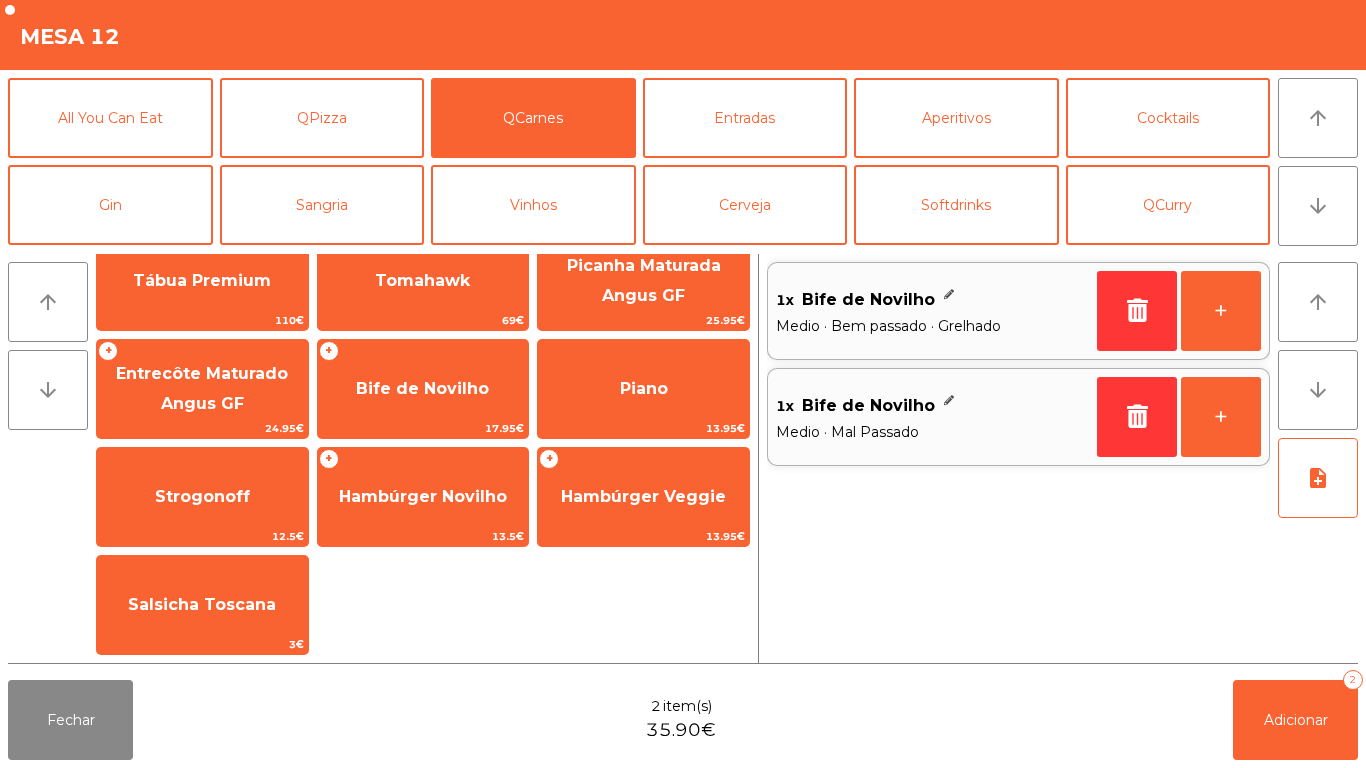 scroll, scrollTop: 0, scrollLeft: 0, axis: both 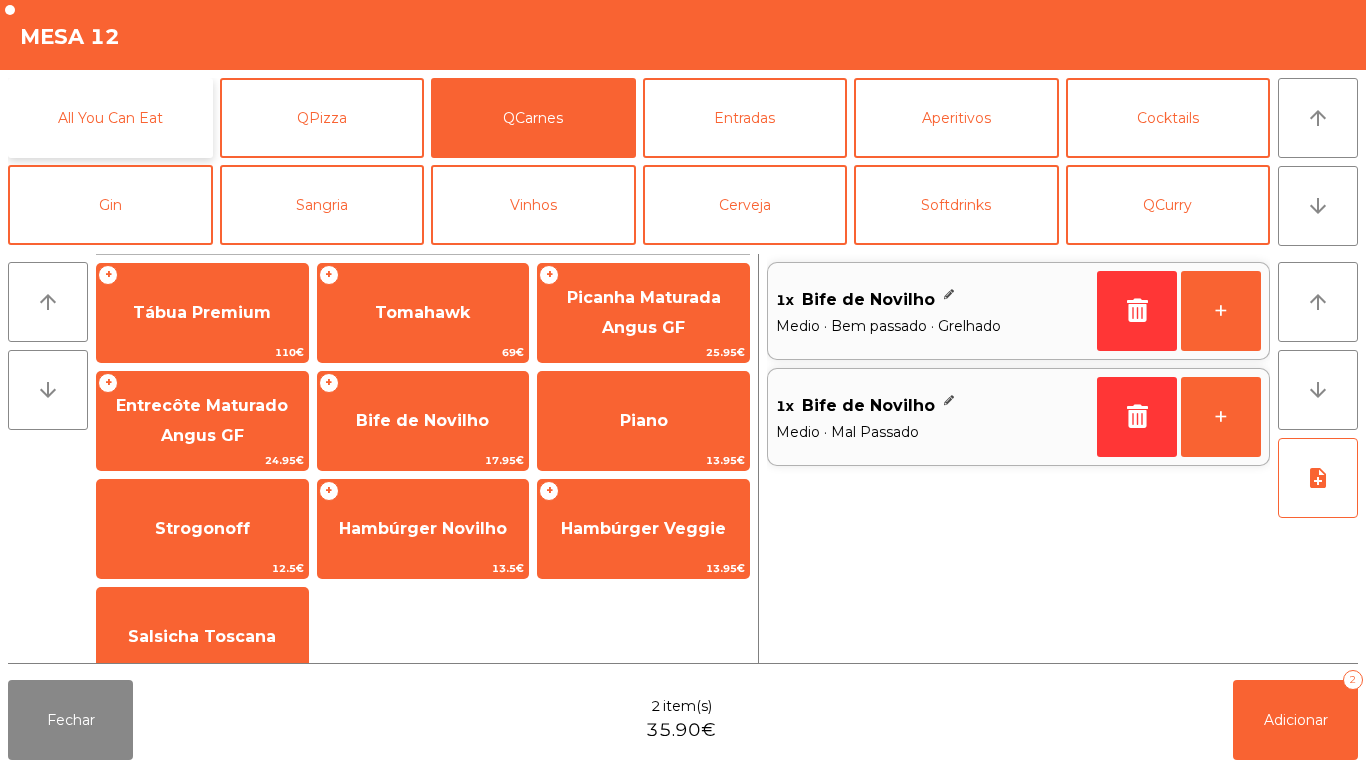 click on "All You Can Eat" 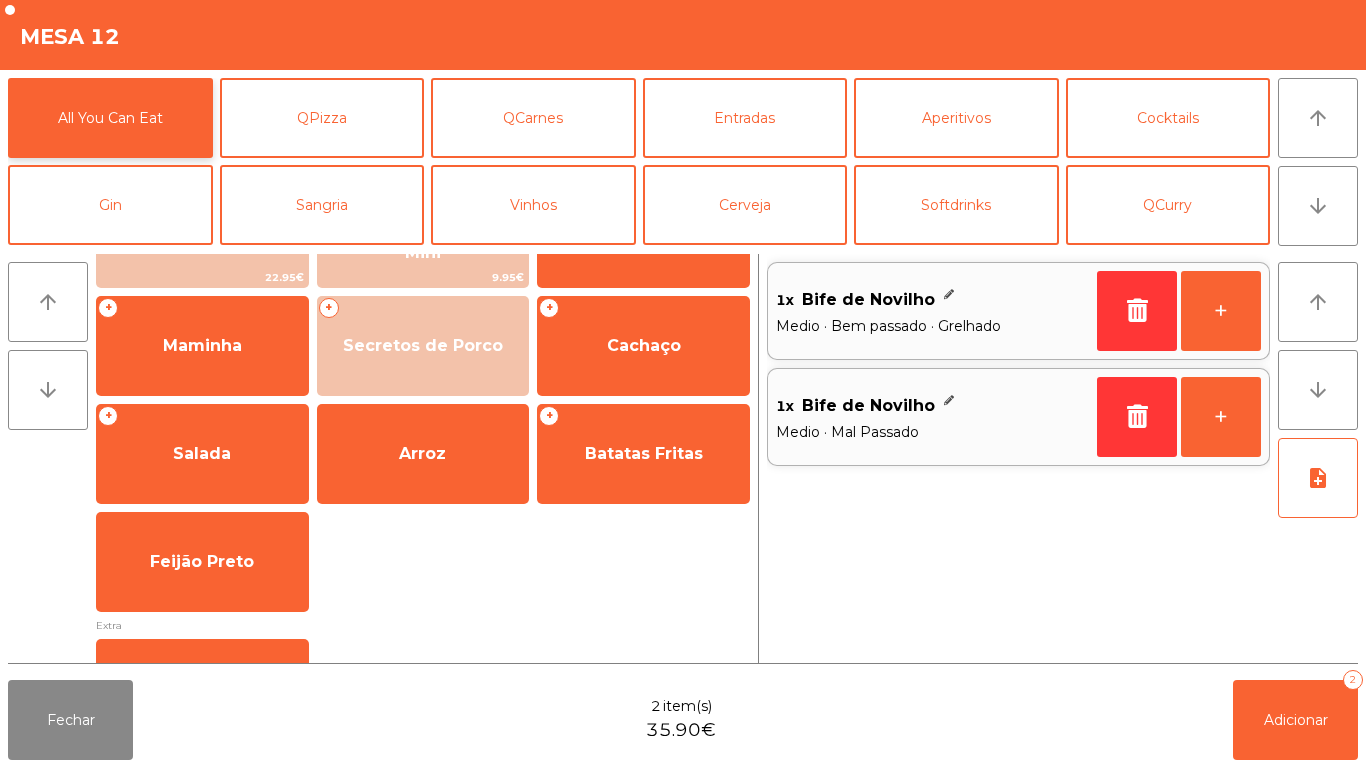 scroll, scrollTop: 25, scrollLeft: 0, axis: vertical 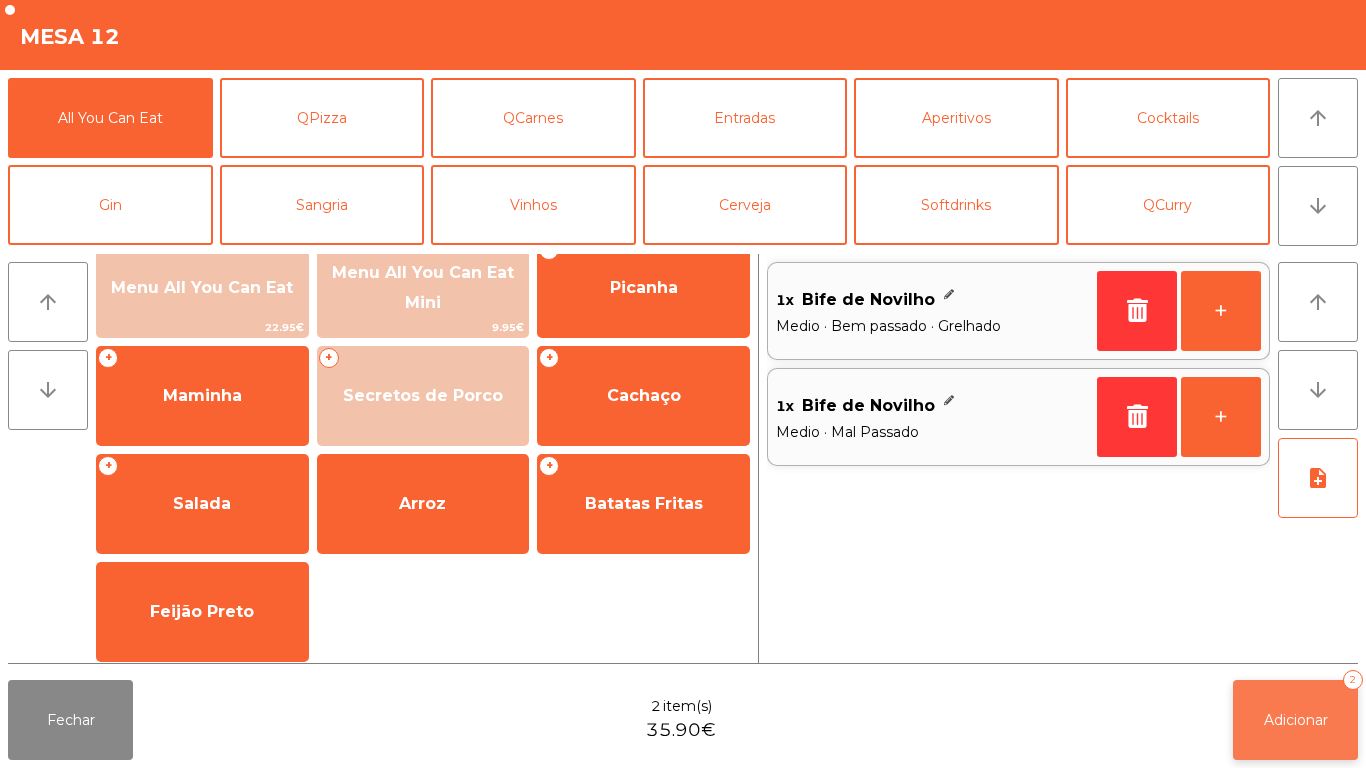 click on "Adicionar" 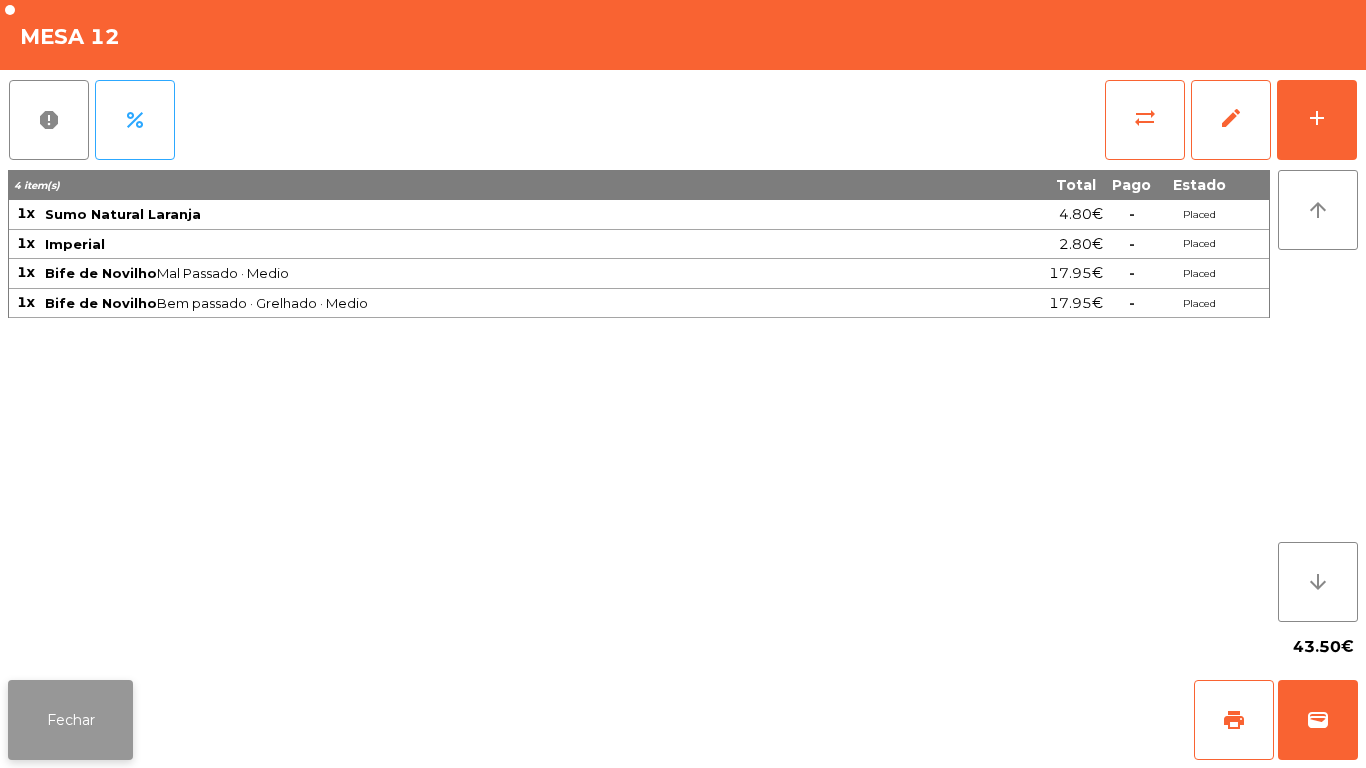 click on "Fechar" 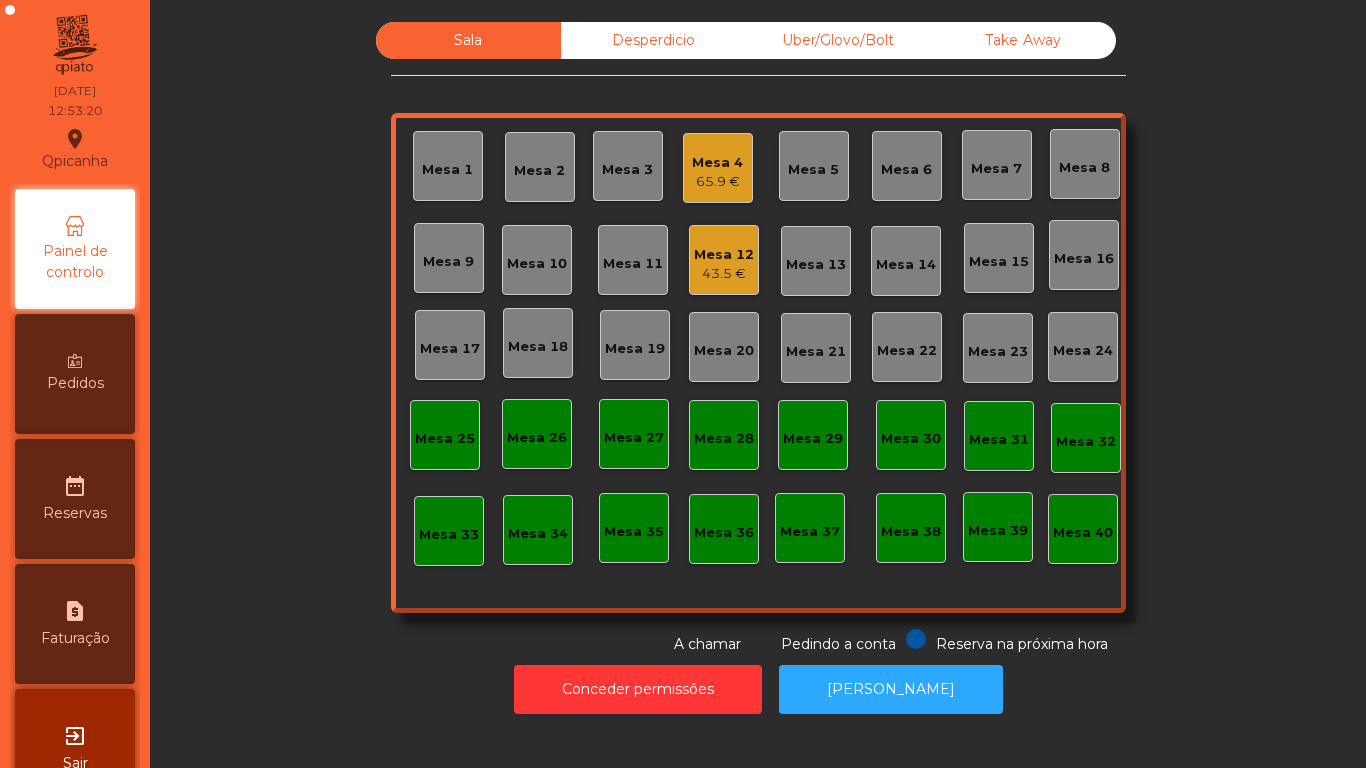 click on "65.9 €" 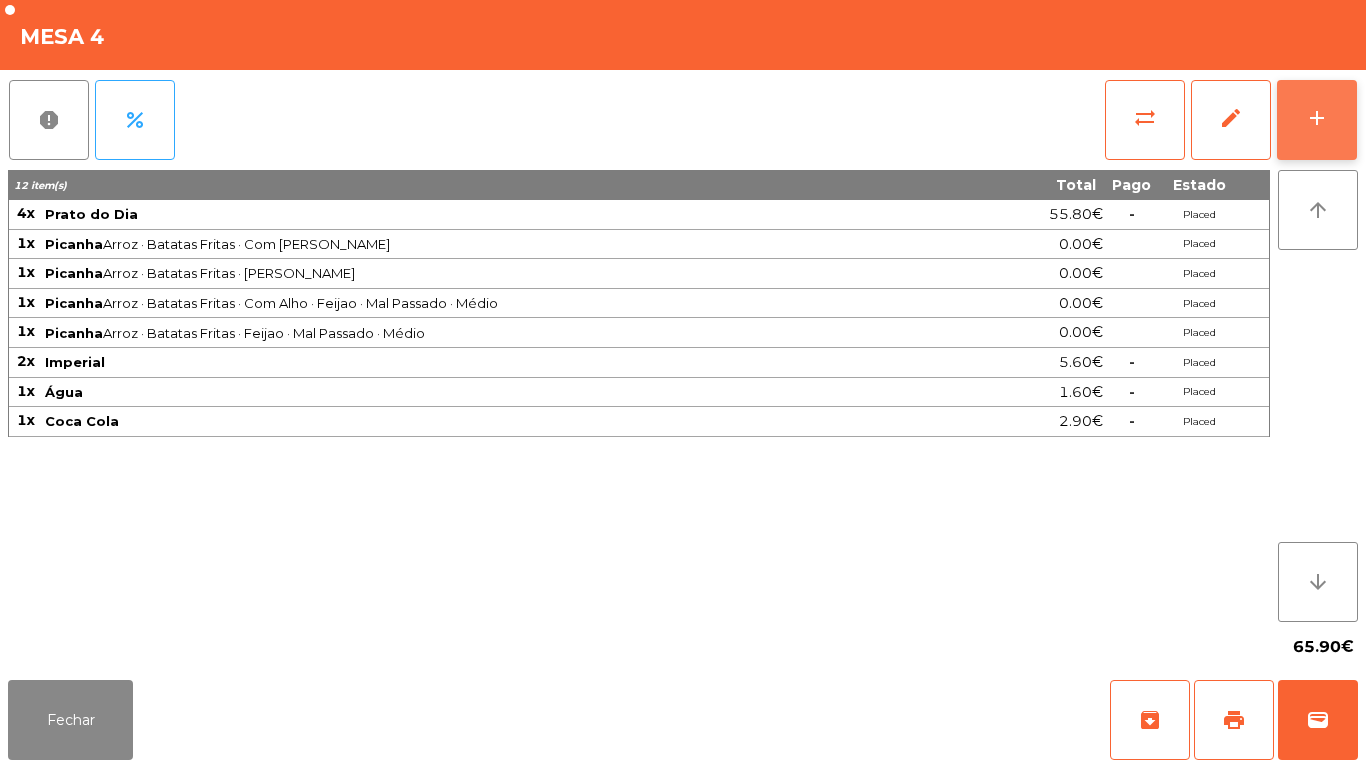 click on "add" 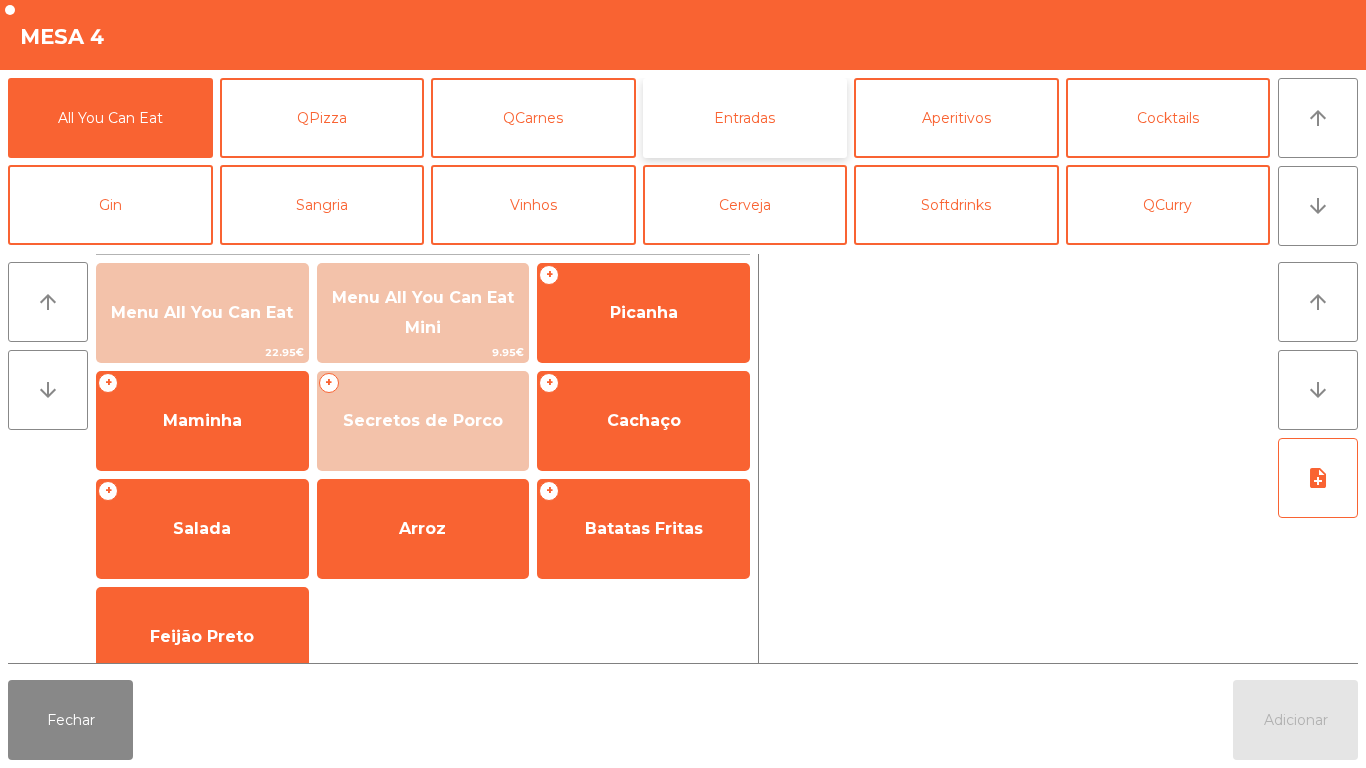 click on "Entradas" 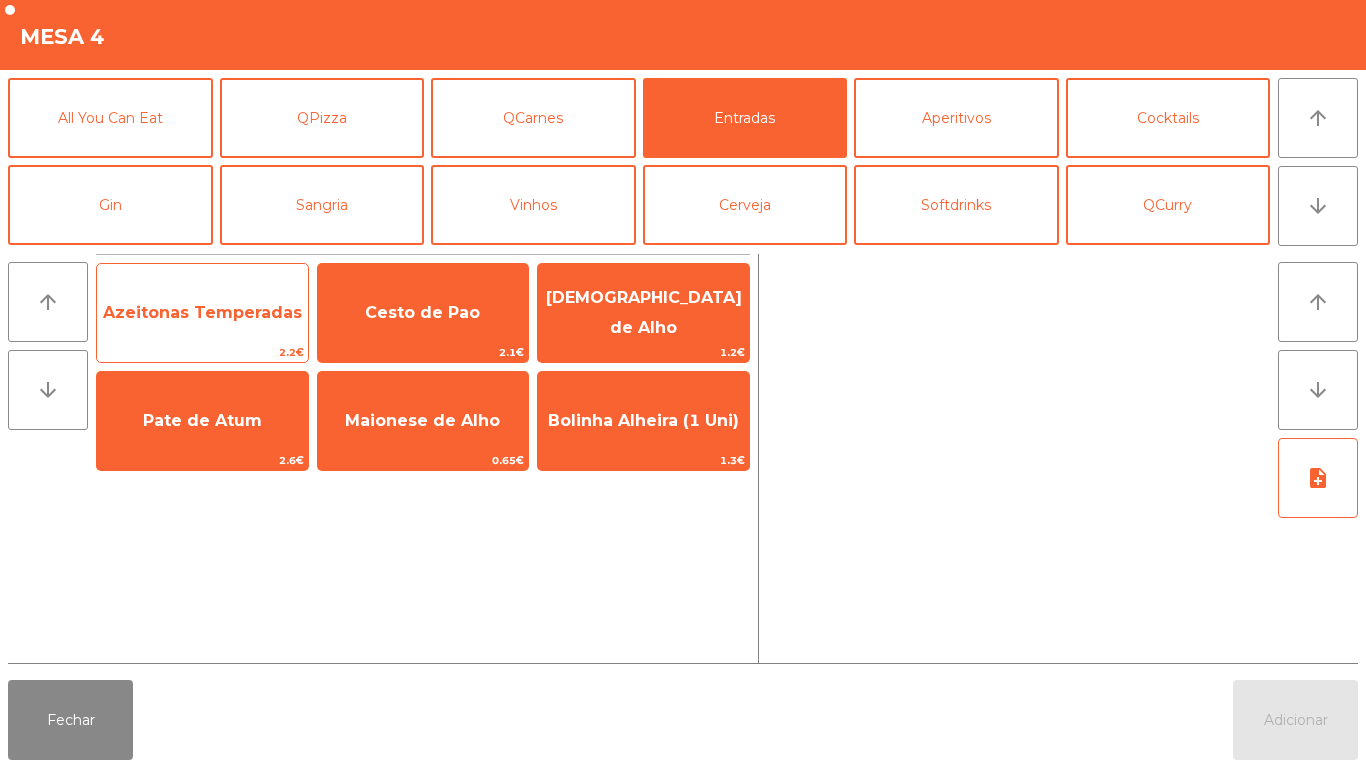 click on "Azeitonas Temperadas" 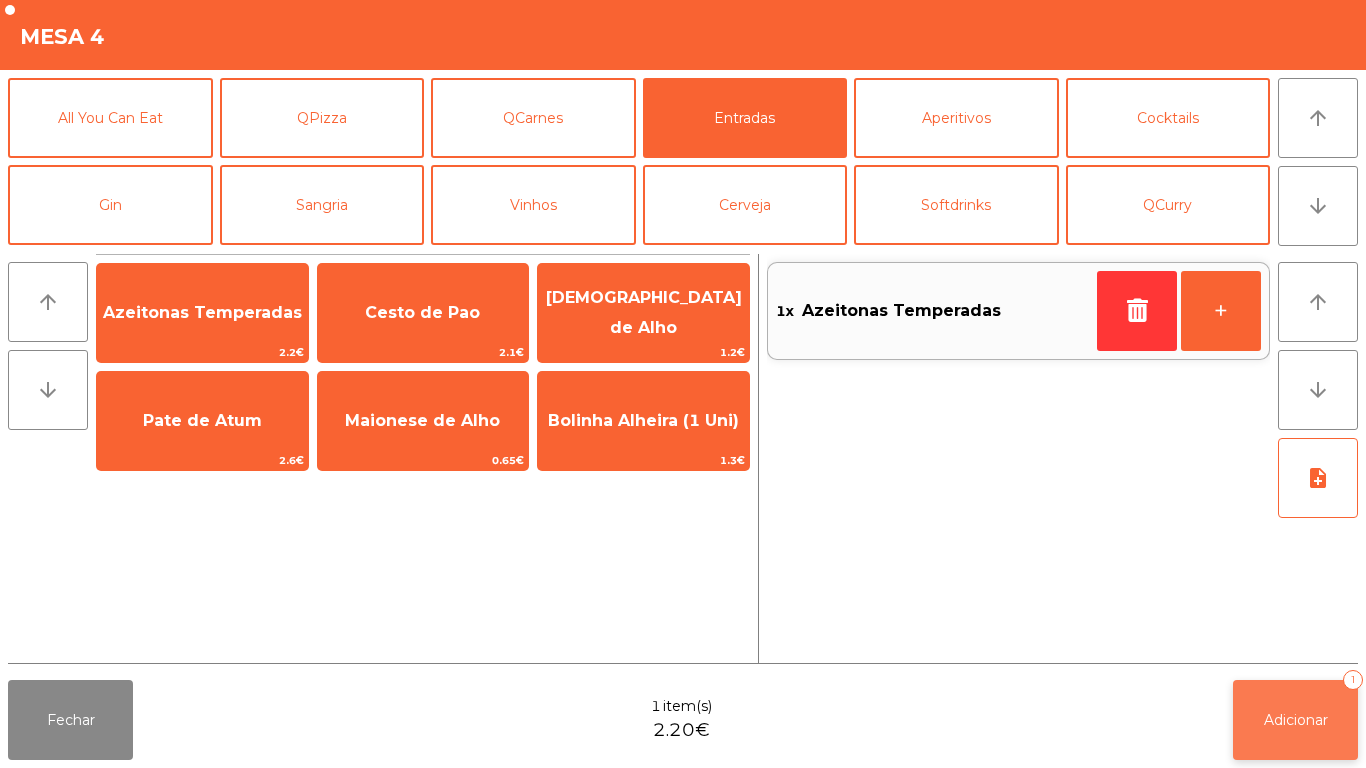 click on "Adicionar   1" 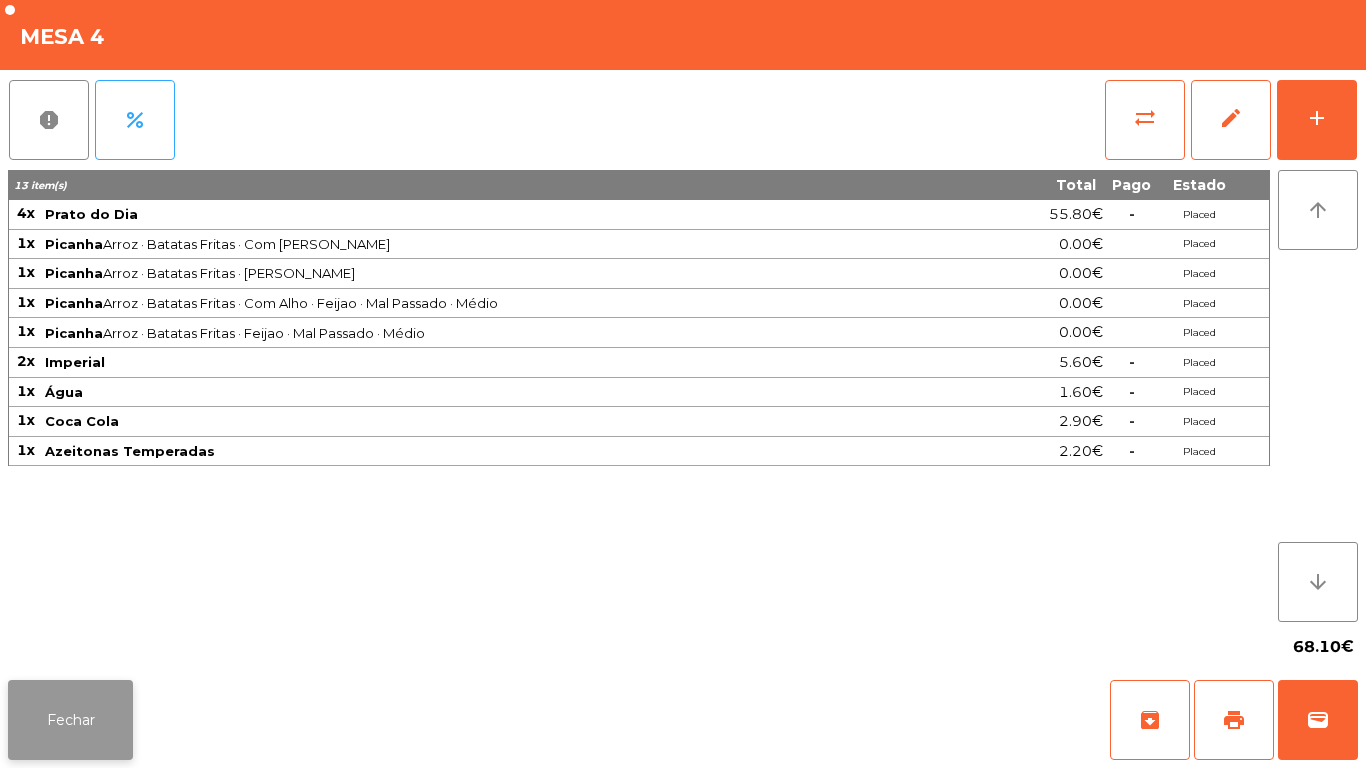 click on "Fechar" 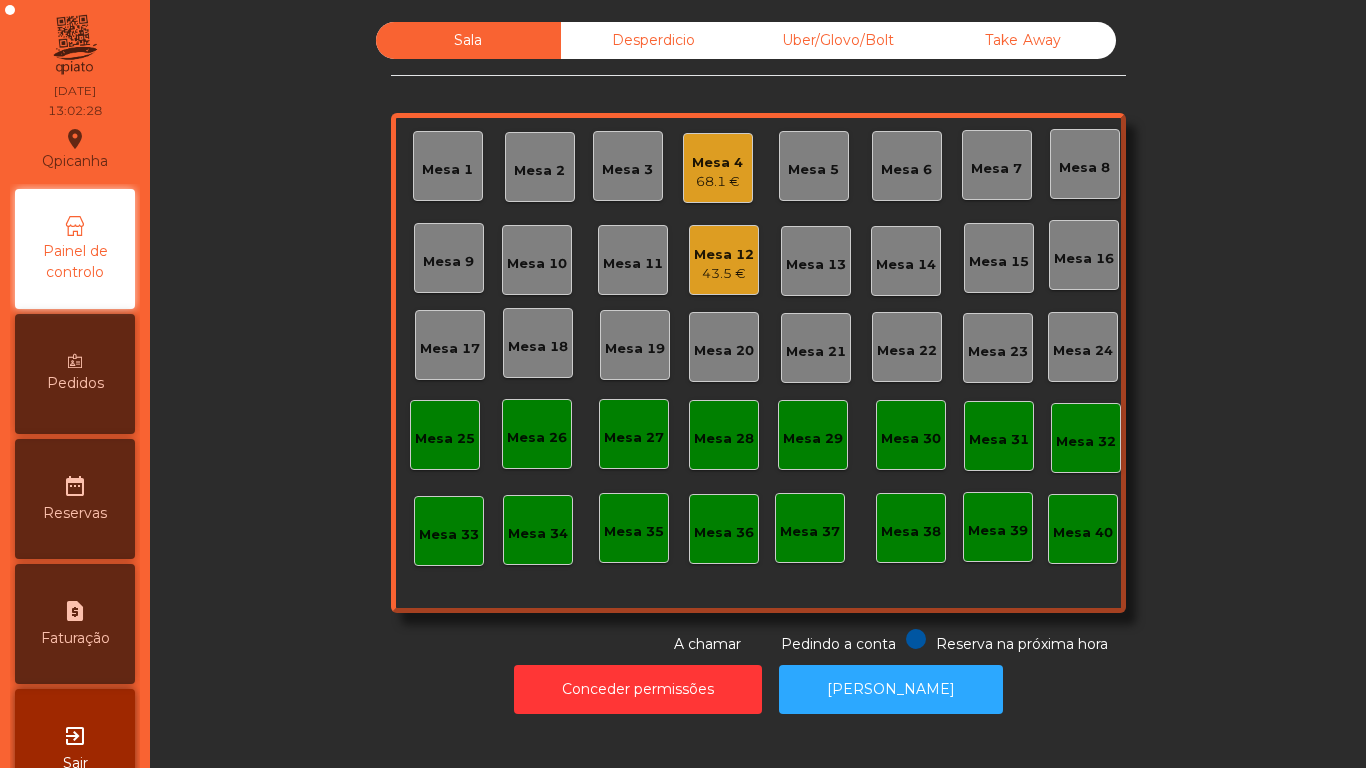 click on "Mesa 13" 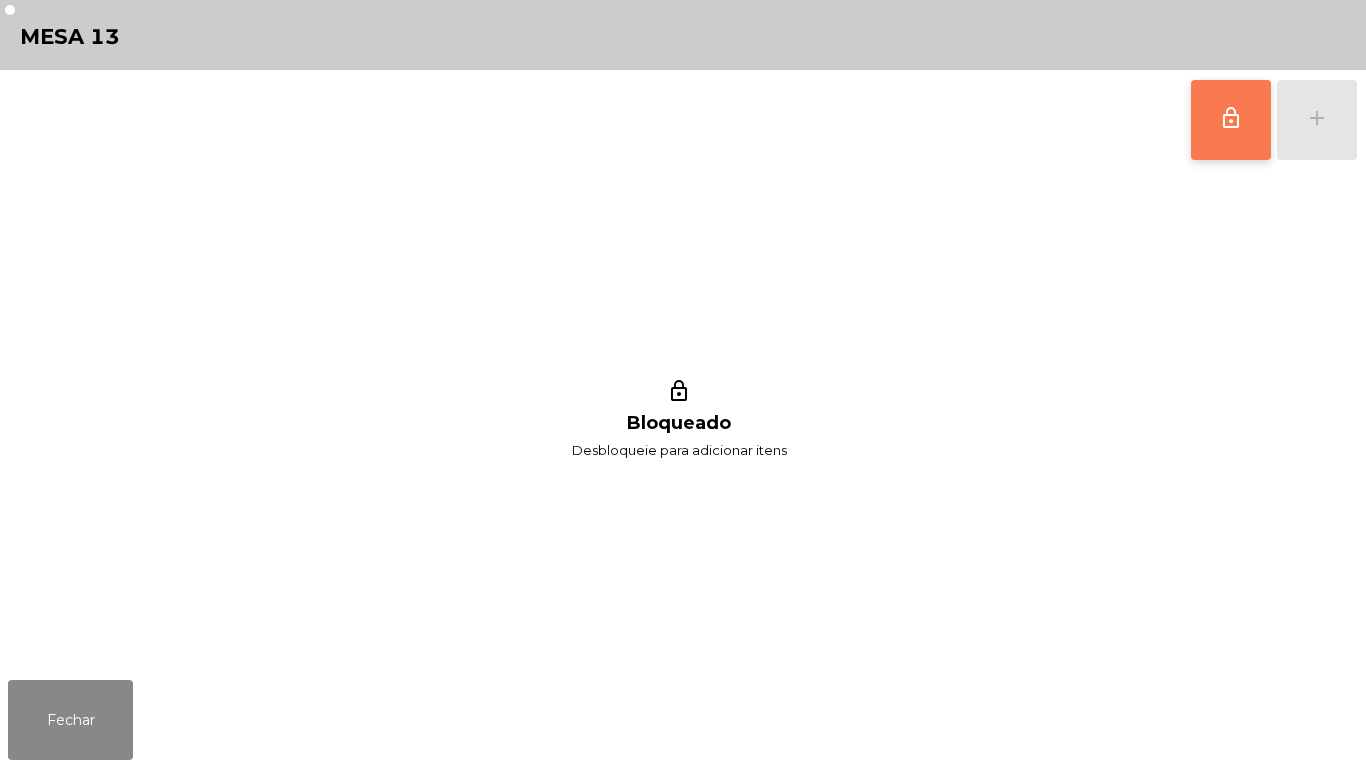 click on "lock_outline" 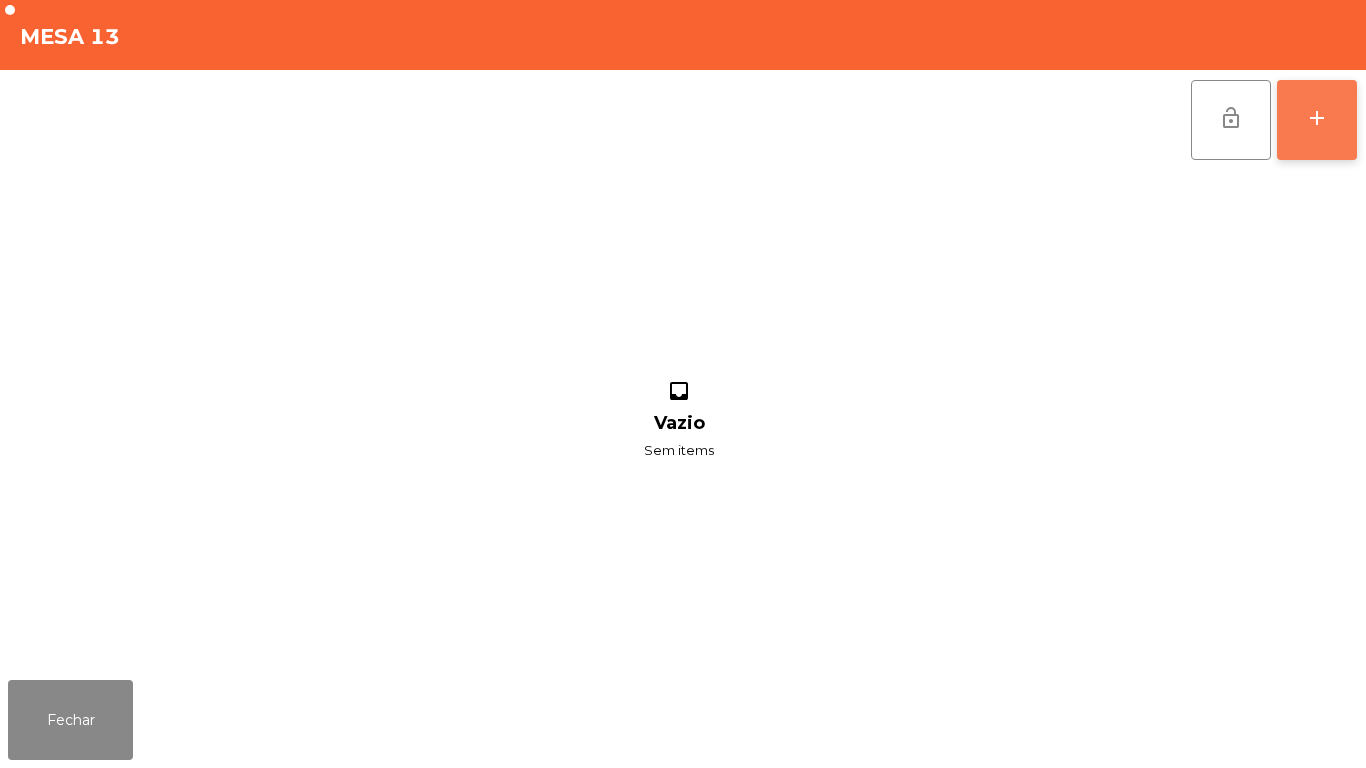 click on "add" 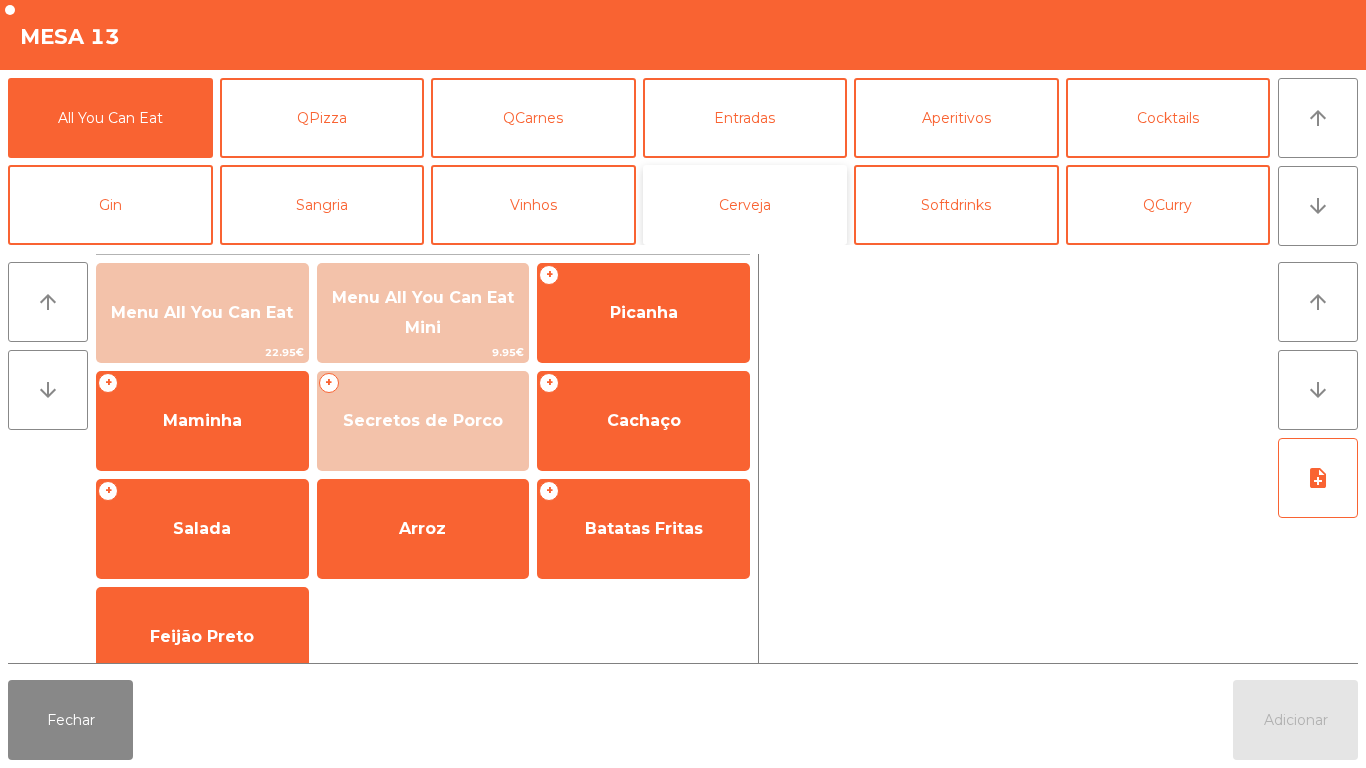 click on "Cerveja" 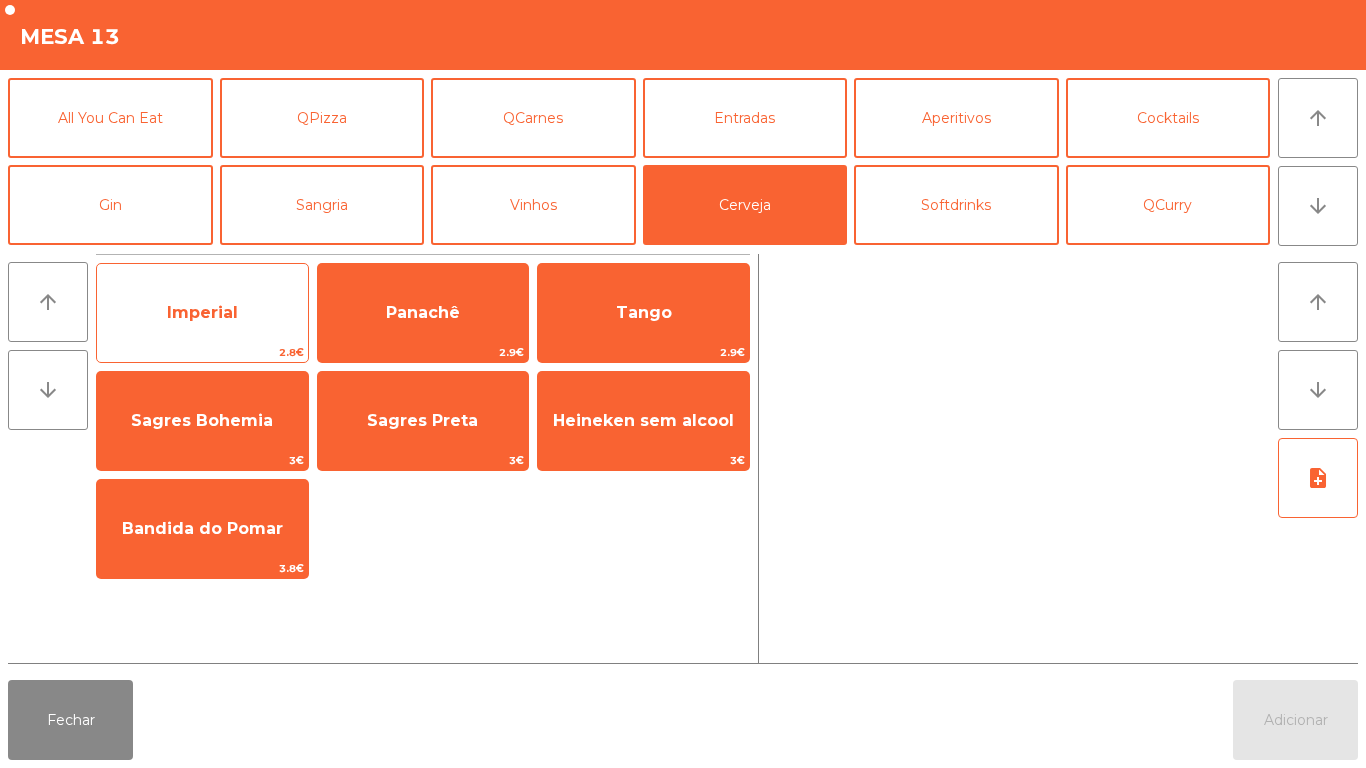 click on "Imperial" 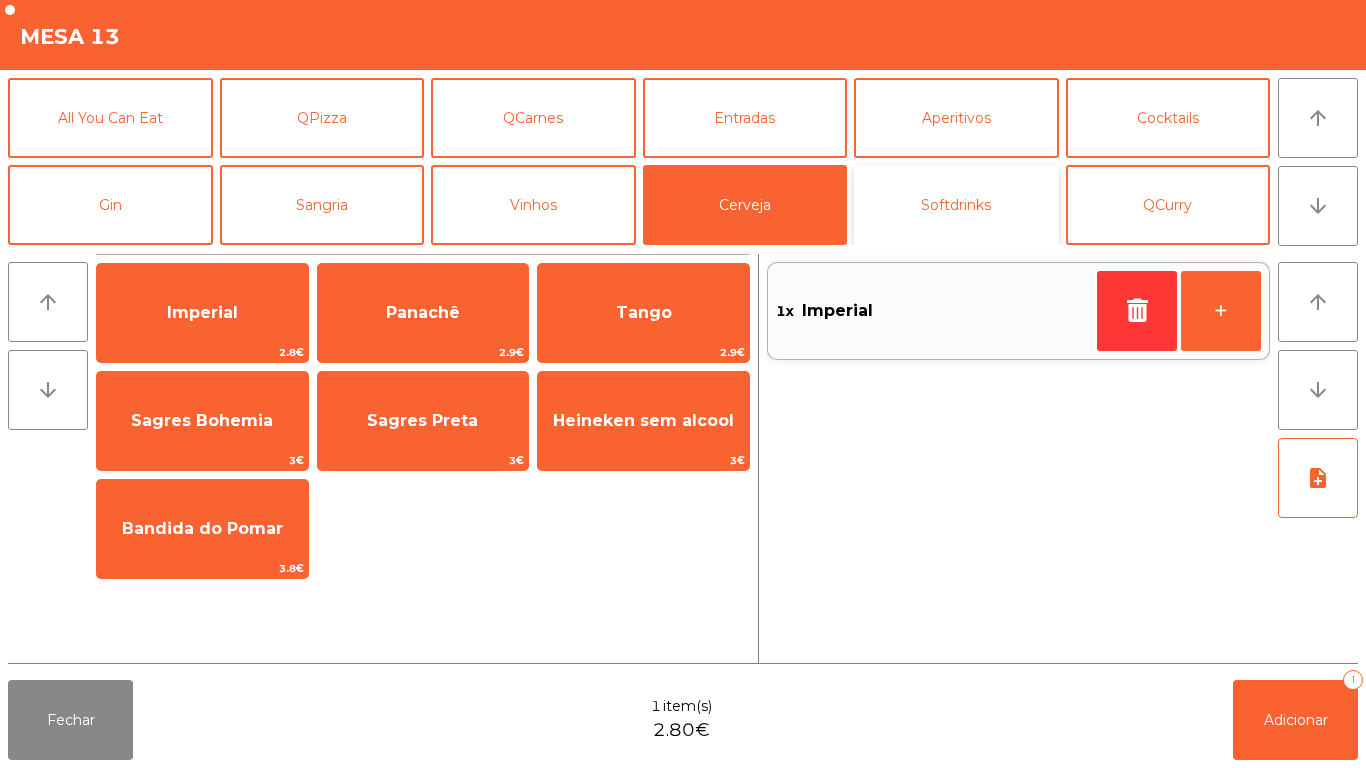 click on "Softdrinks" 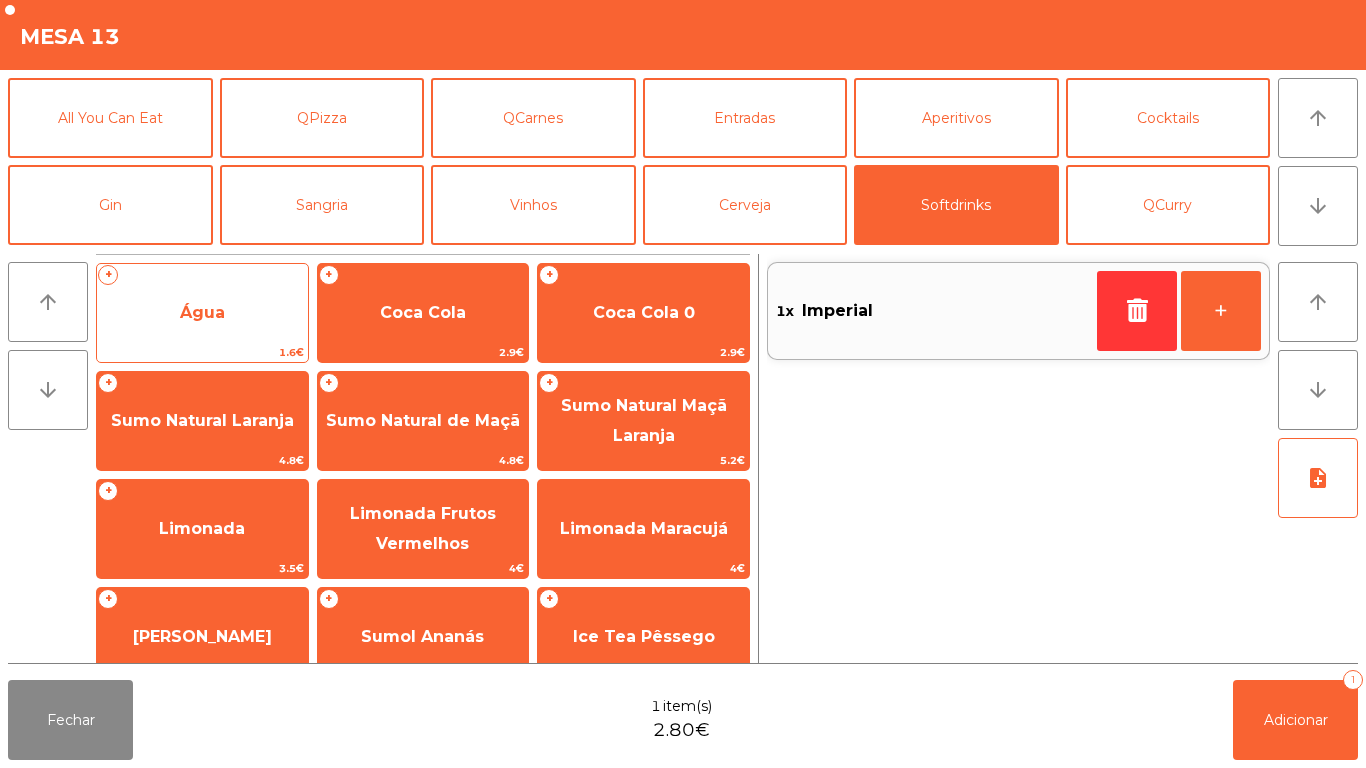 click on "Água" 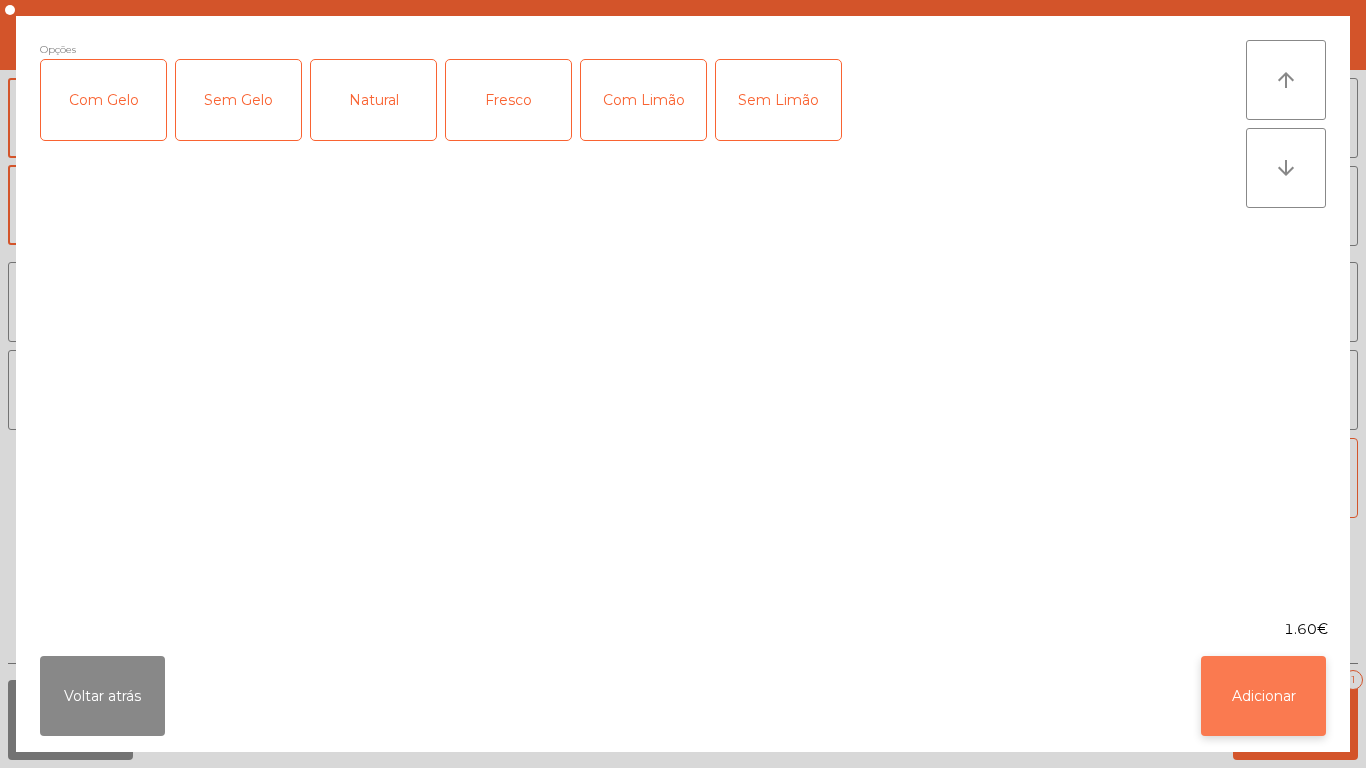 click on "Adicionar" 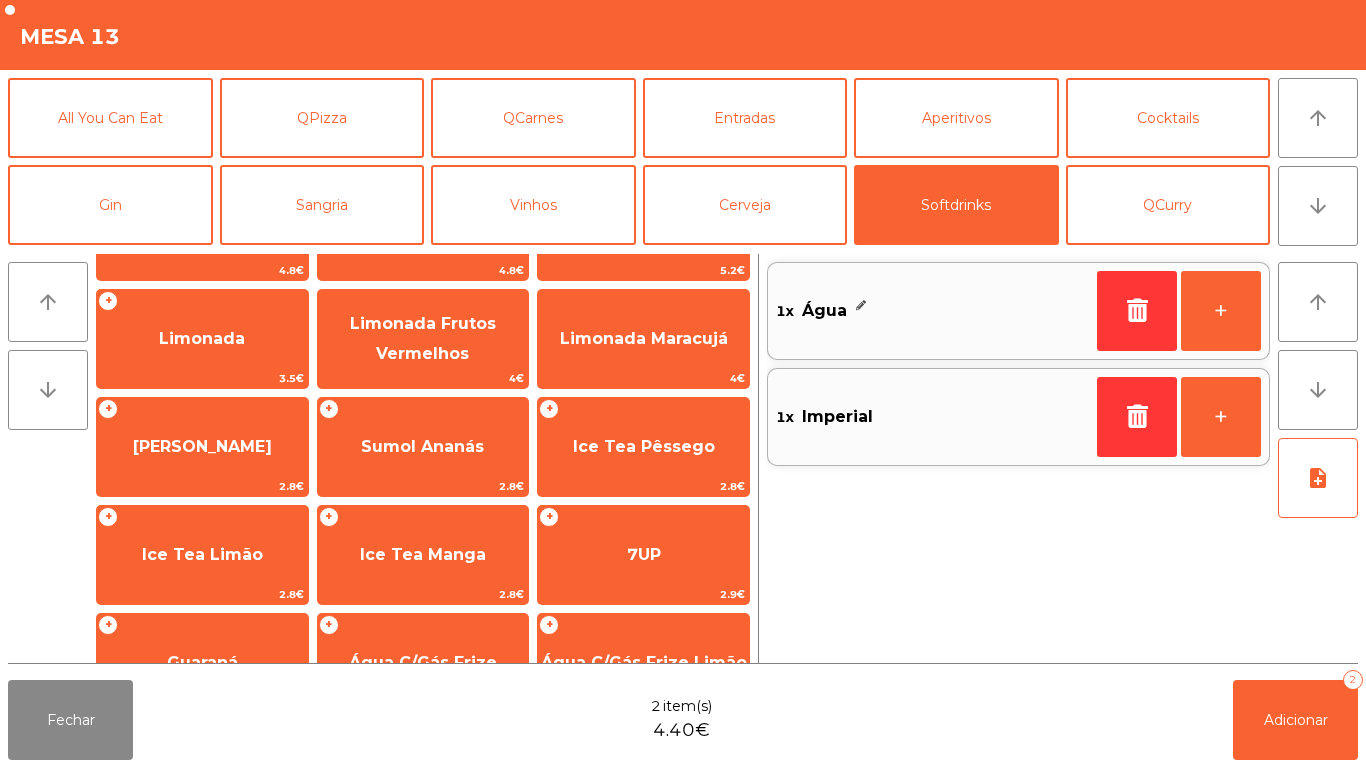 scroll, scrollTop: 192, scrollLeft: 0, axis: vertical 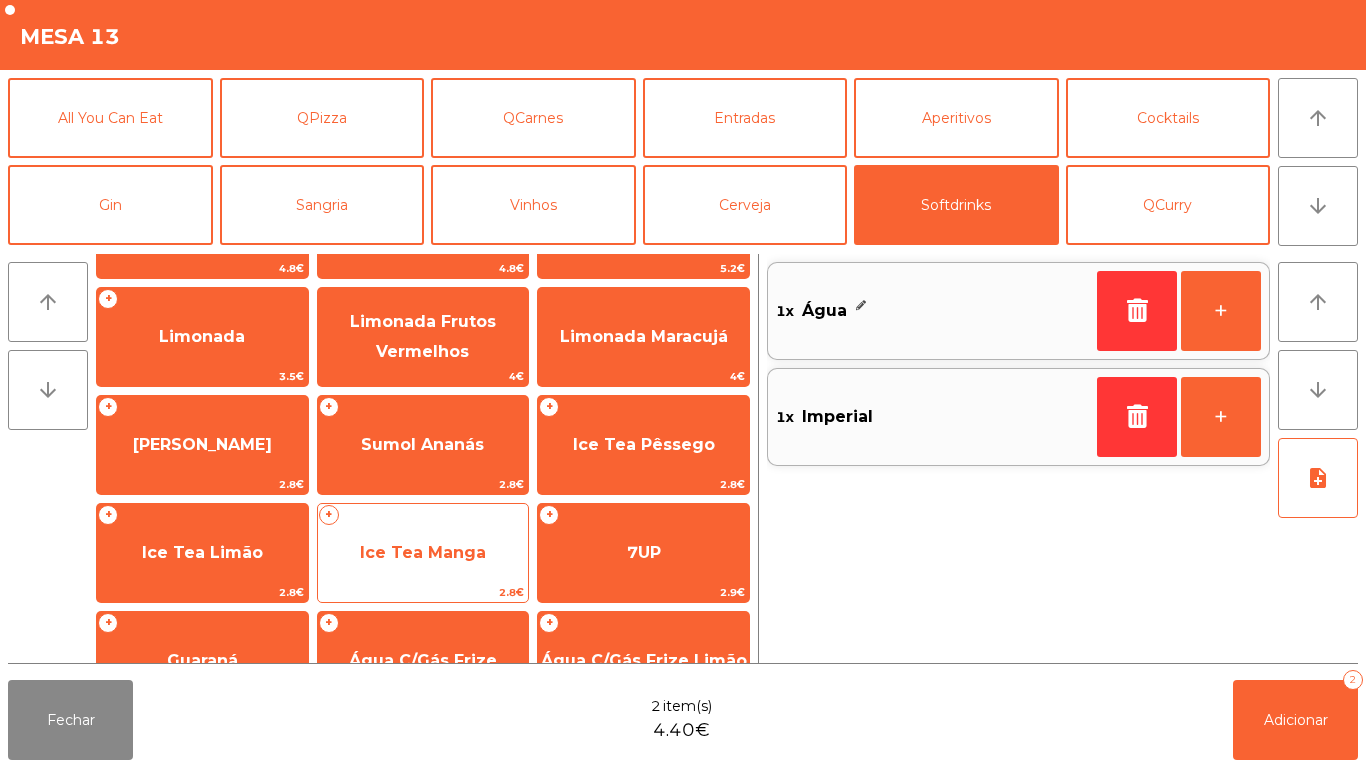 click on "Ice Tea Manga" 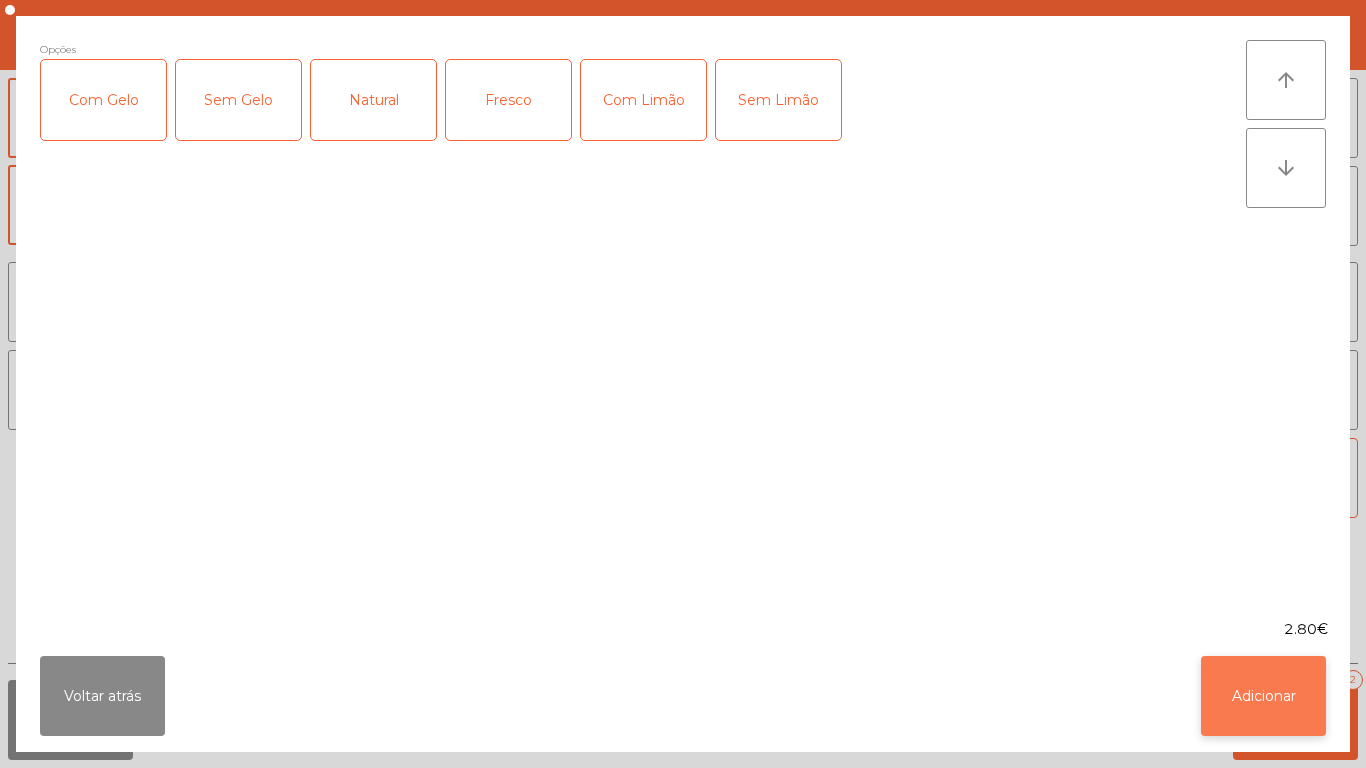 click on "Adicionar" 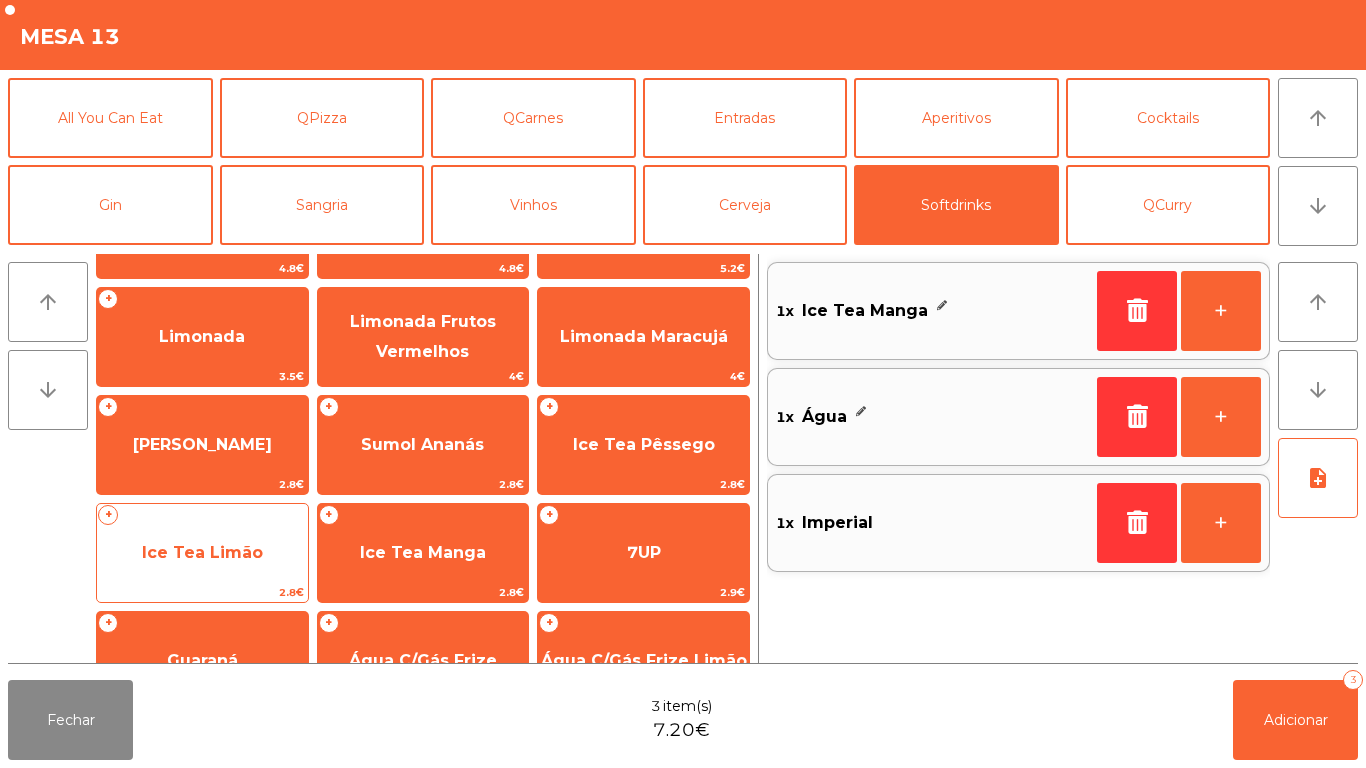 click on "Ice Tea Limão" 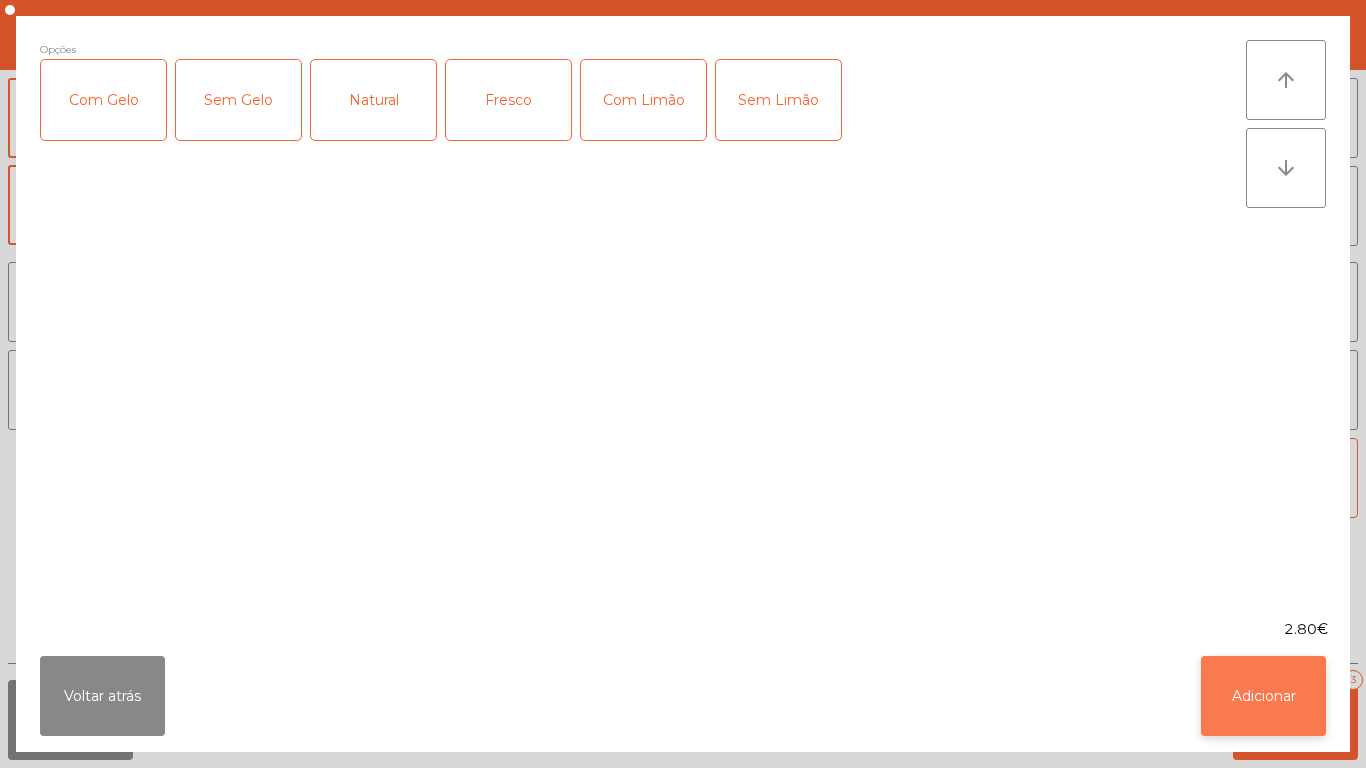 click on "Adicionar" 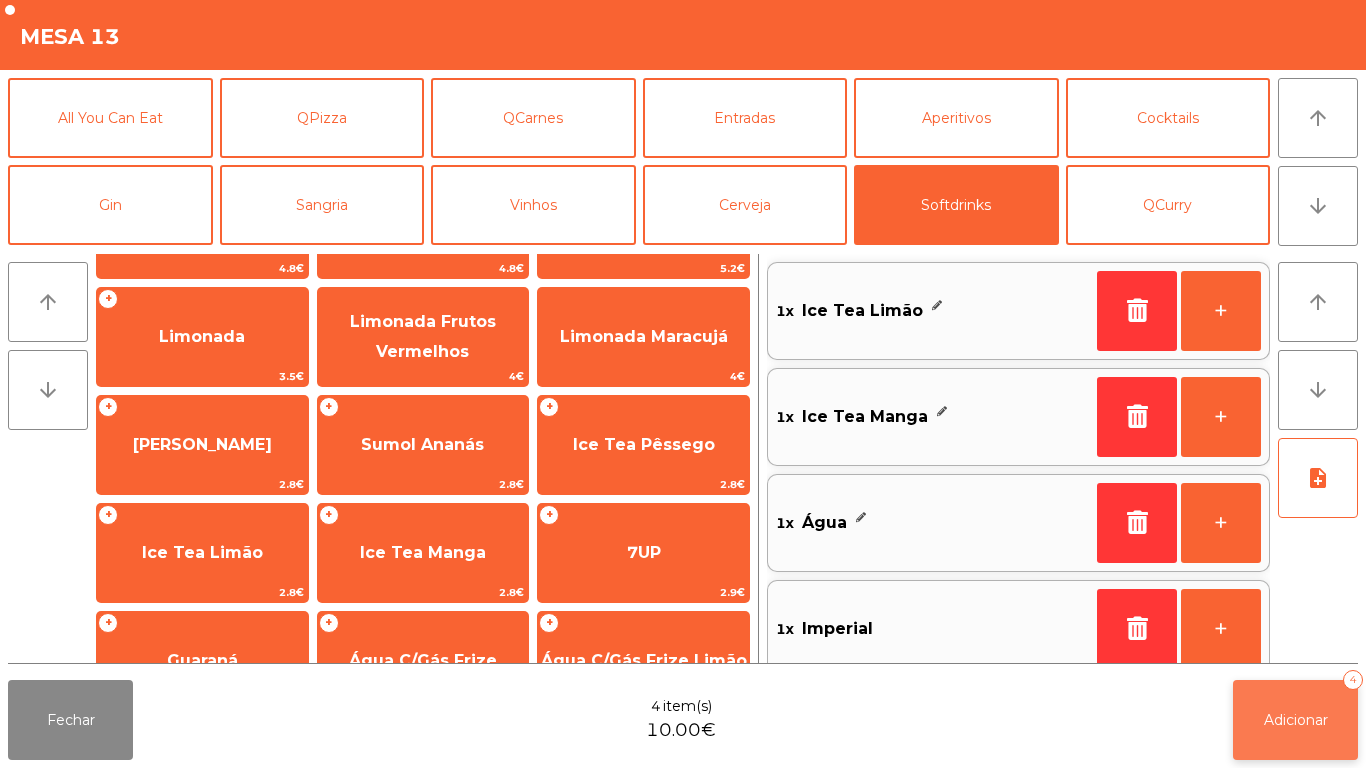 click on "Adicionar   4" 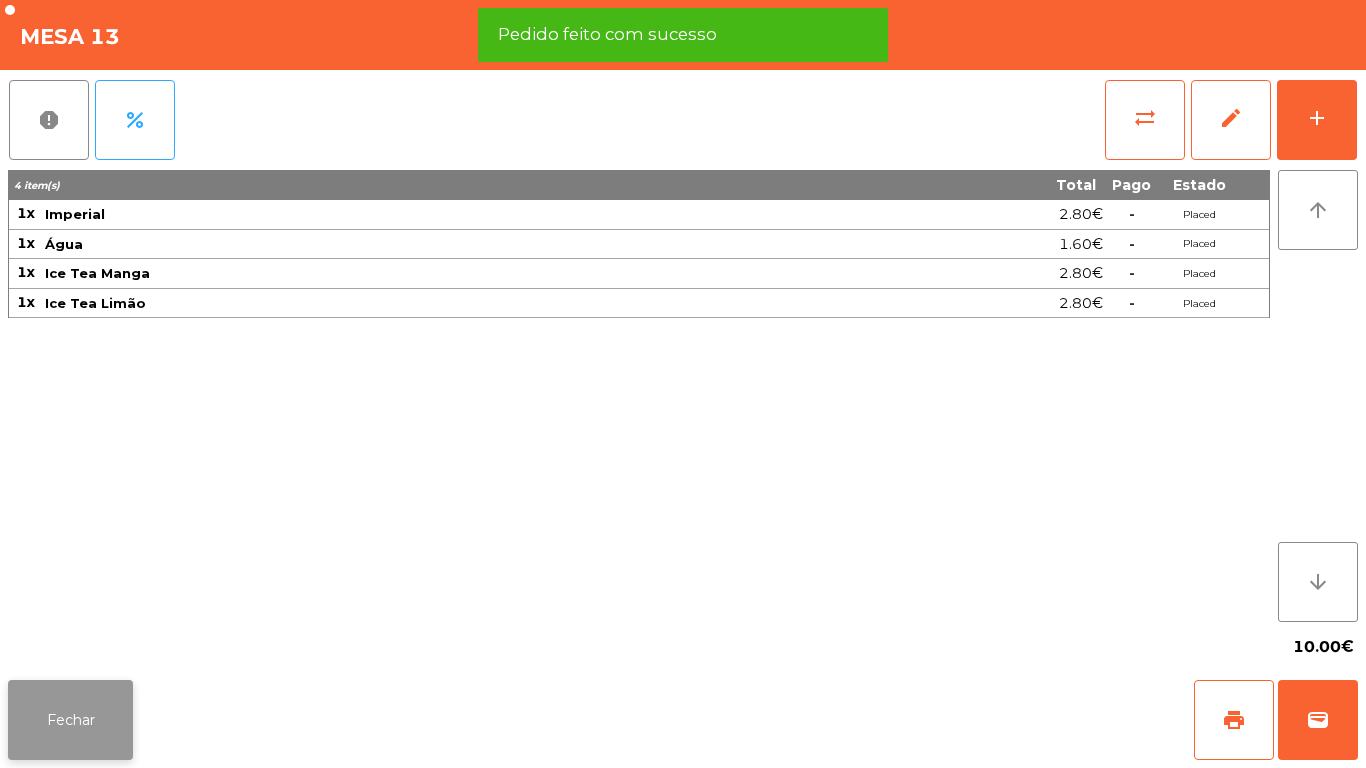 click on "Fechar" 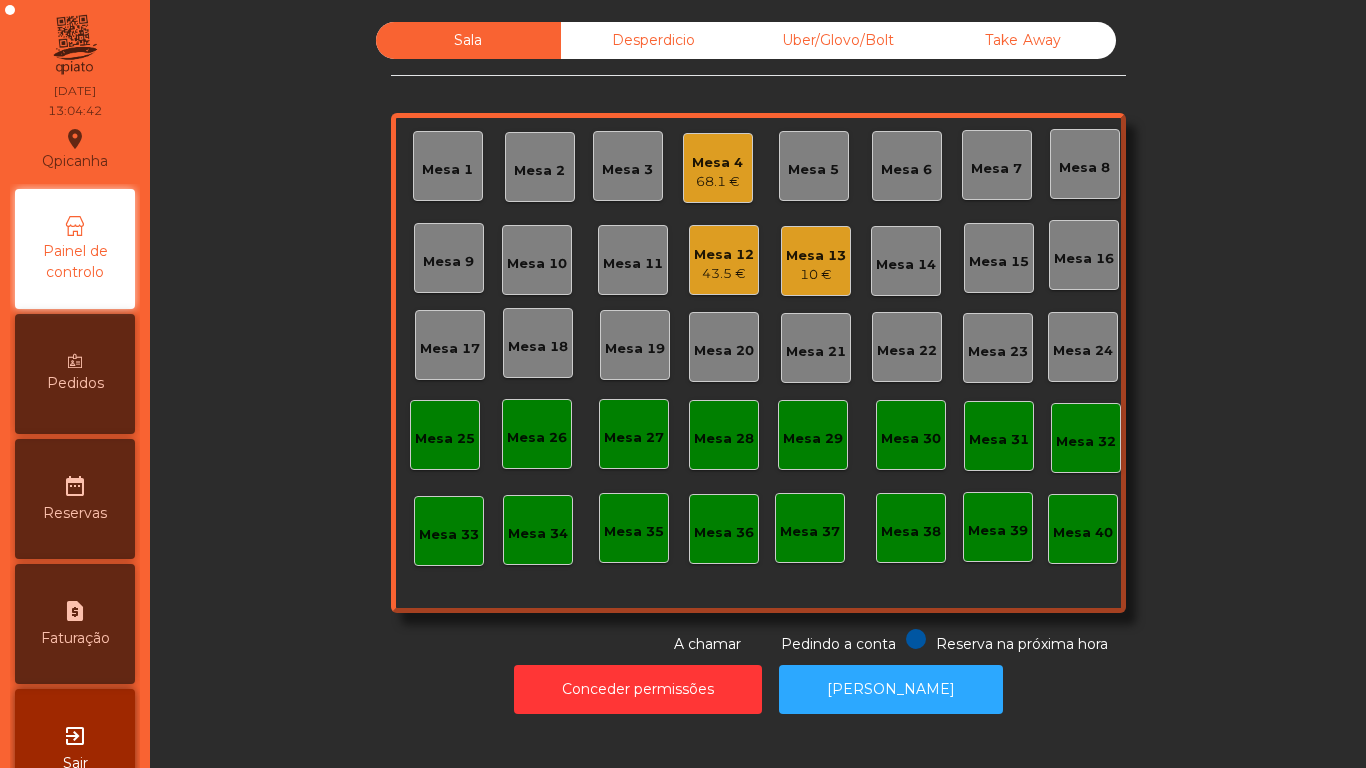 click on "43.5 €" 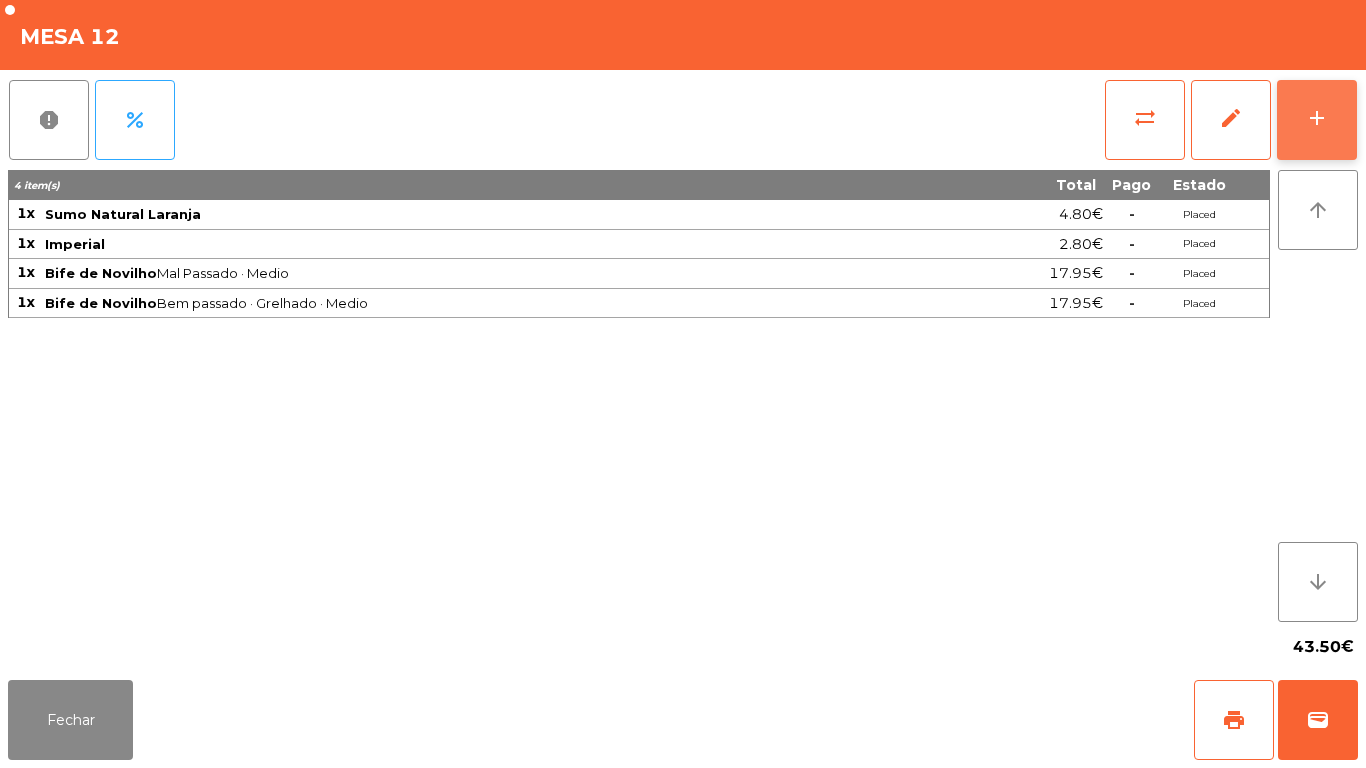 click on "add" 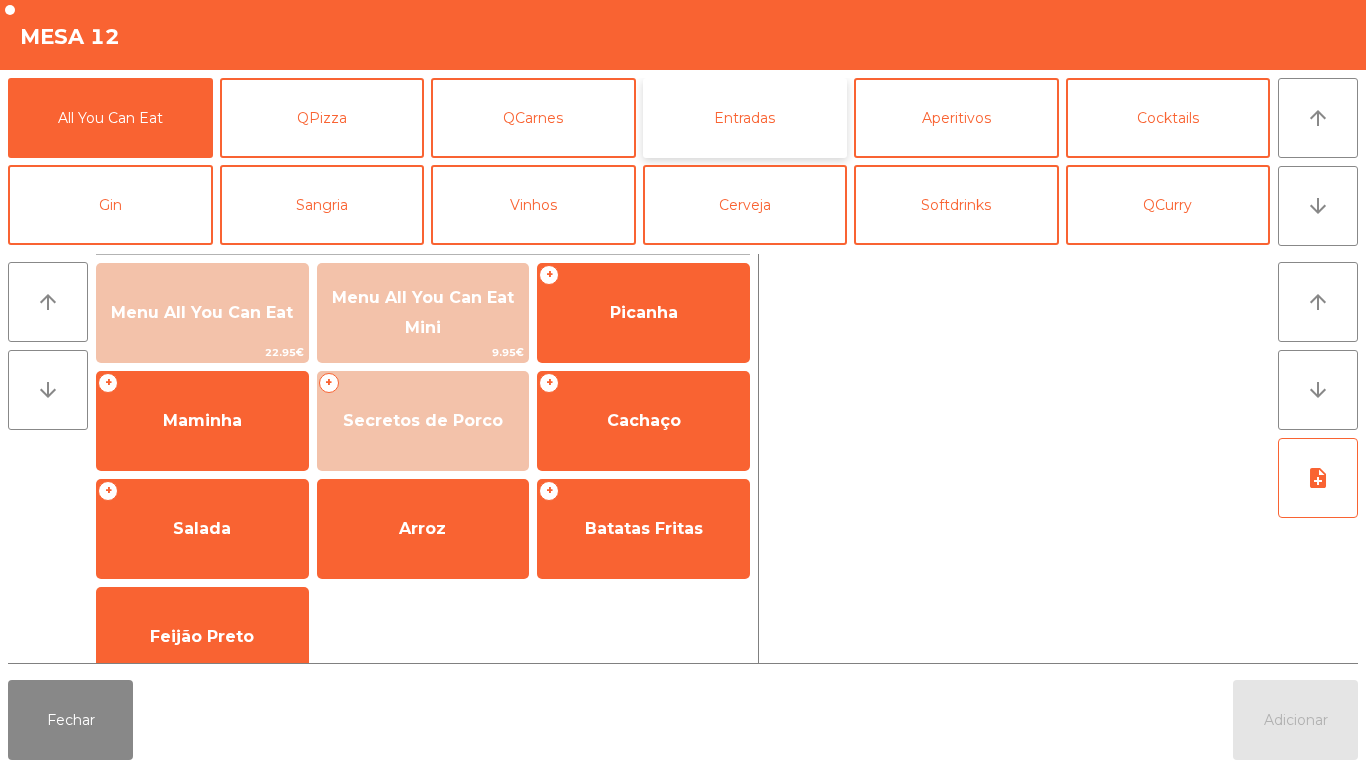 click on "Entradas" 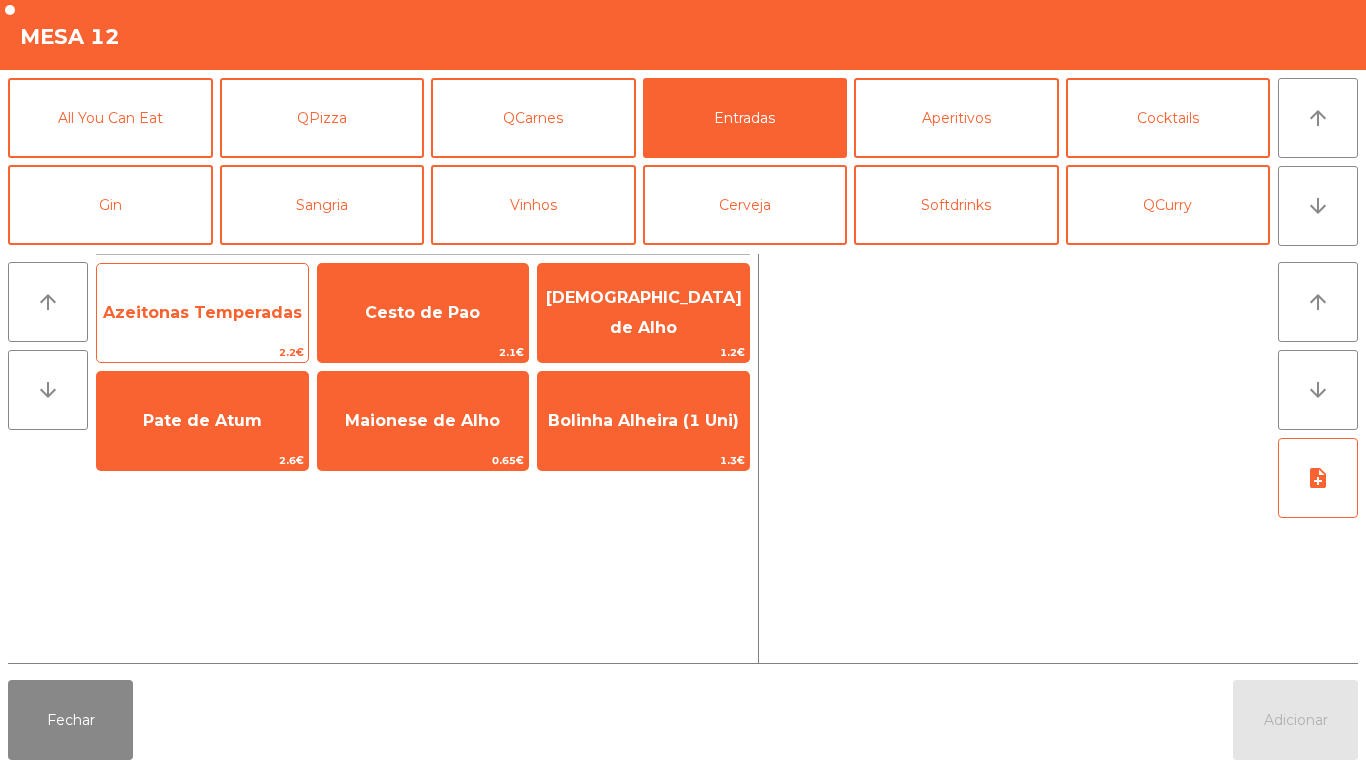 click on "Azeitonas Temperadas" 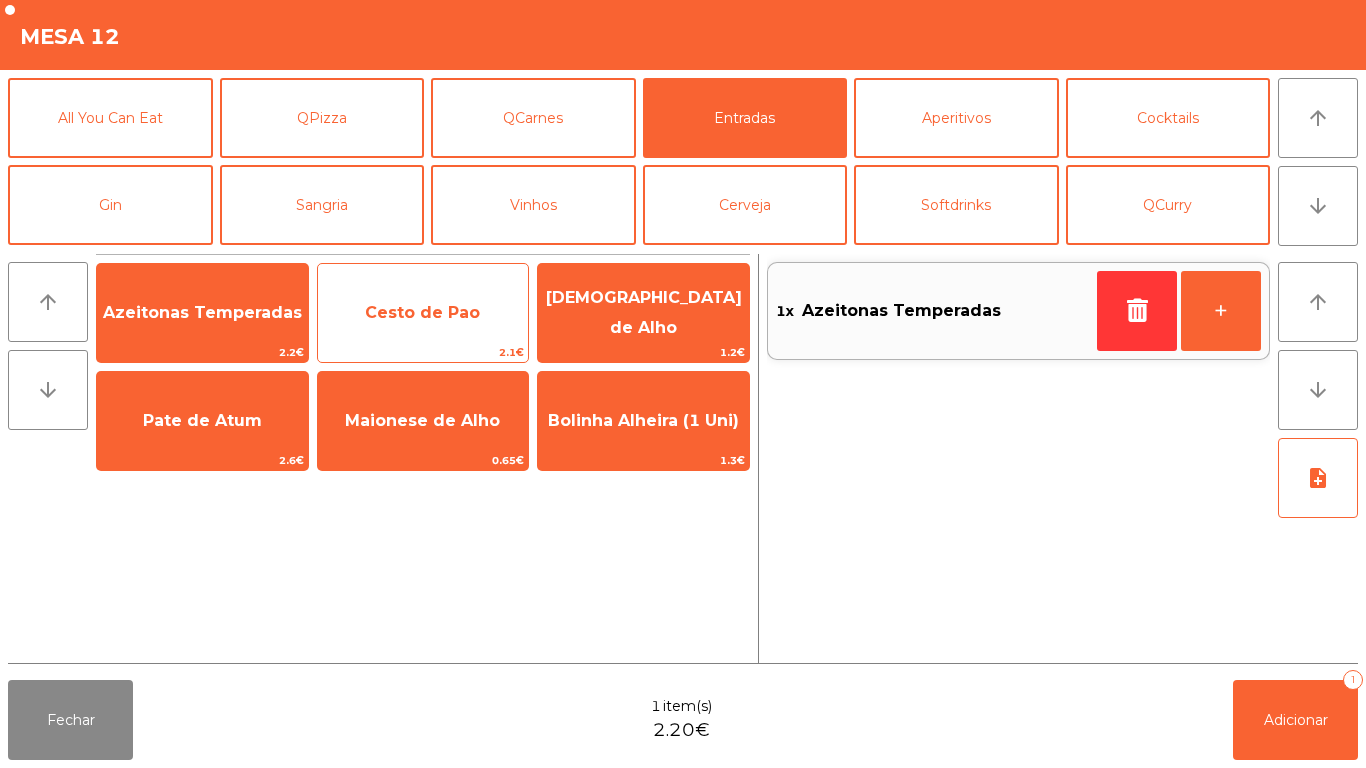 click on "Cesto de Pao" 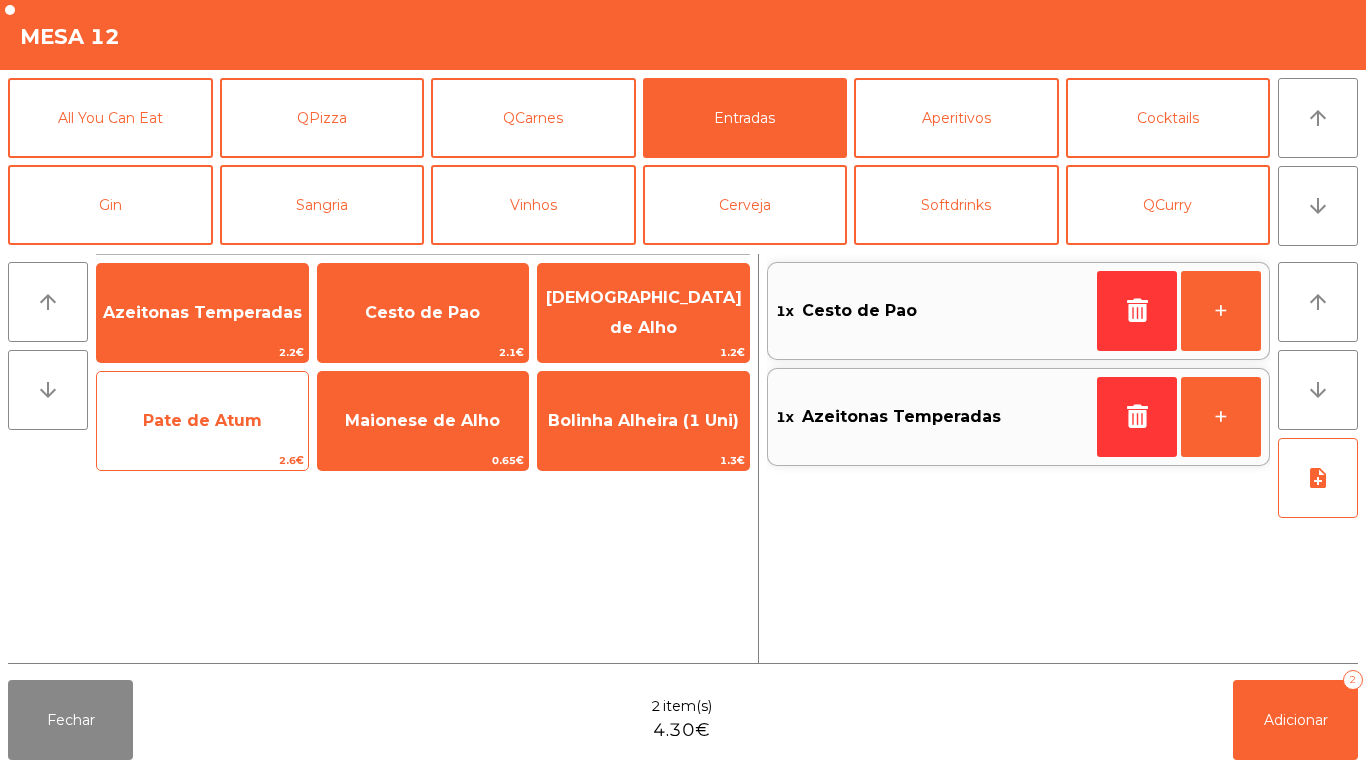 click on "Pate de Atum" 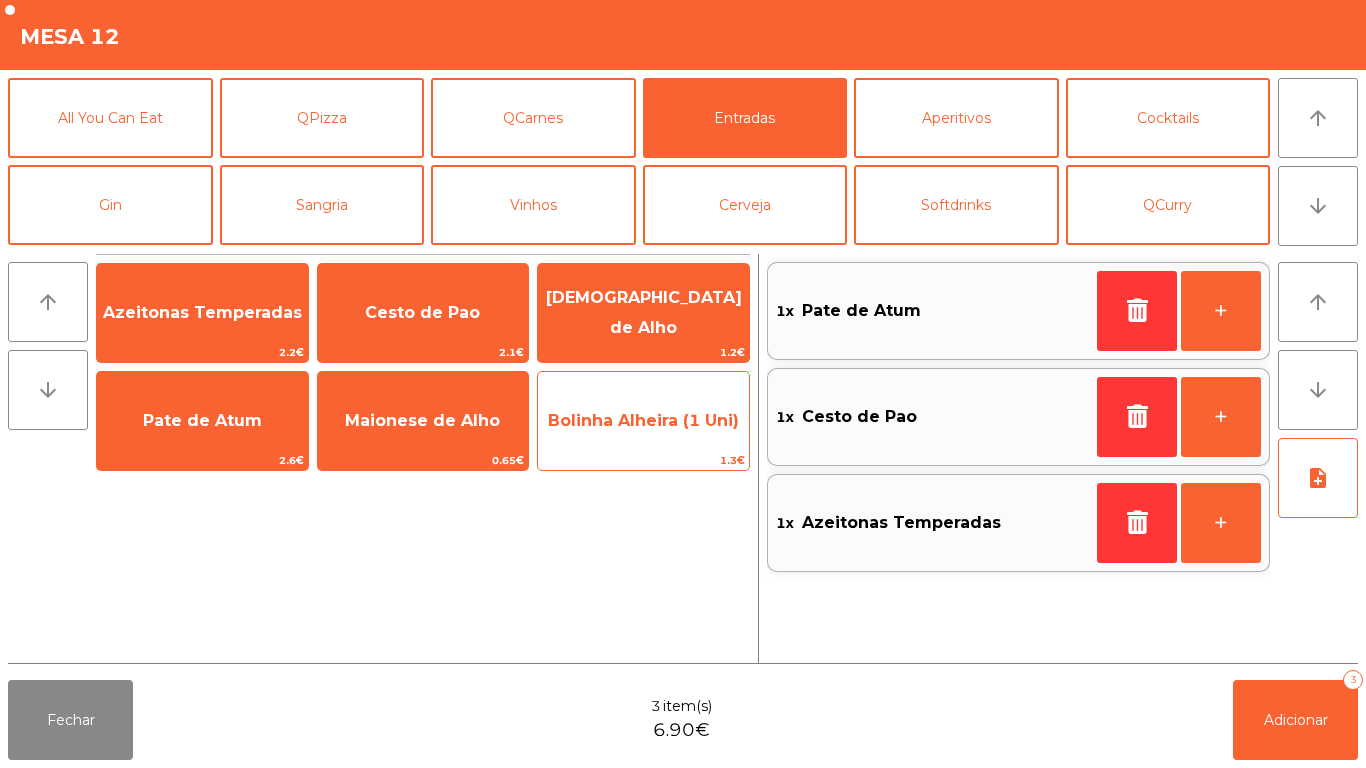 click on "Bolinha Alheira (1 Uni)   1.3€" 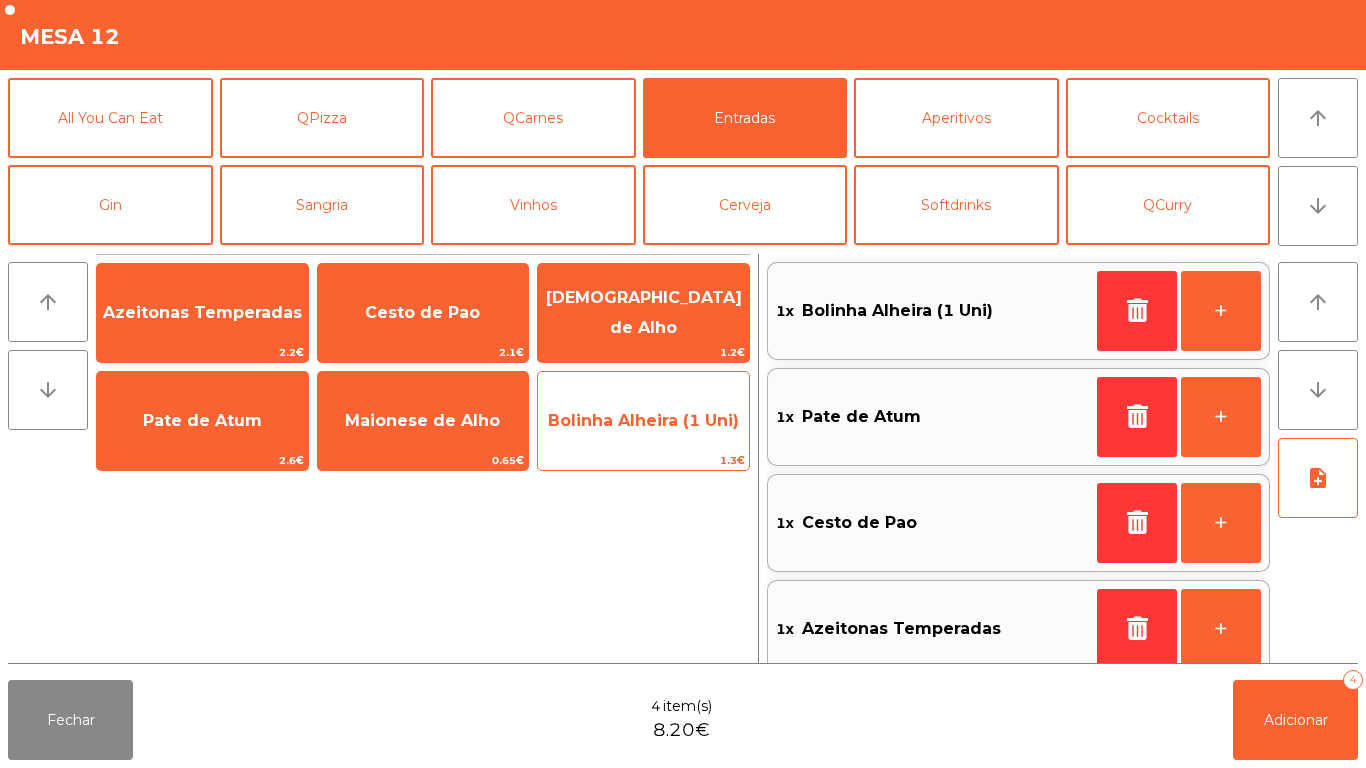 click on "Bolinha Alheira (1 Uni)" 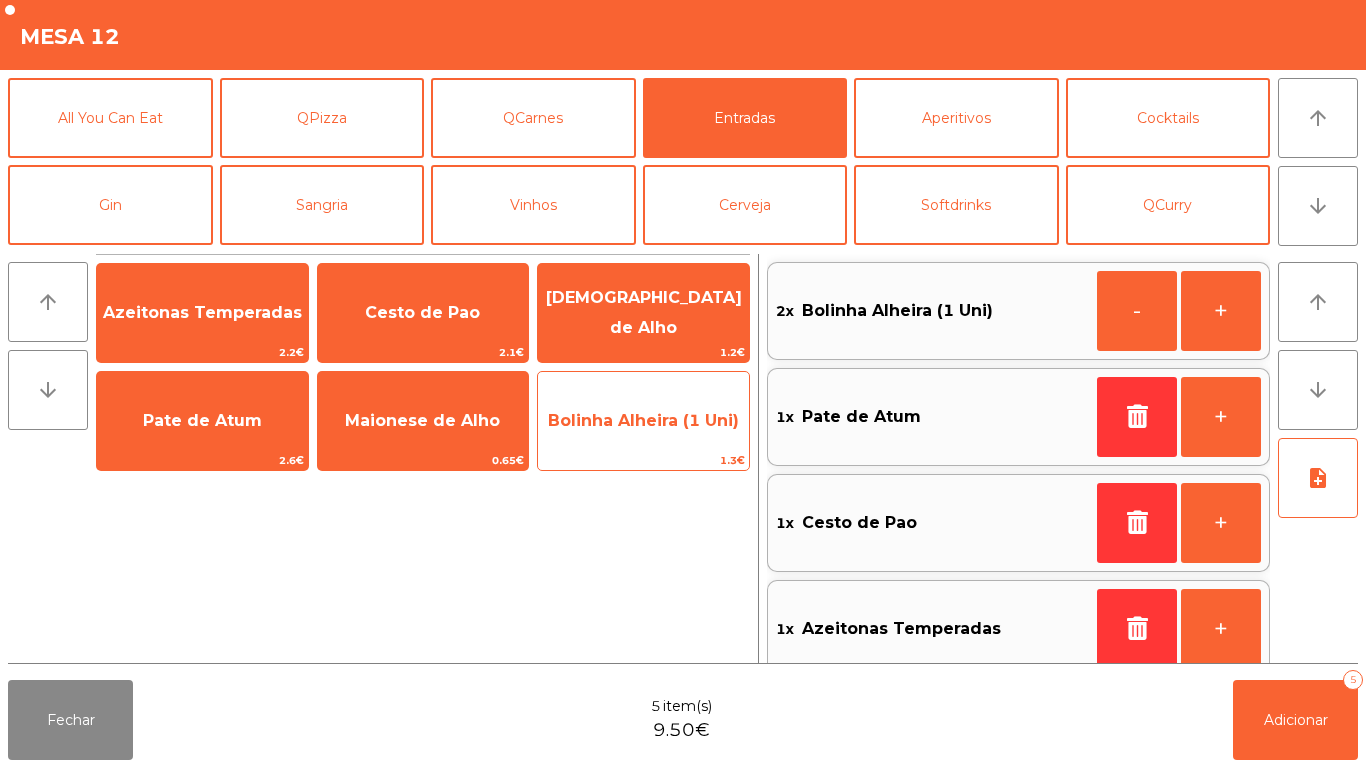 scroll, scrollTop: 8, scrollLeft: 0, axis: vertical 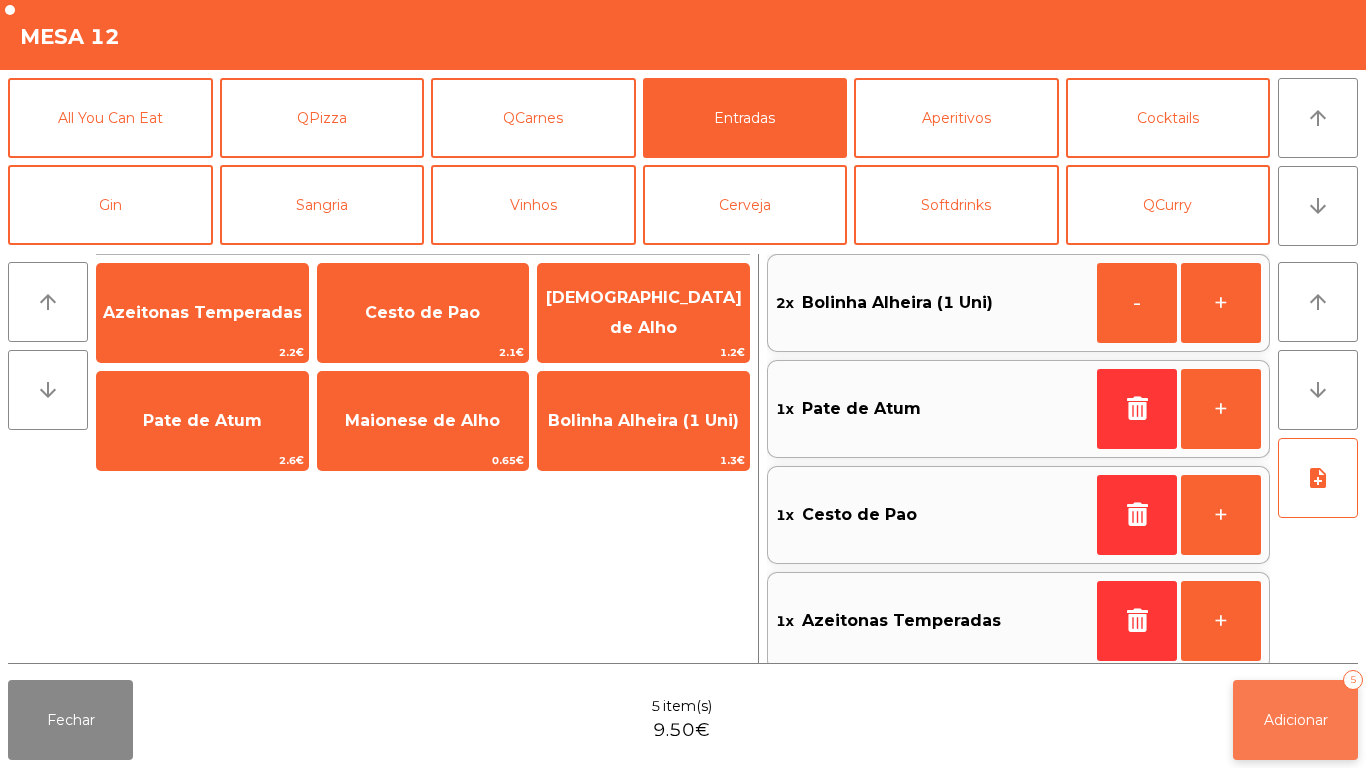 click on "Adicionar   5" 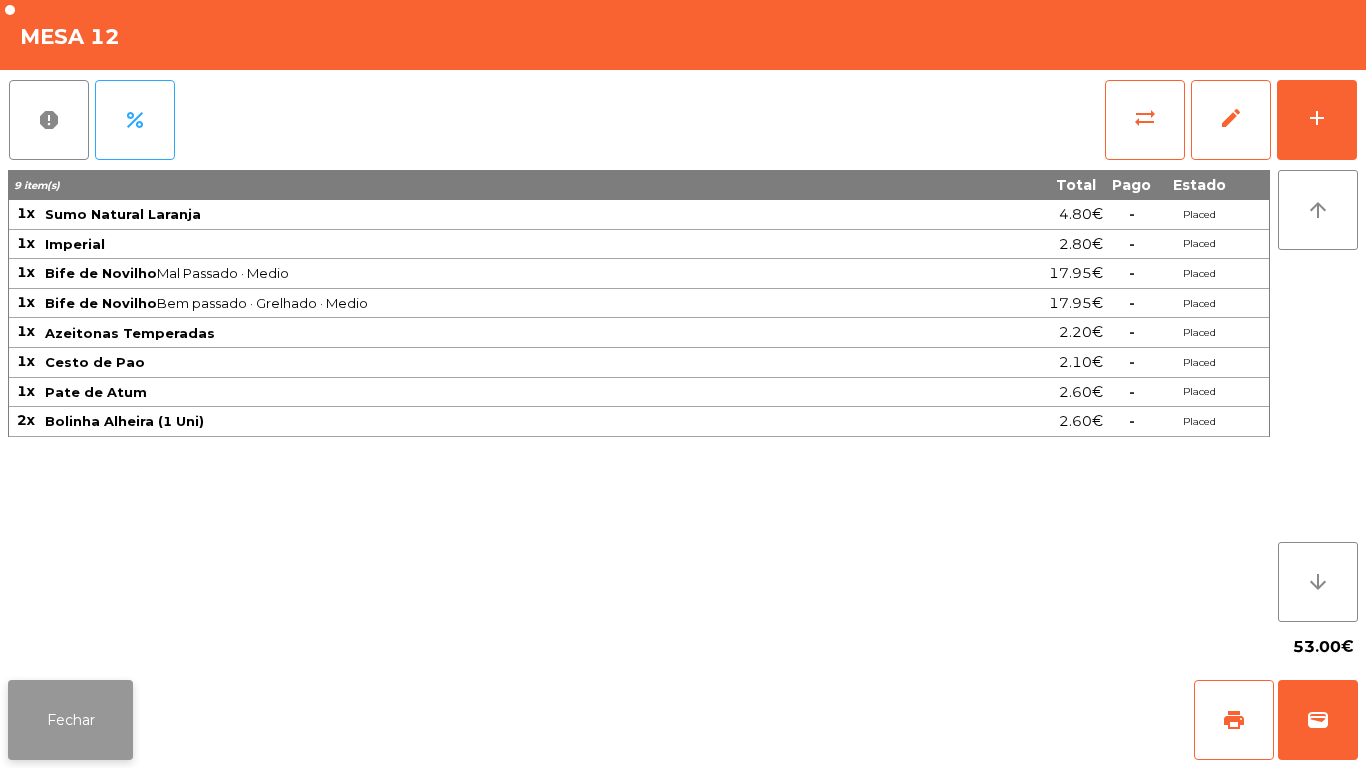 click on "Fechar" 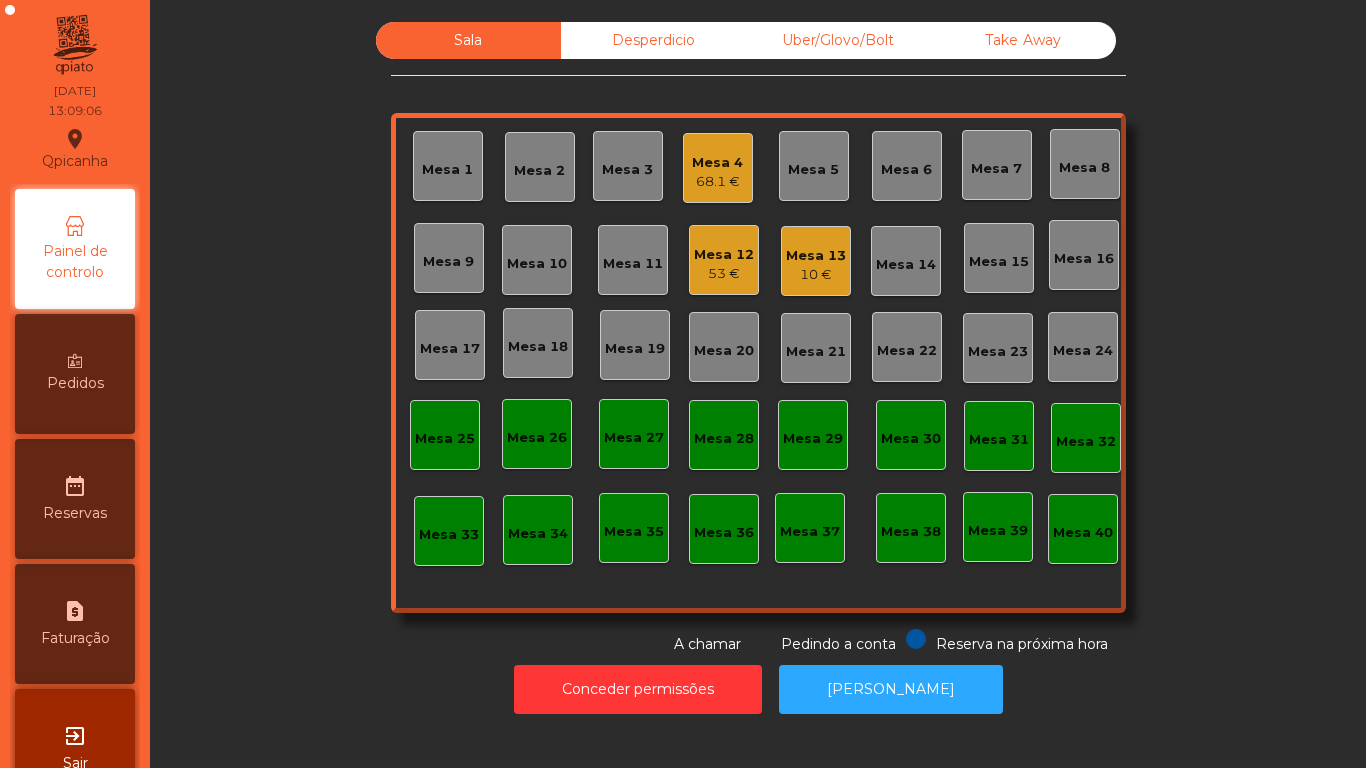 click on "Mesa 13" 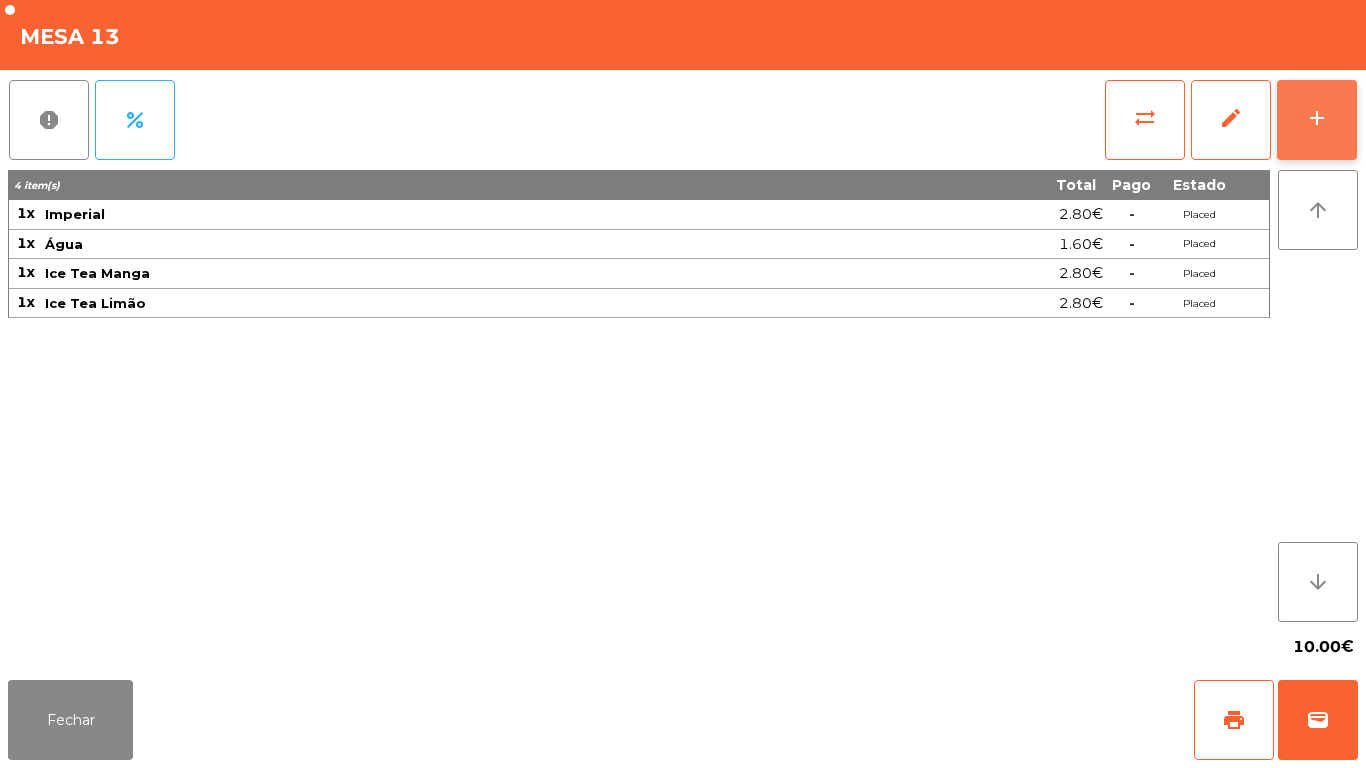 click on "add" 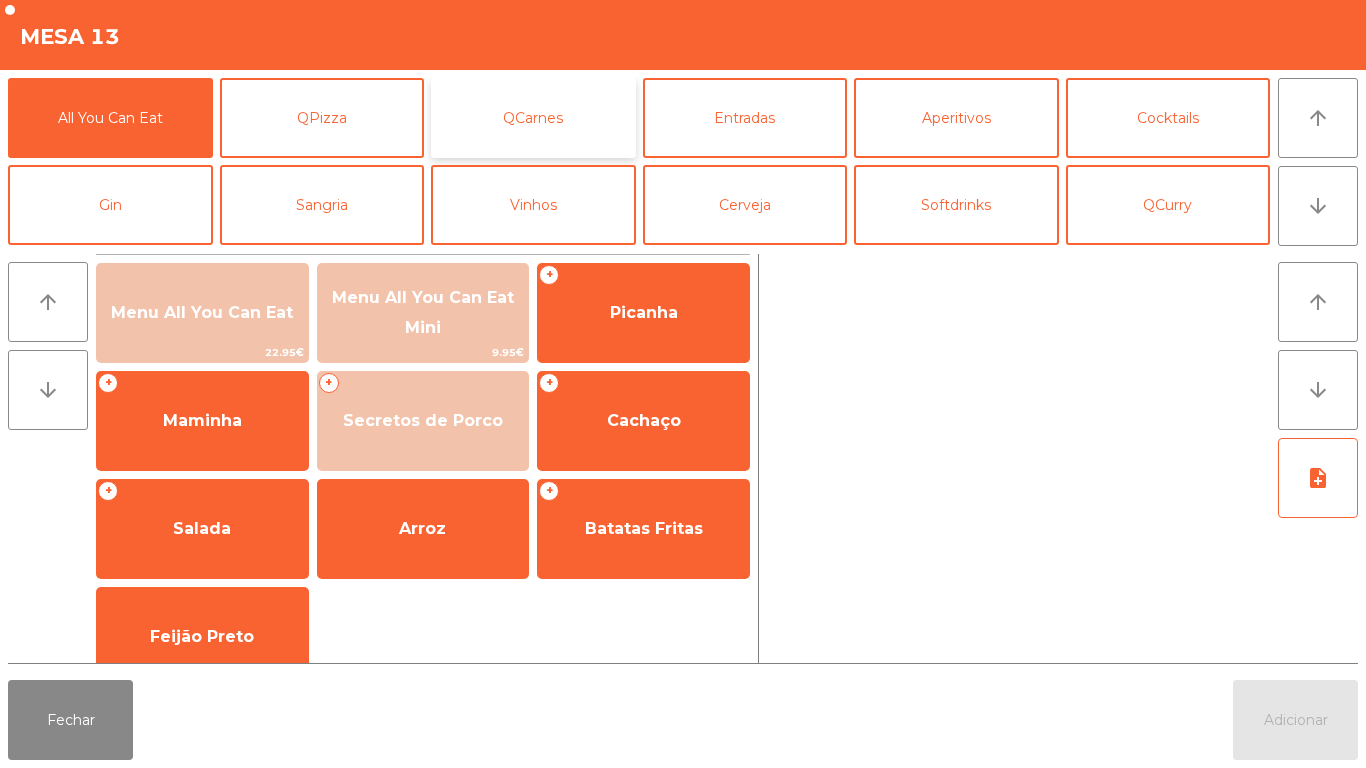 click on "QCarnes" 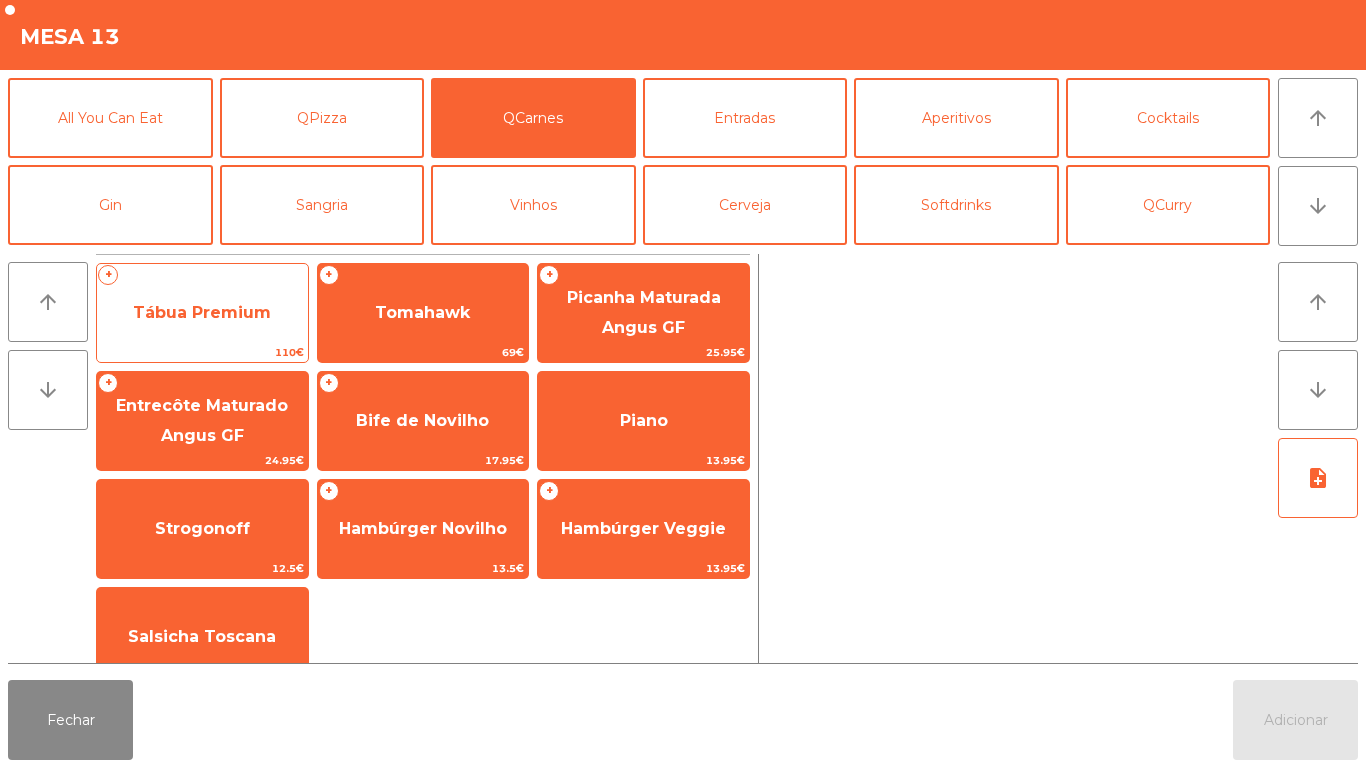 click on "Tábua Premium" 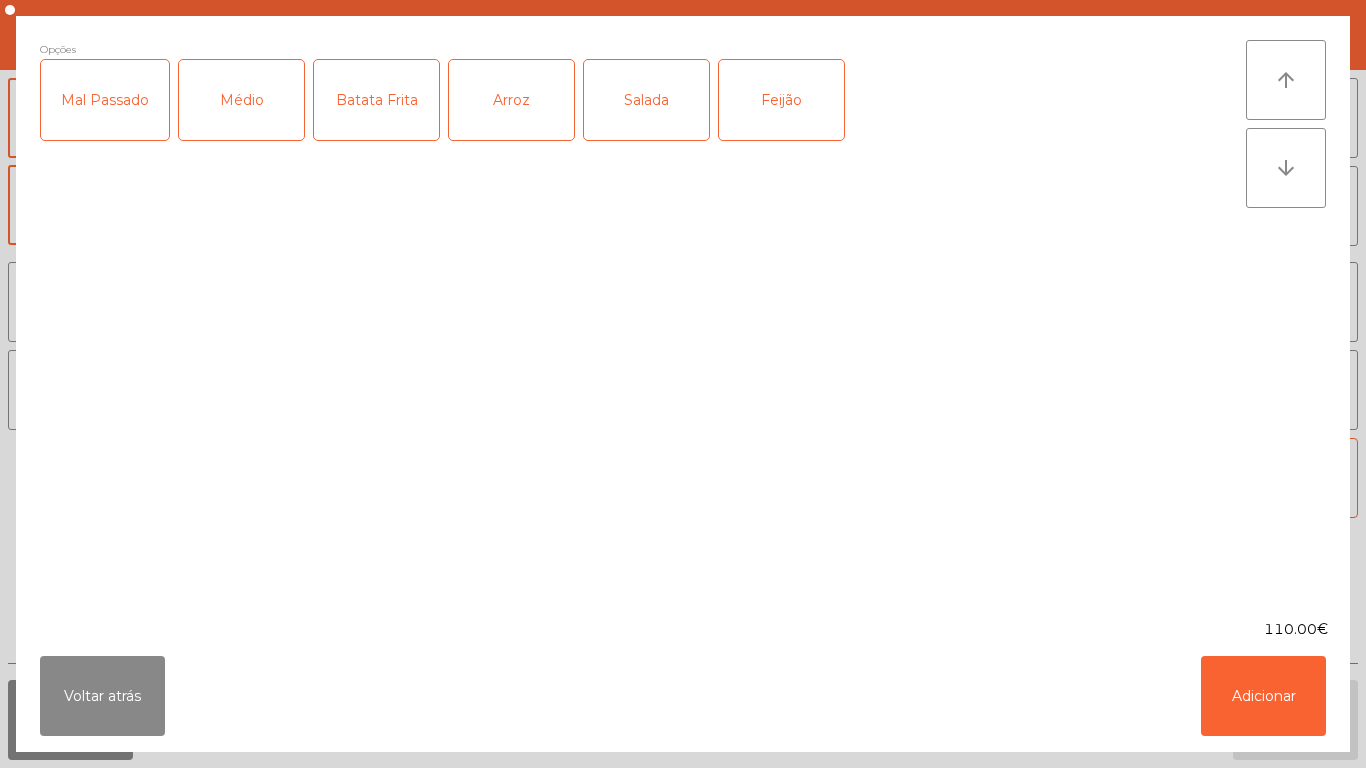 click on "Médio" 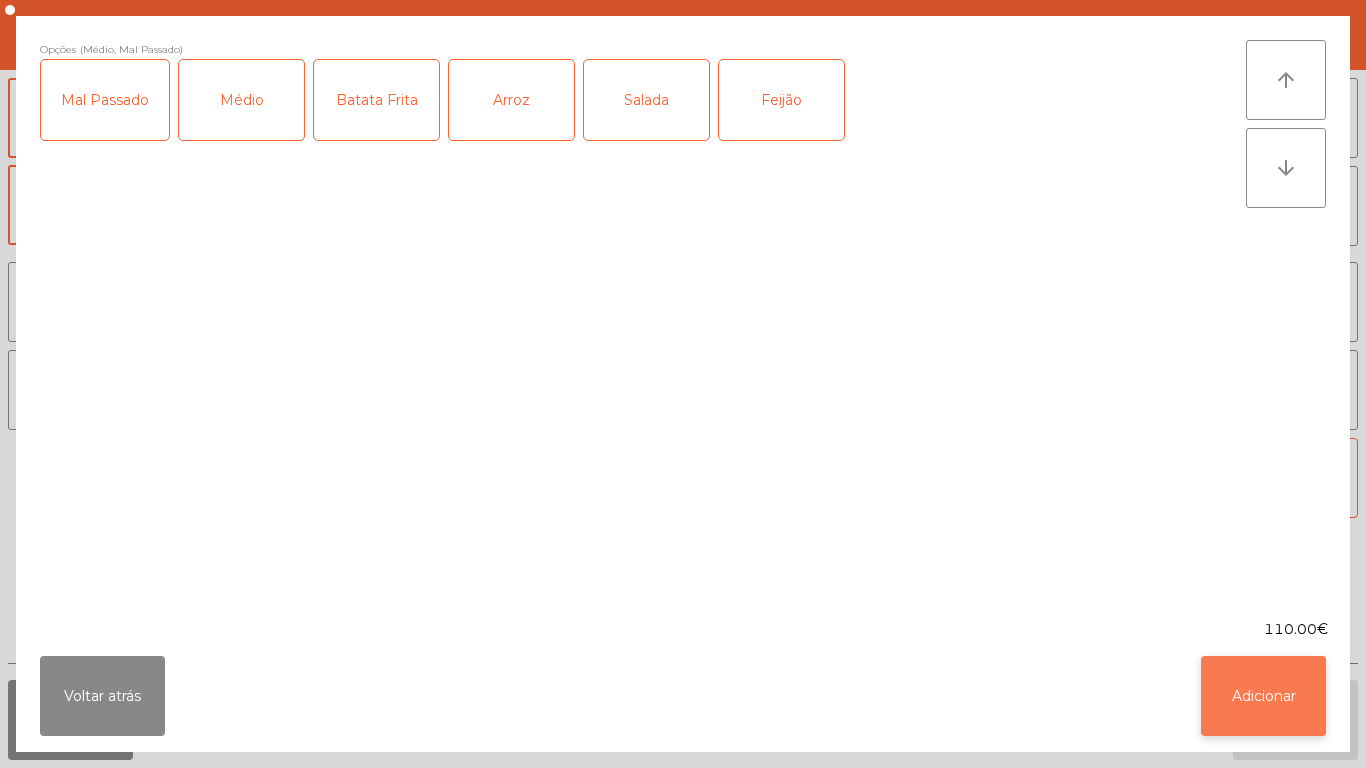 click on "Adicionar" 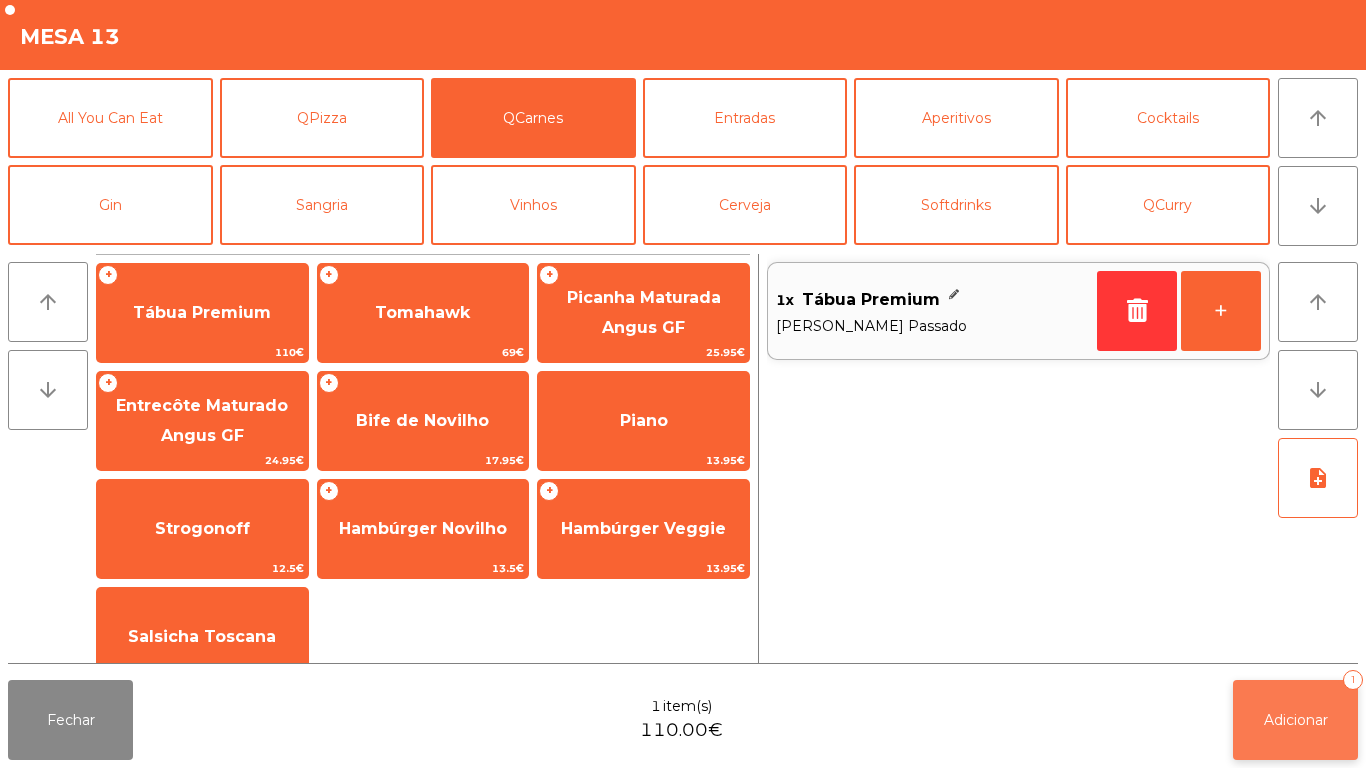 click on "Adicionar   1" 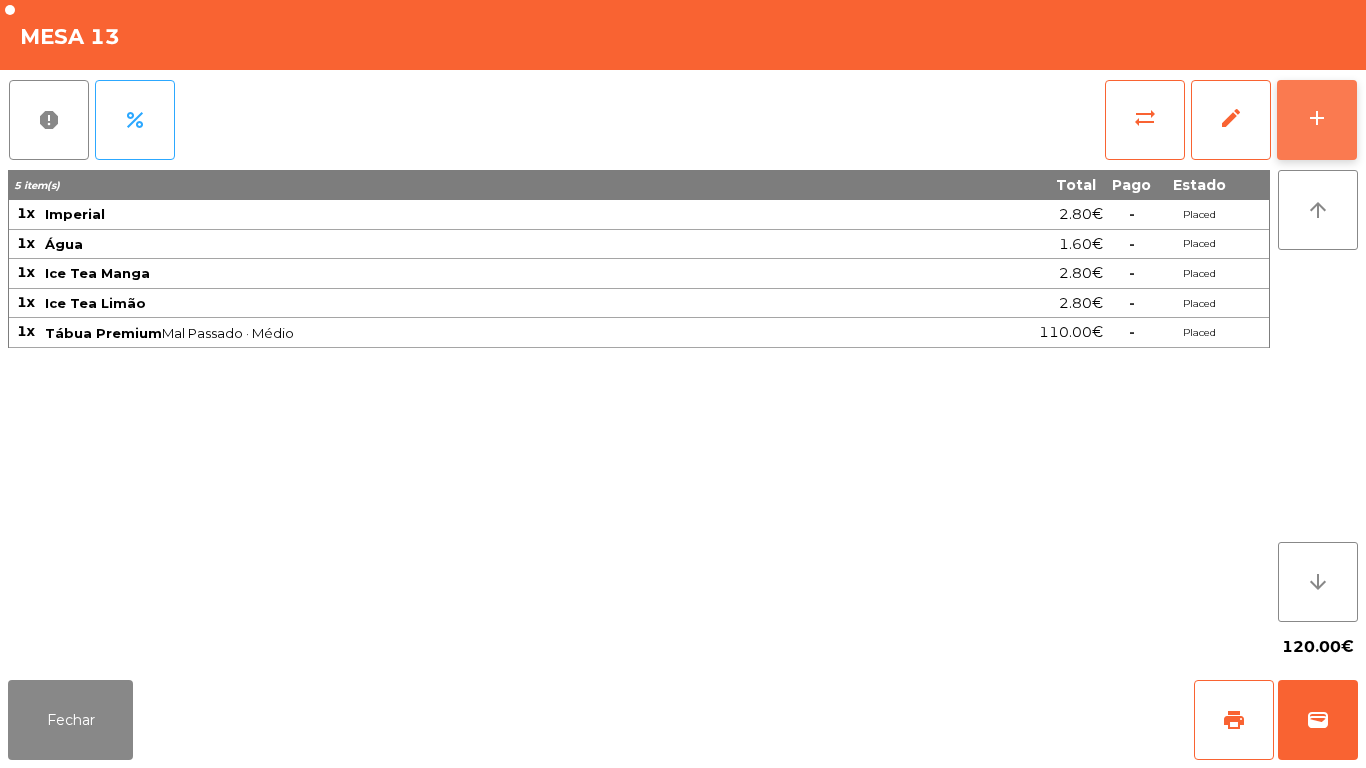click on "add" 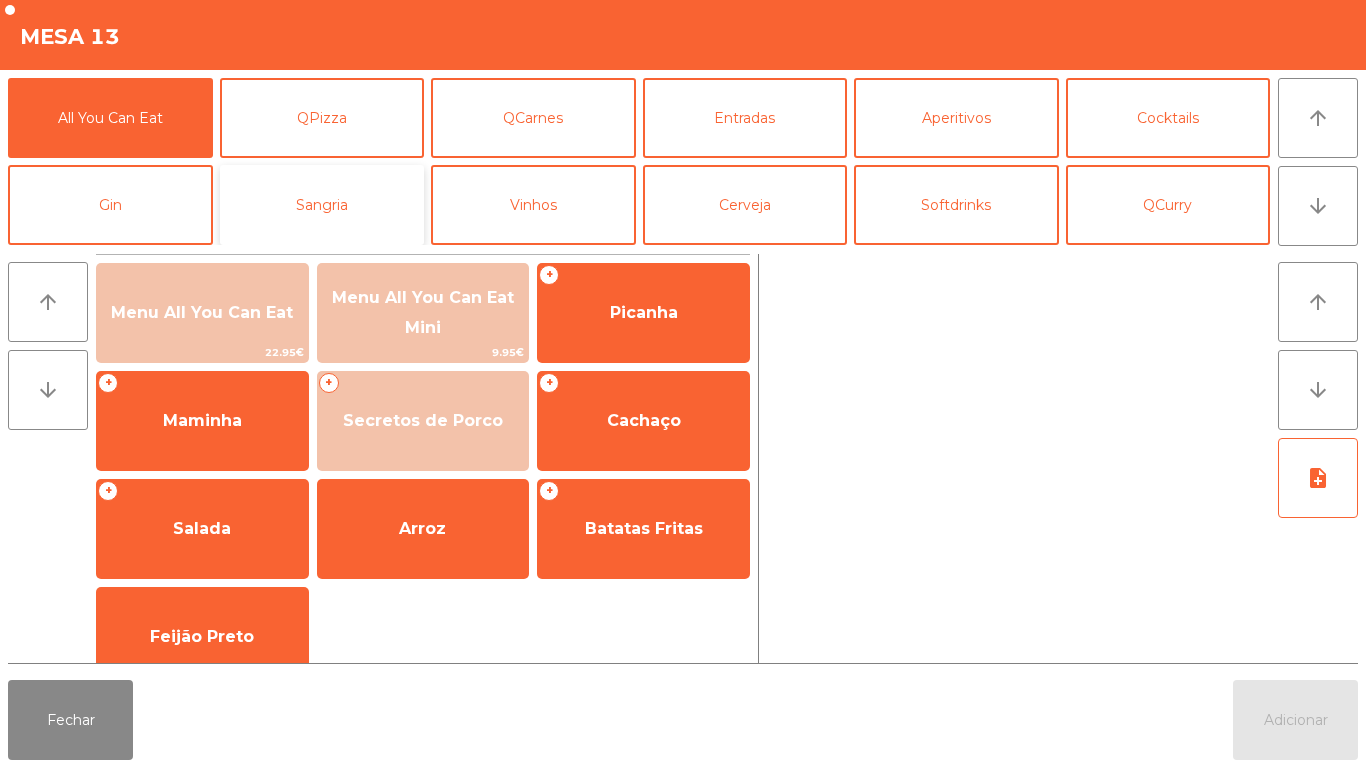 click on "Sangria" 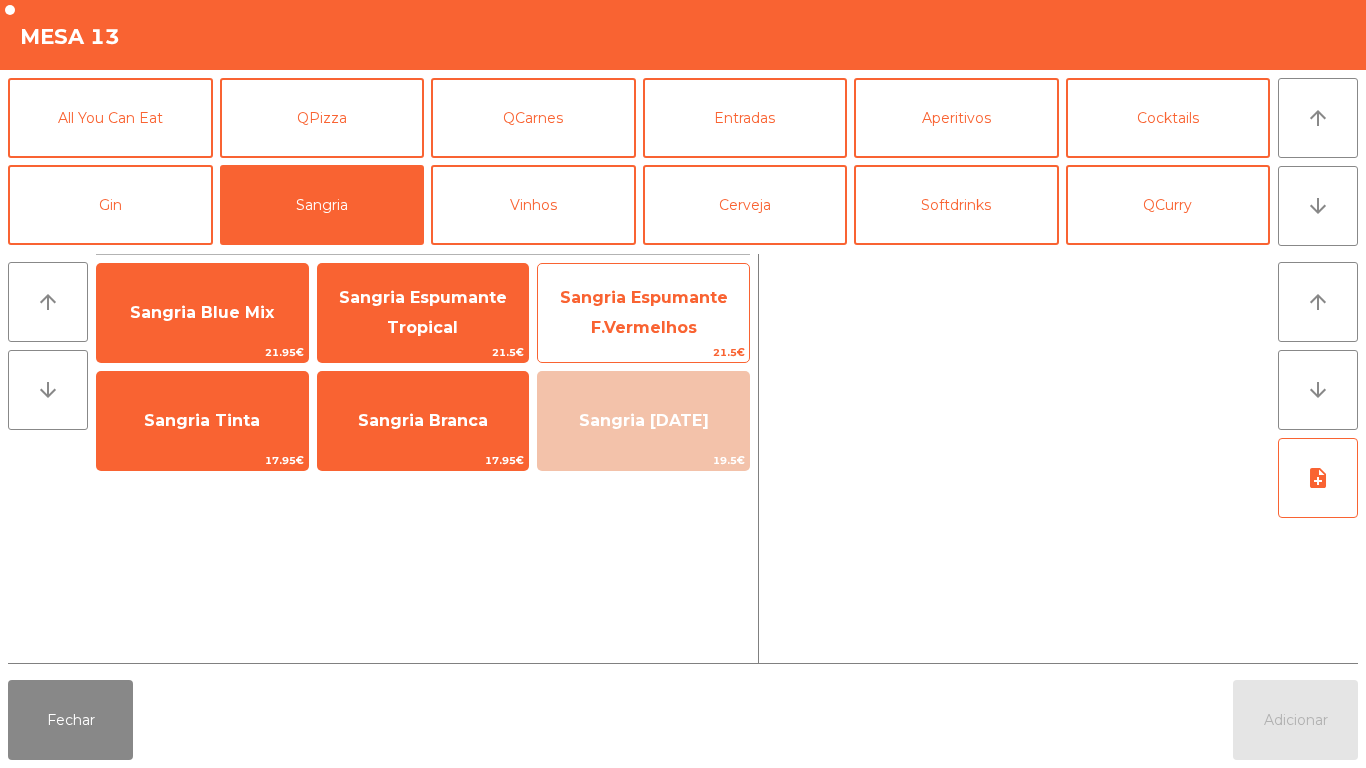 click on "Sangria Espumante F.Vermelhos" 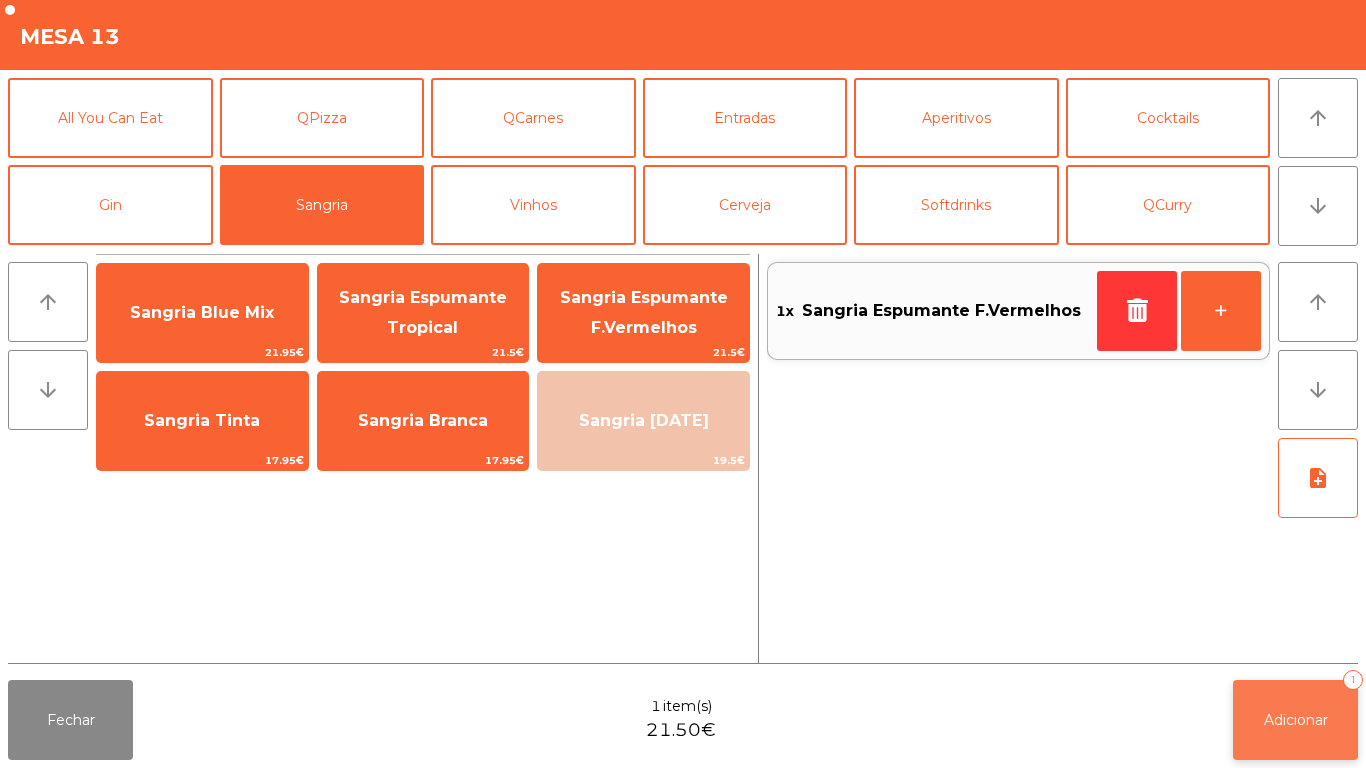 click on "Adicionar" 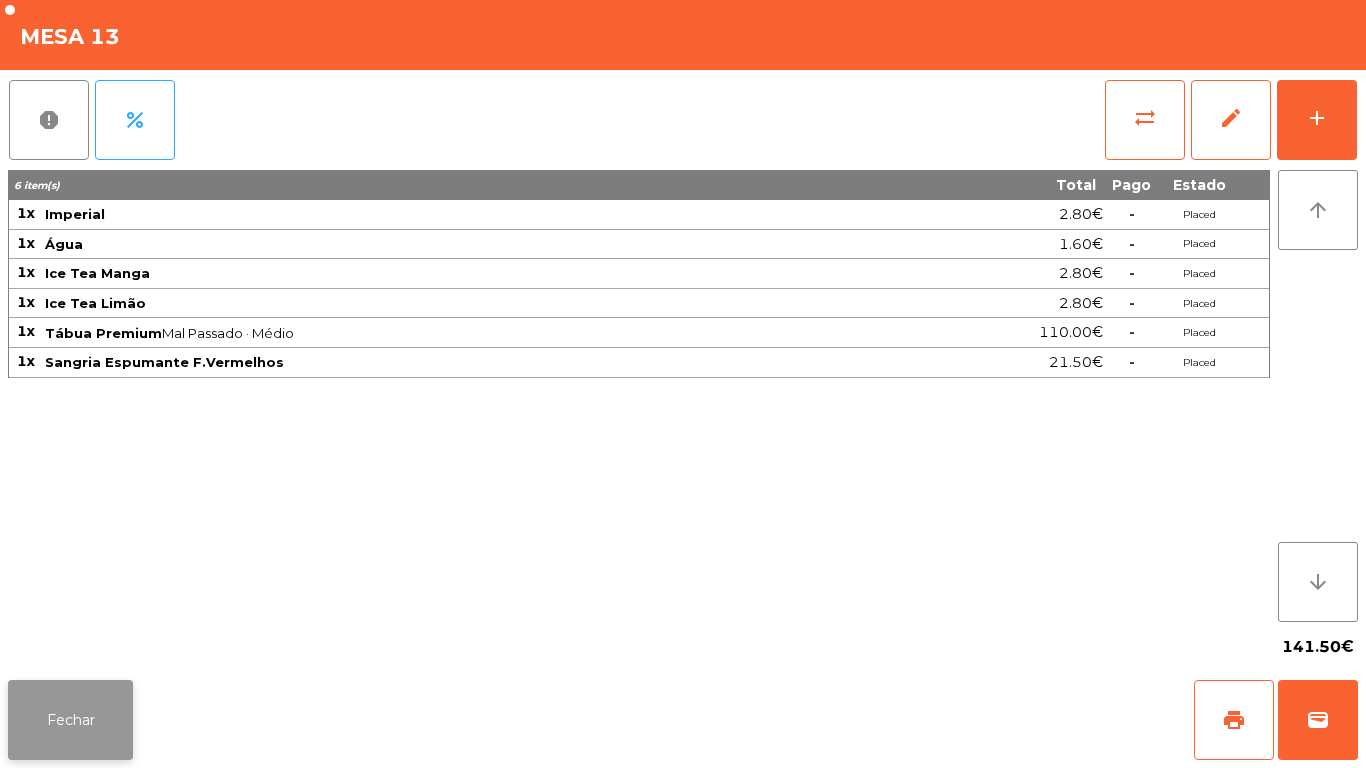 click on "Fechar" 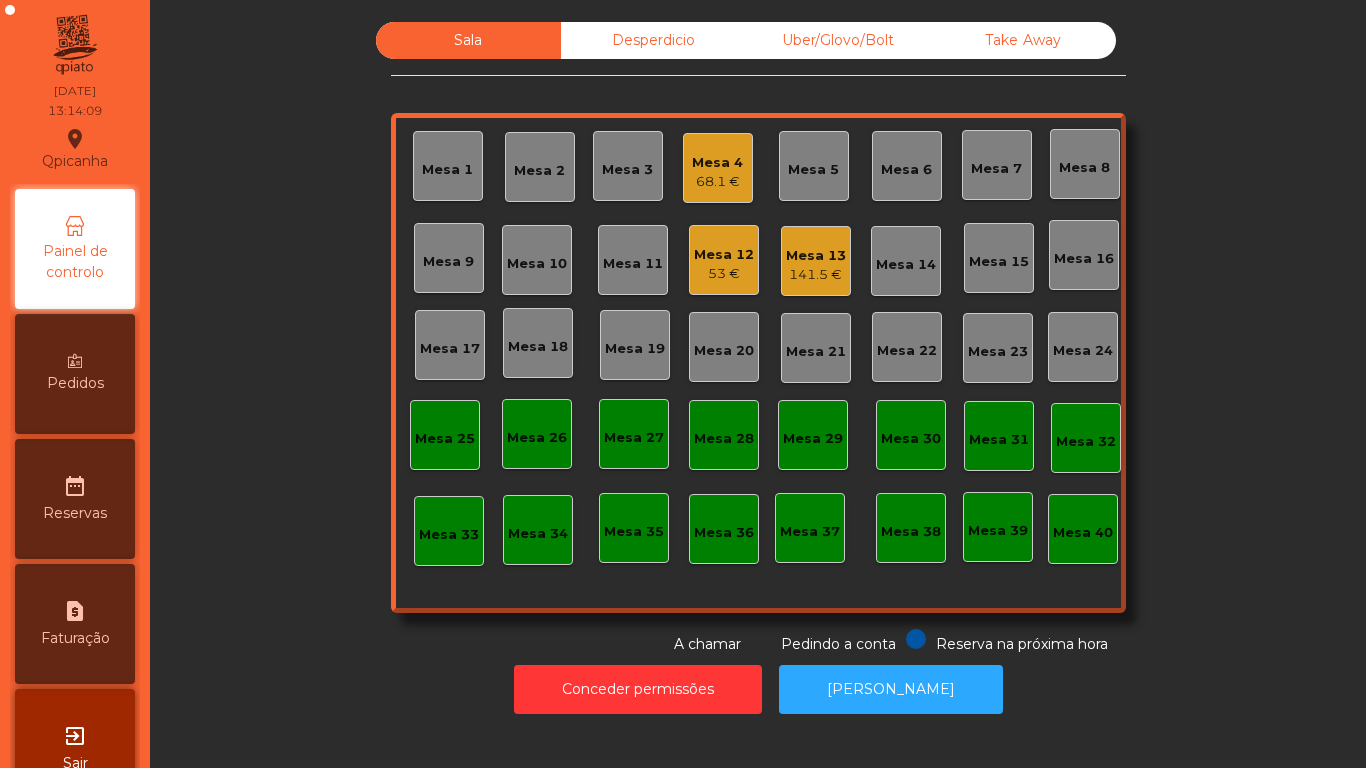 click on "53 €" 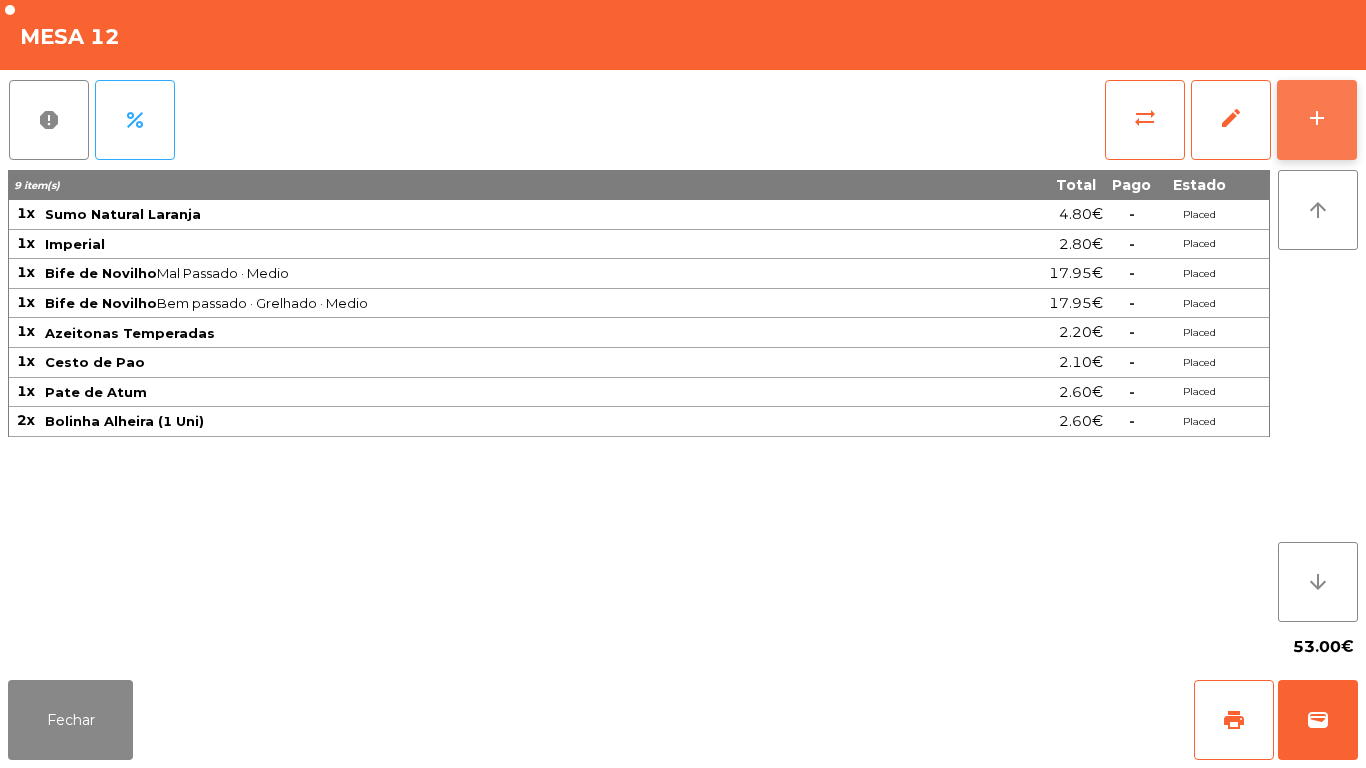 click on "add" 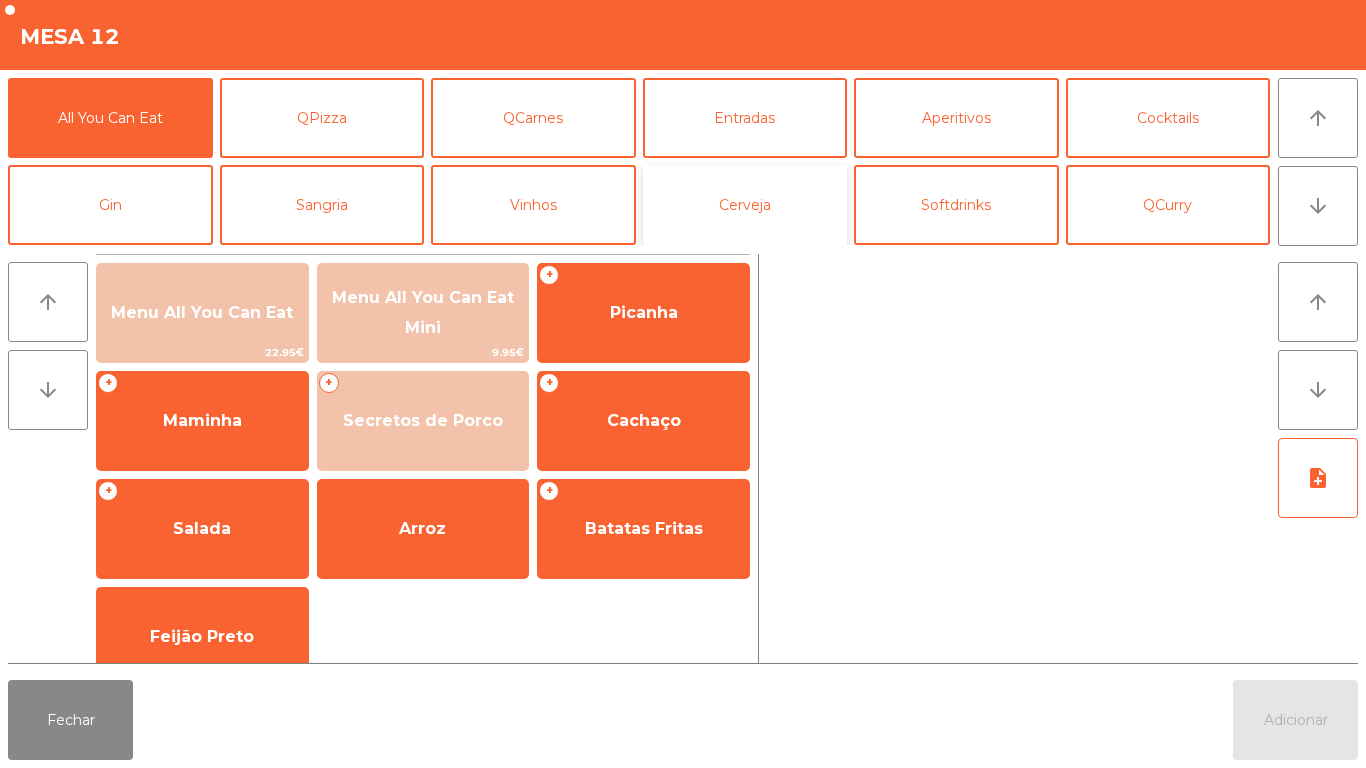 click on "Cerveja" 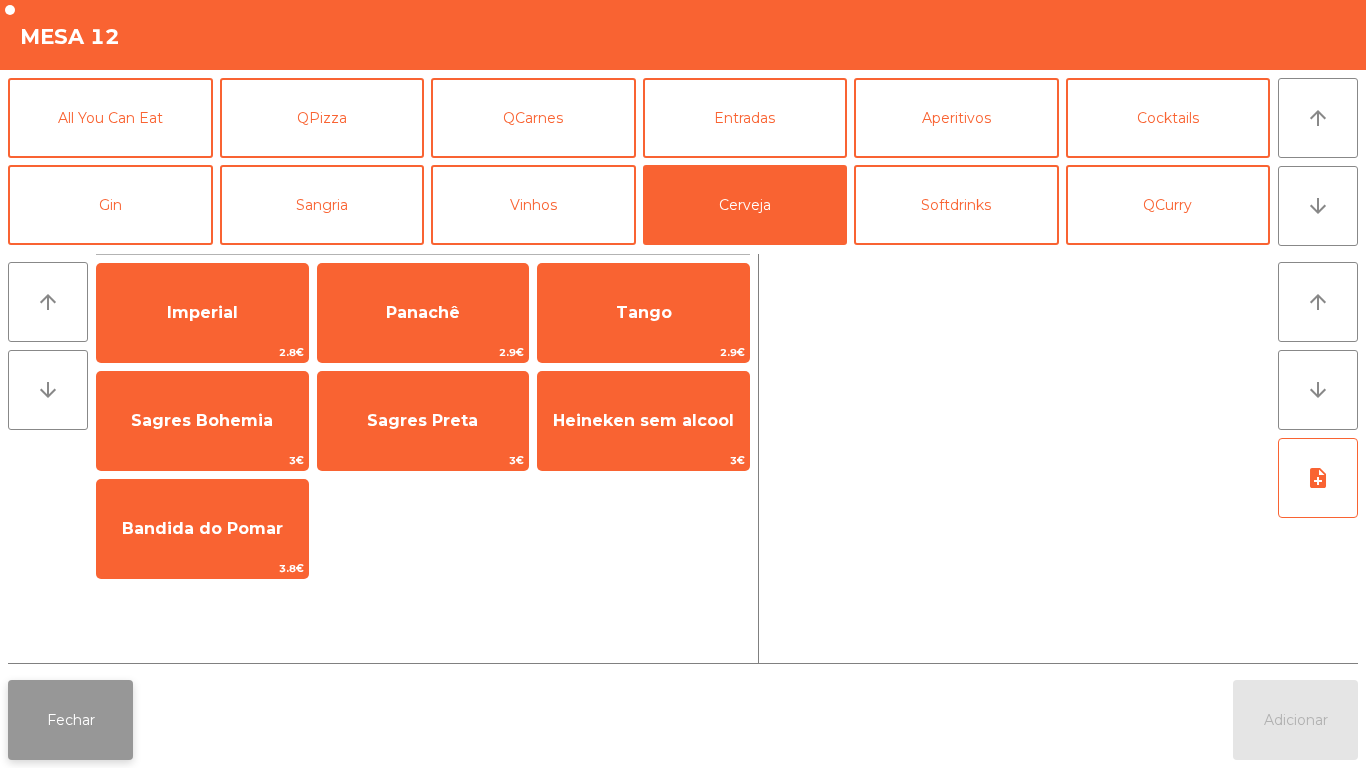 click on "Fechar" 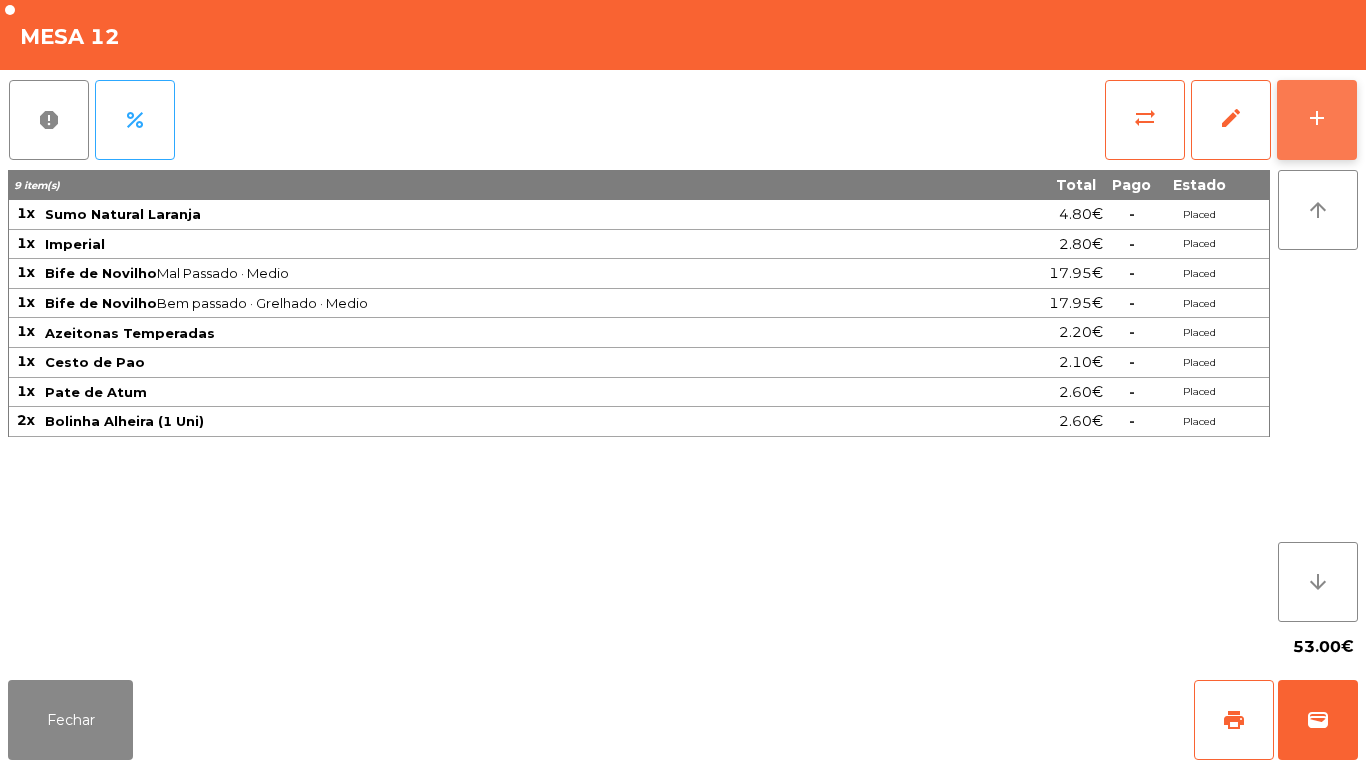 click on "add" 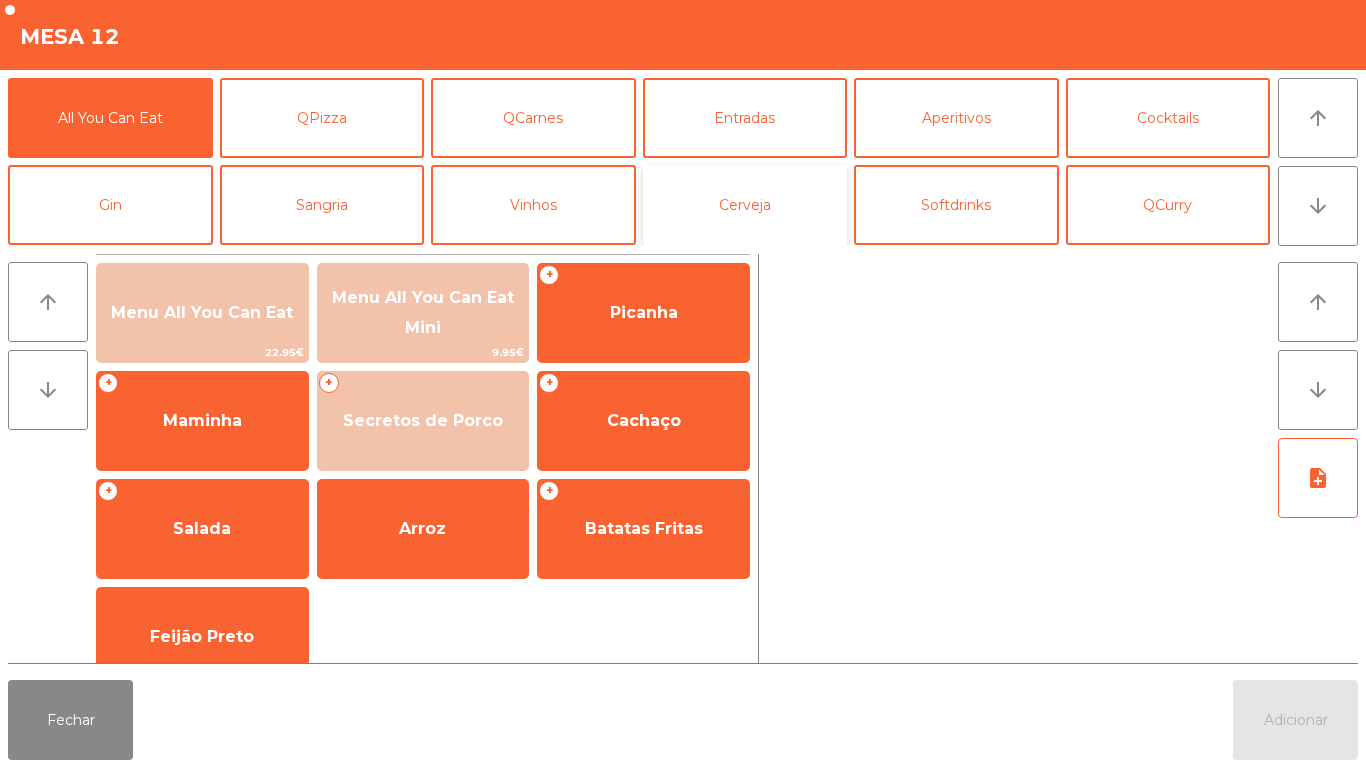 click on "Cerveja" 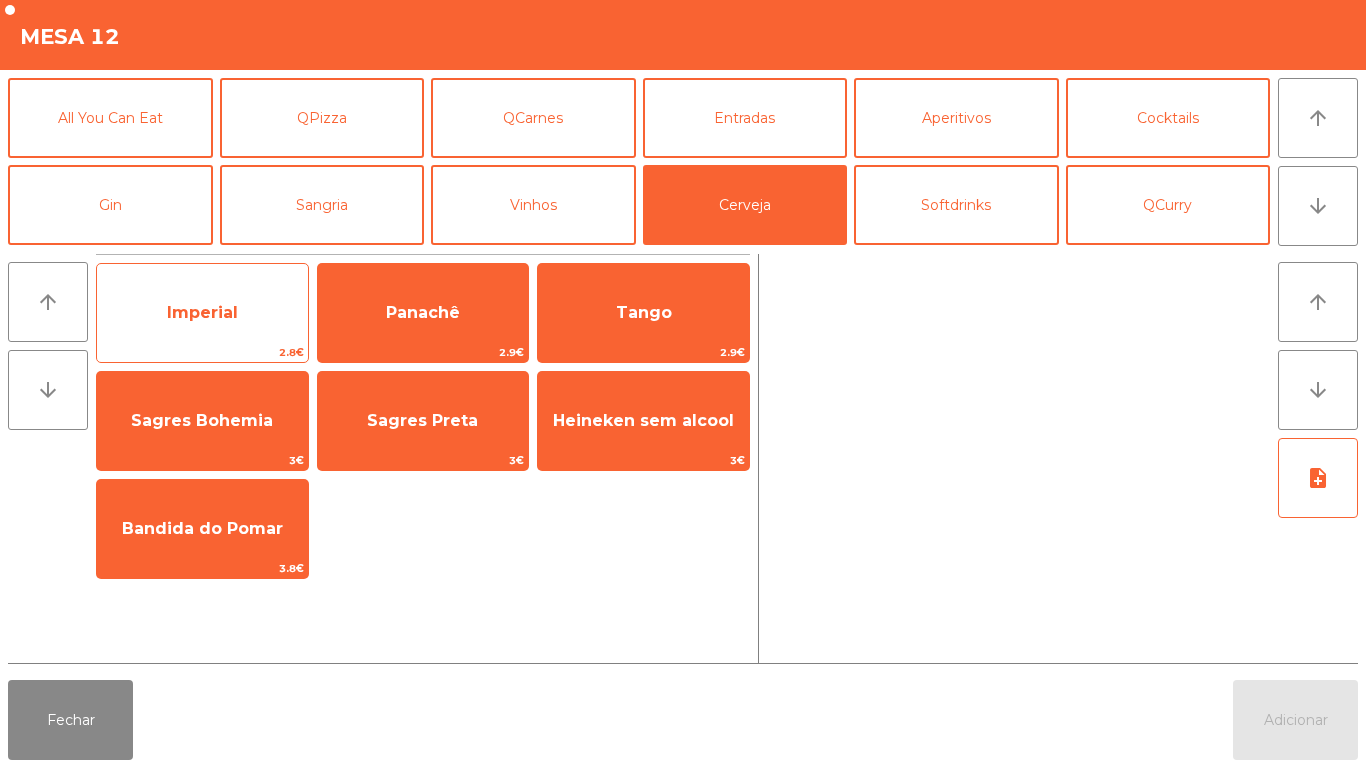 click on "Imperial" 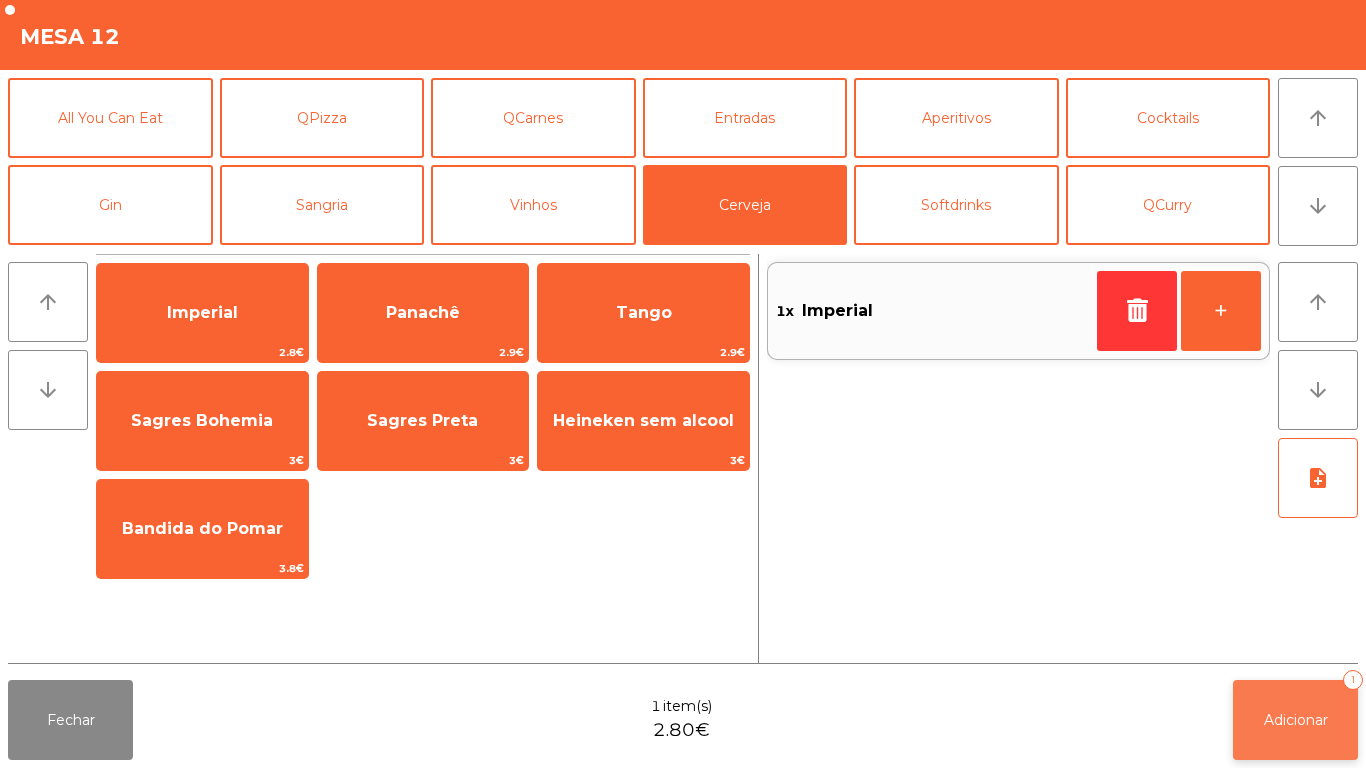 click on "Adicionar" 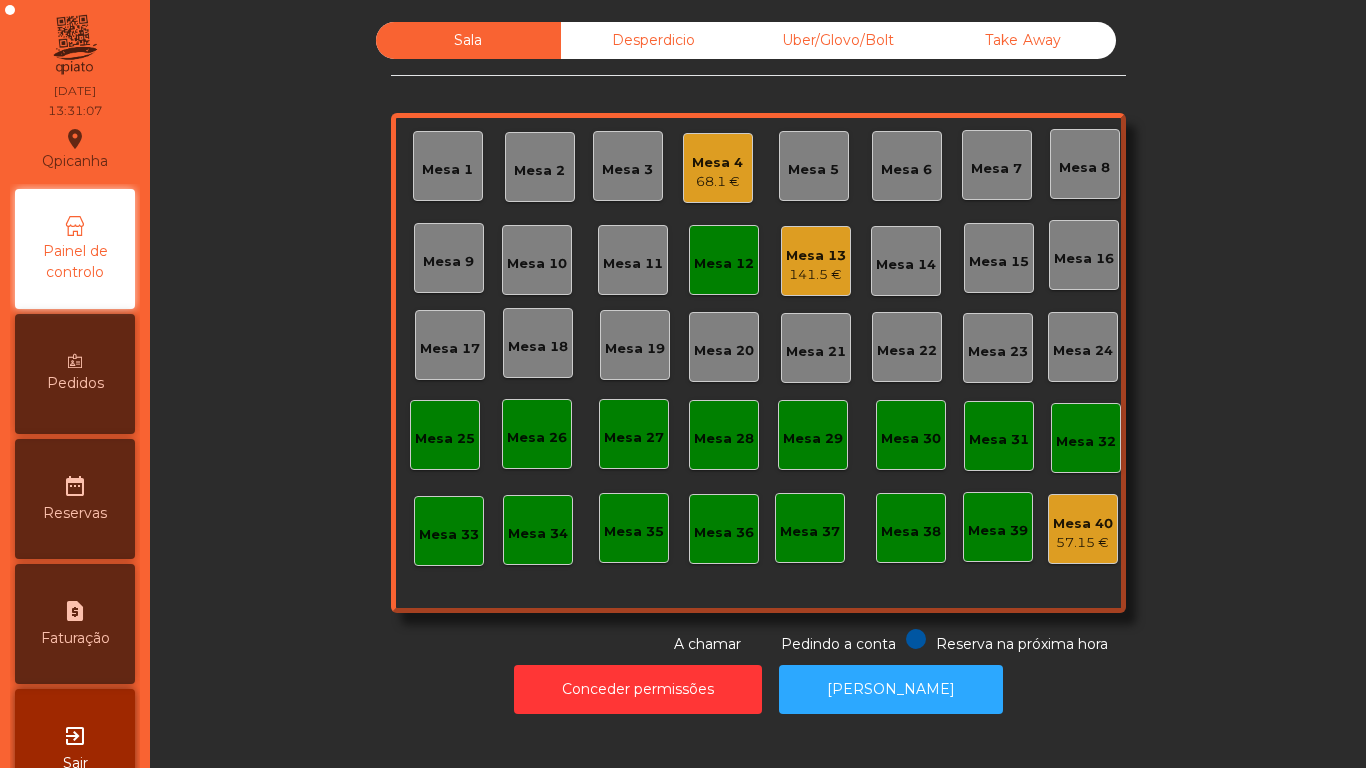click on "Mesa 4" 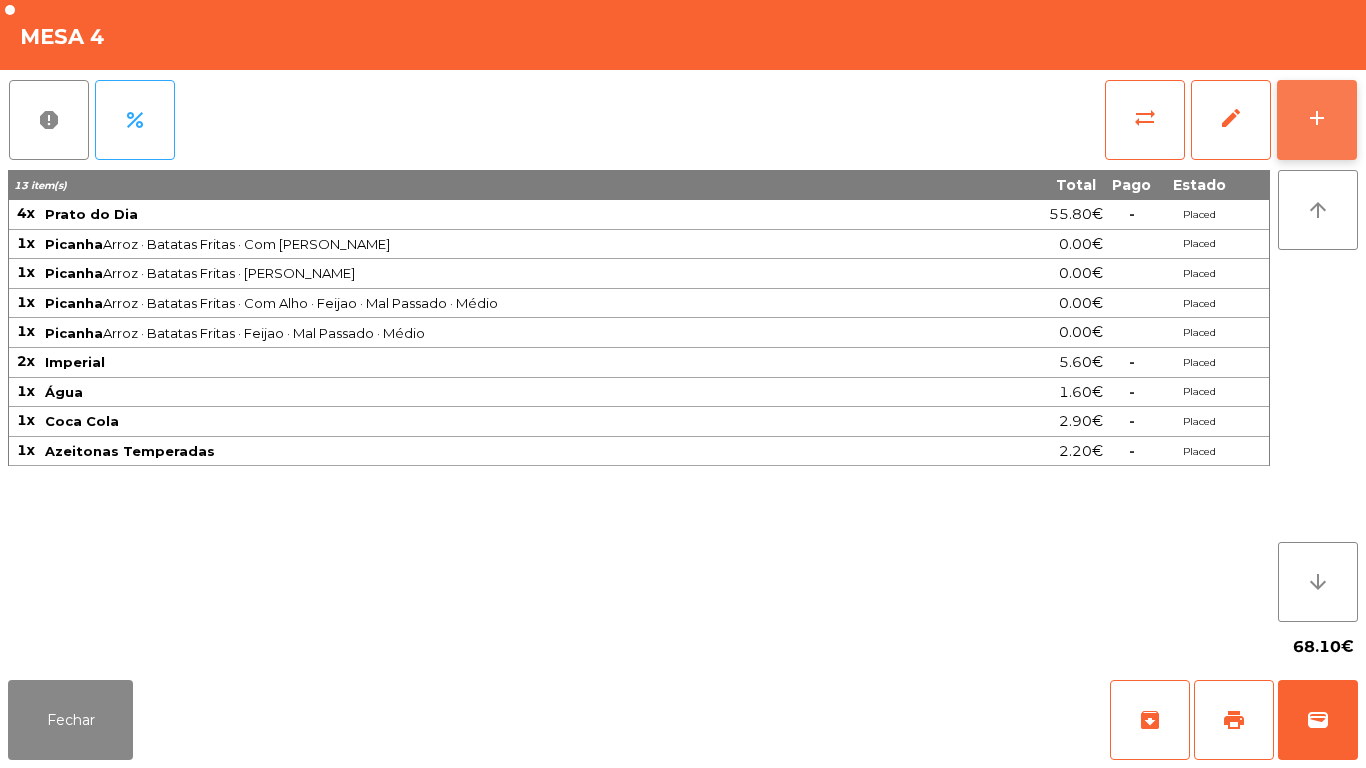 click on "add" 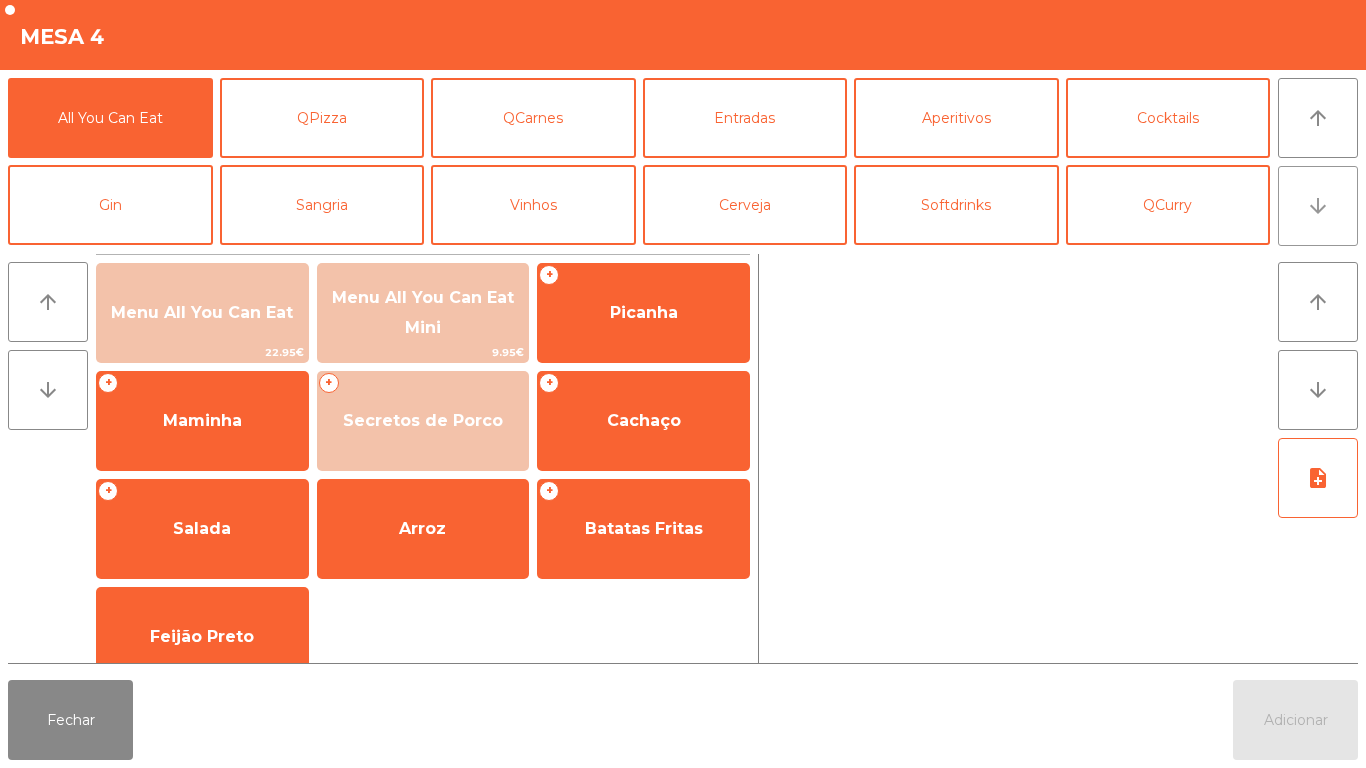 click on "arrow_downward" 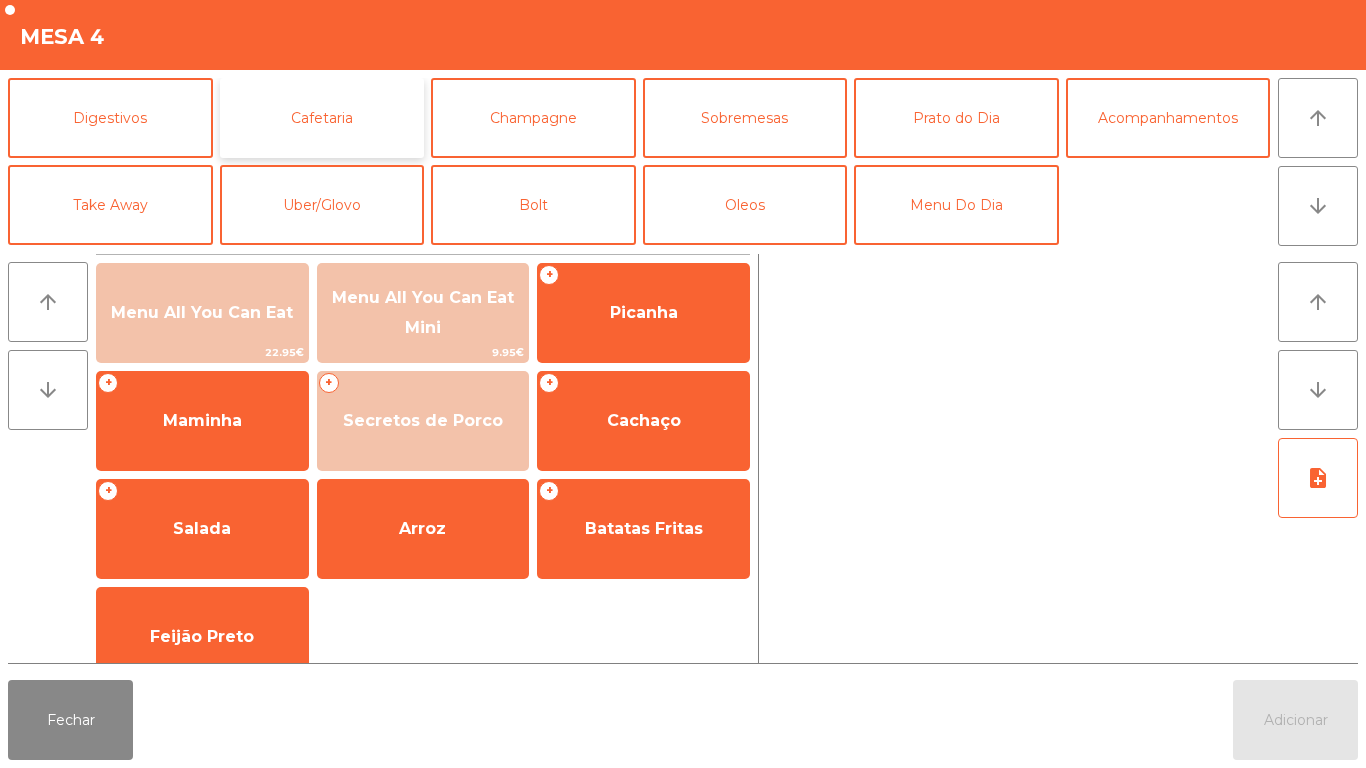 click on "Cafetaria" 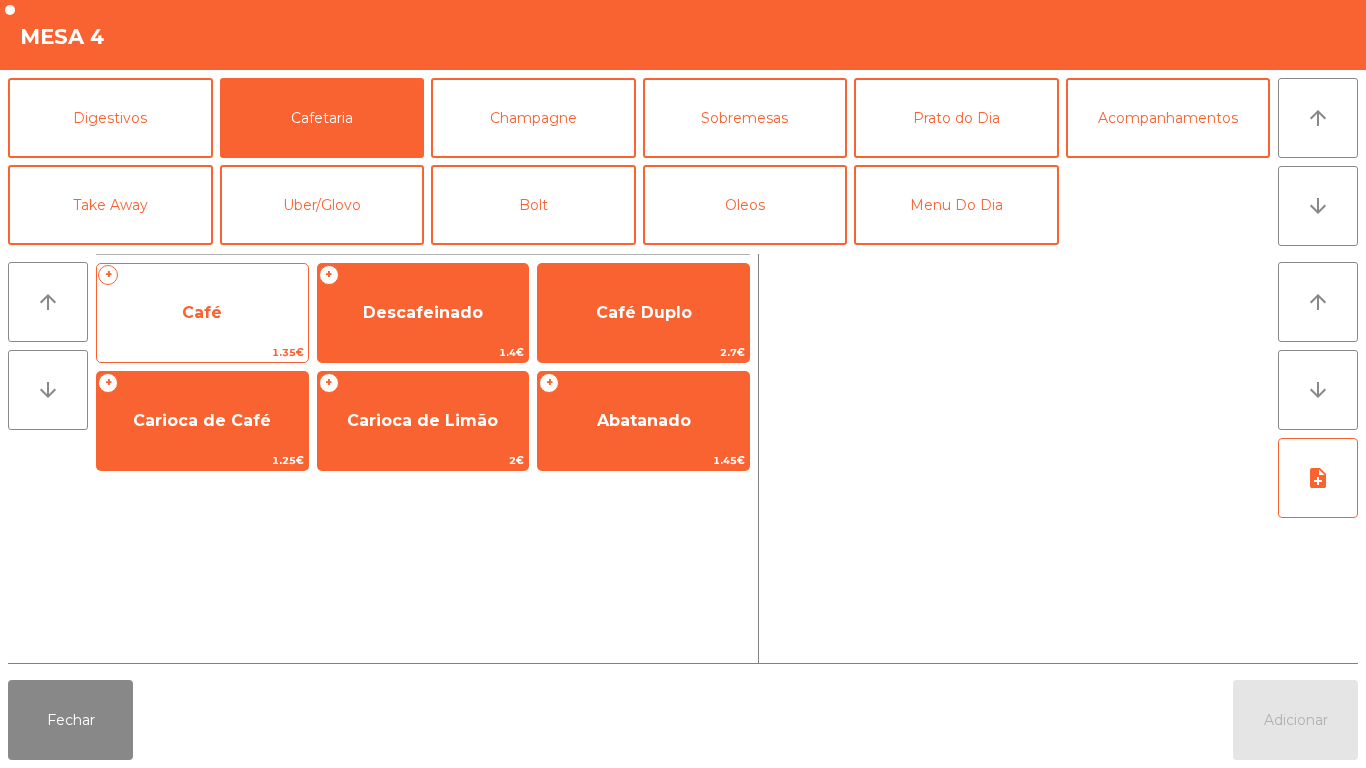 click on "Café" 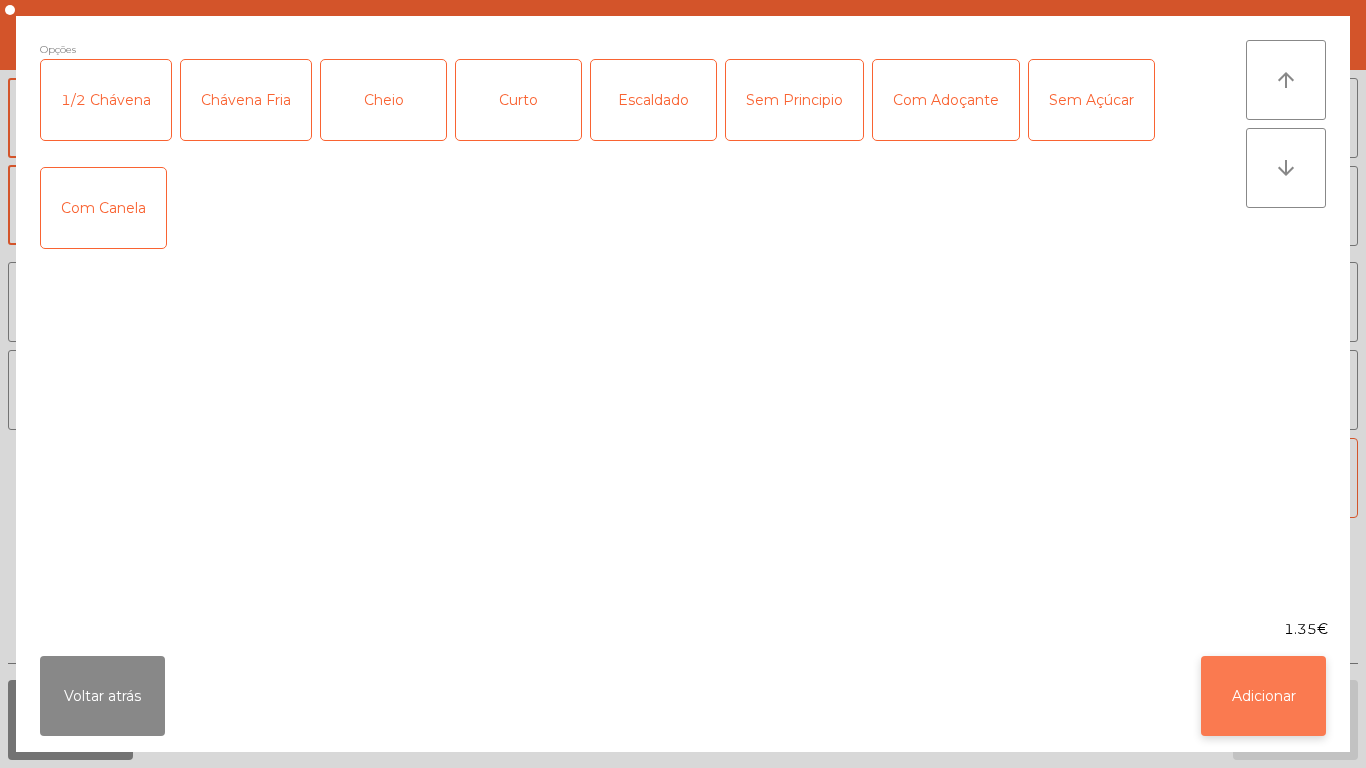 click on "Adicionar" 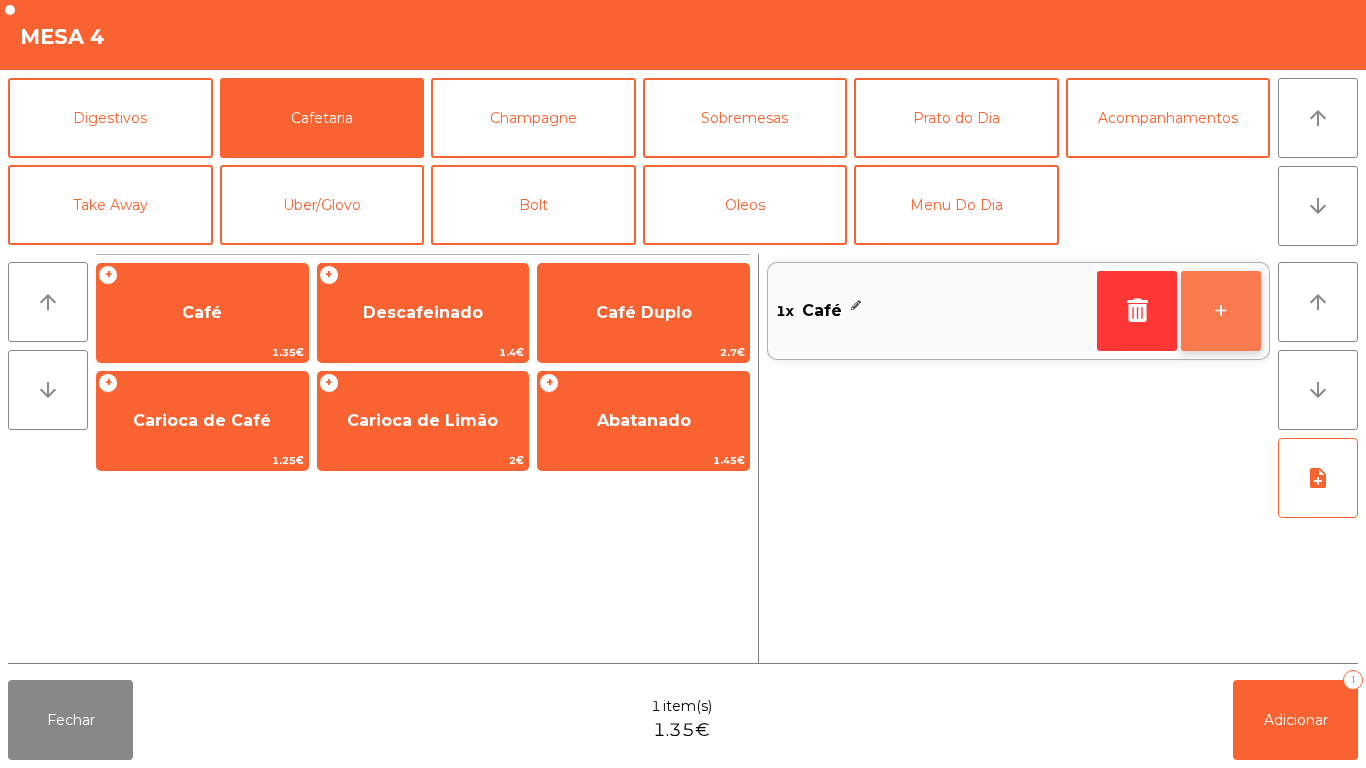 click on "+" 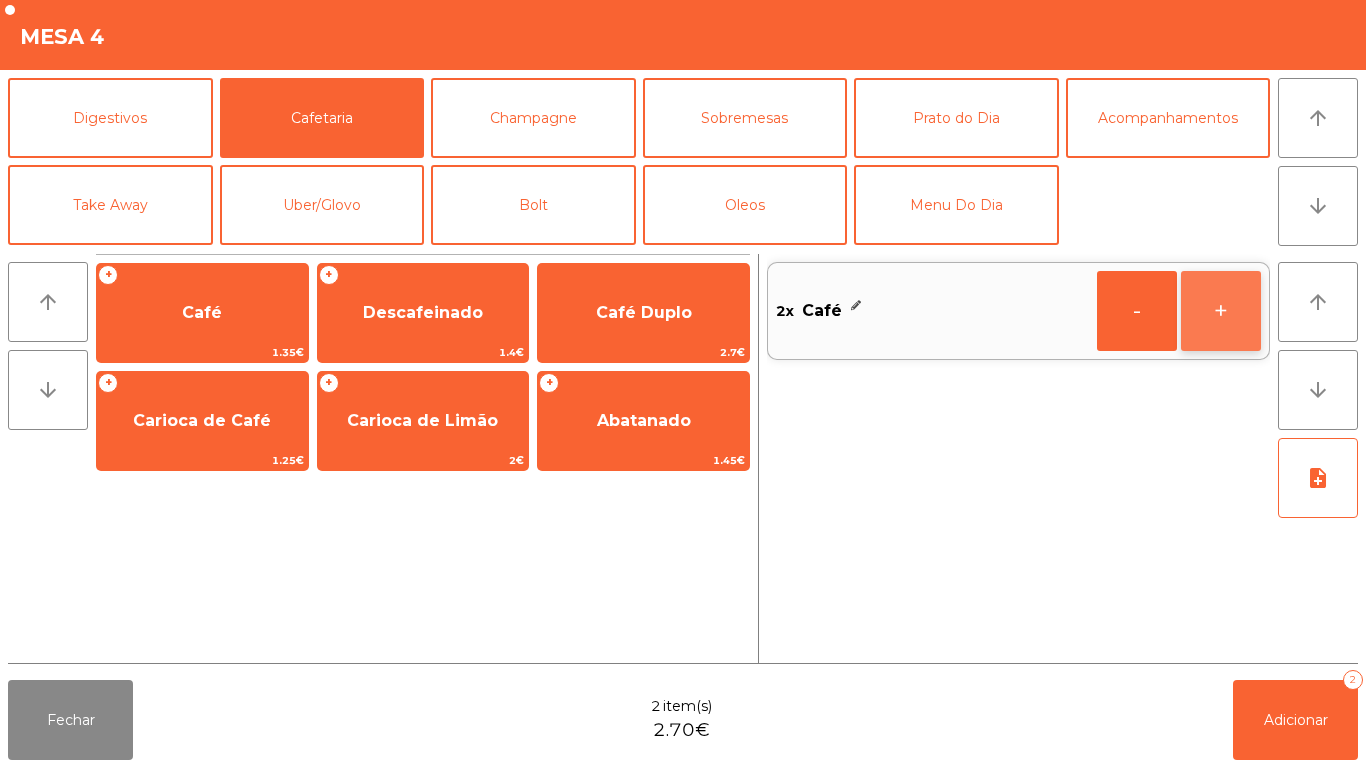 click on "+" 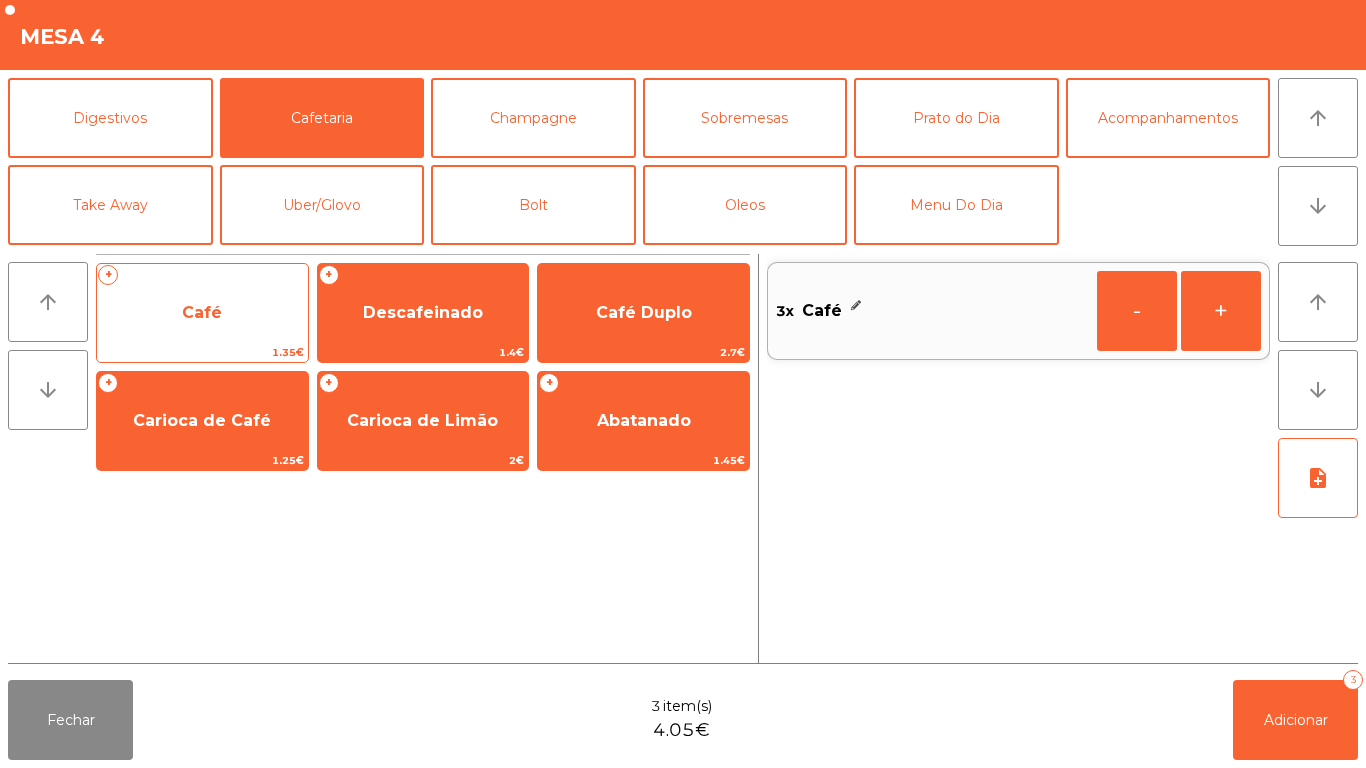 click on "Café" 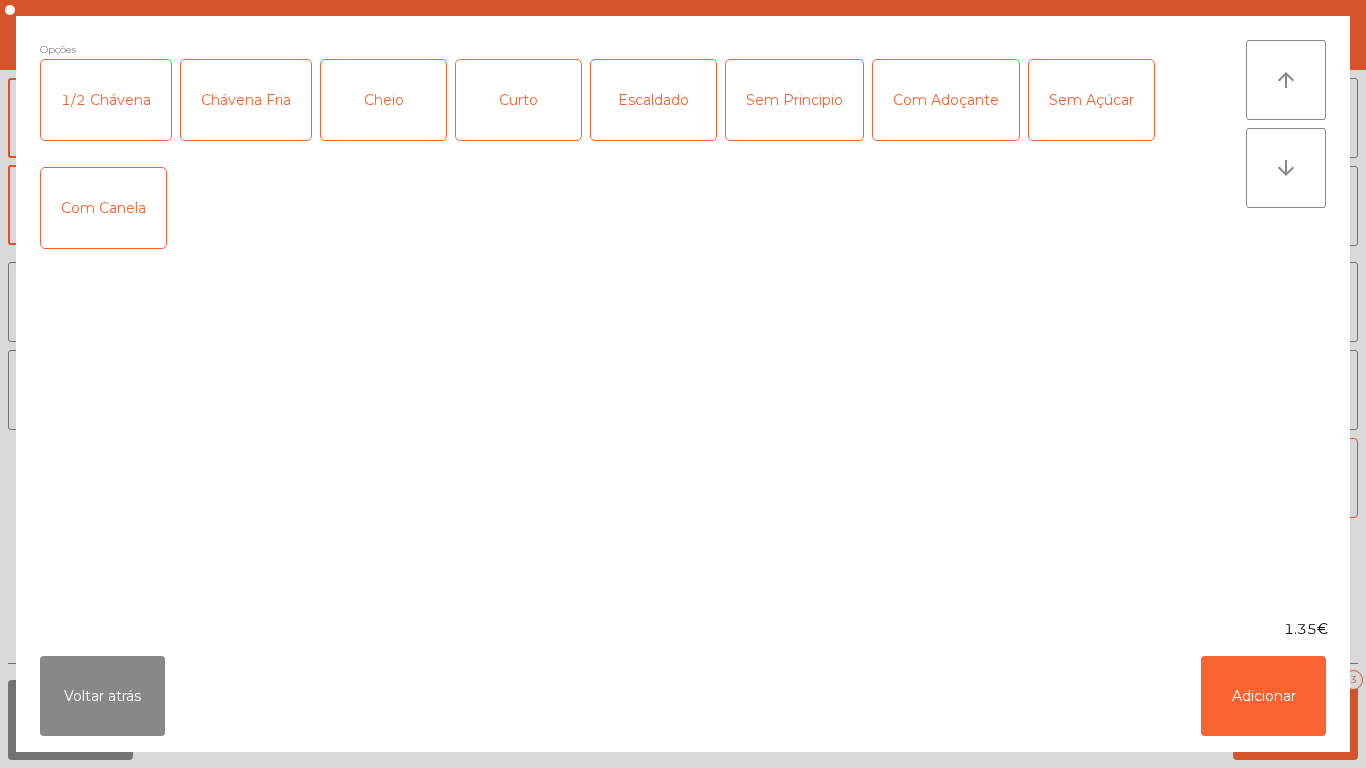 click on "Cheio" 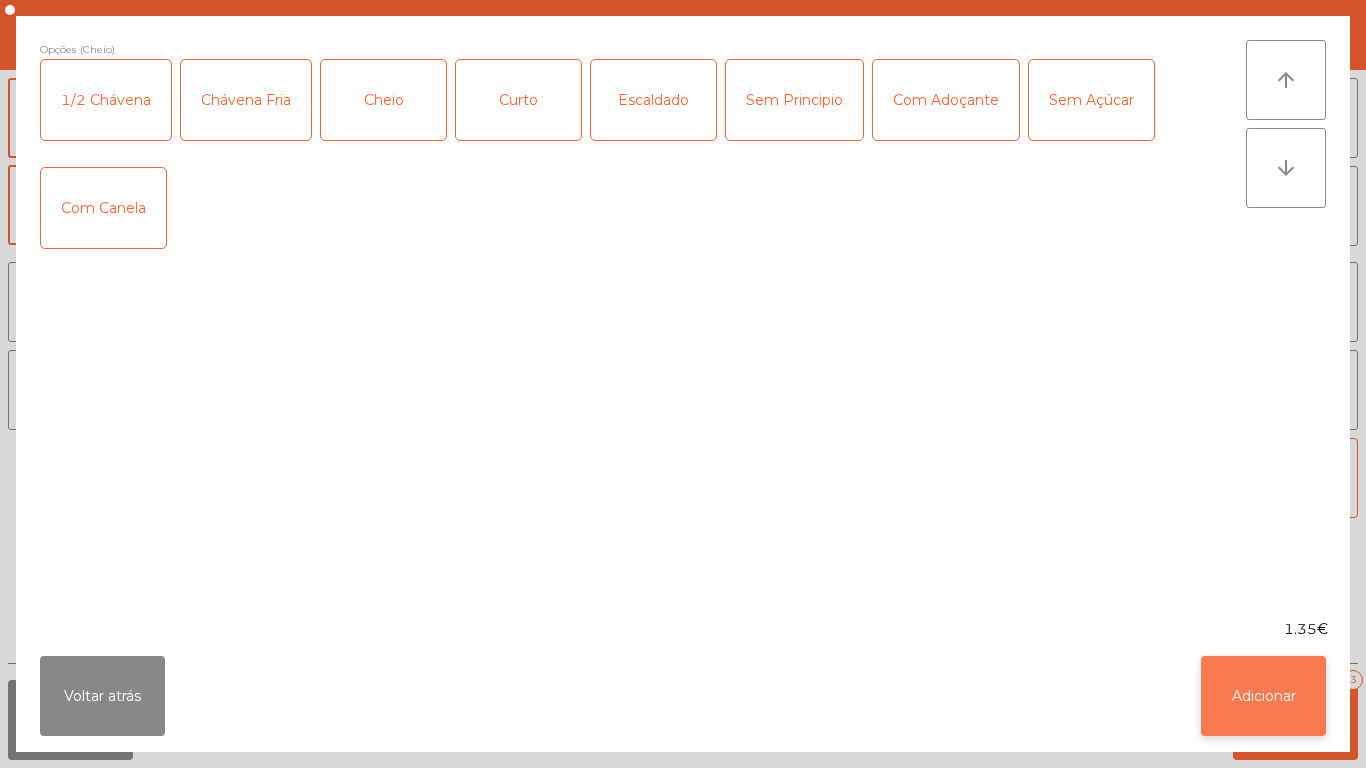 click on "Adicionar" 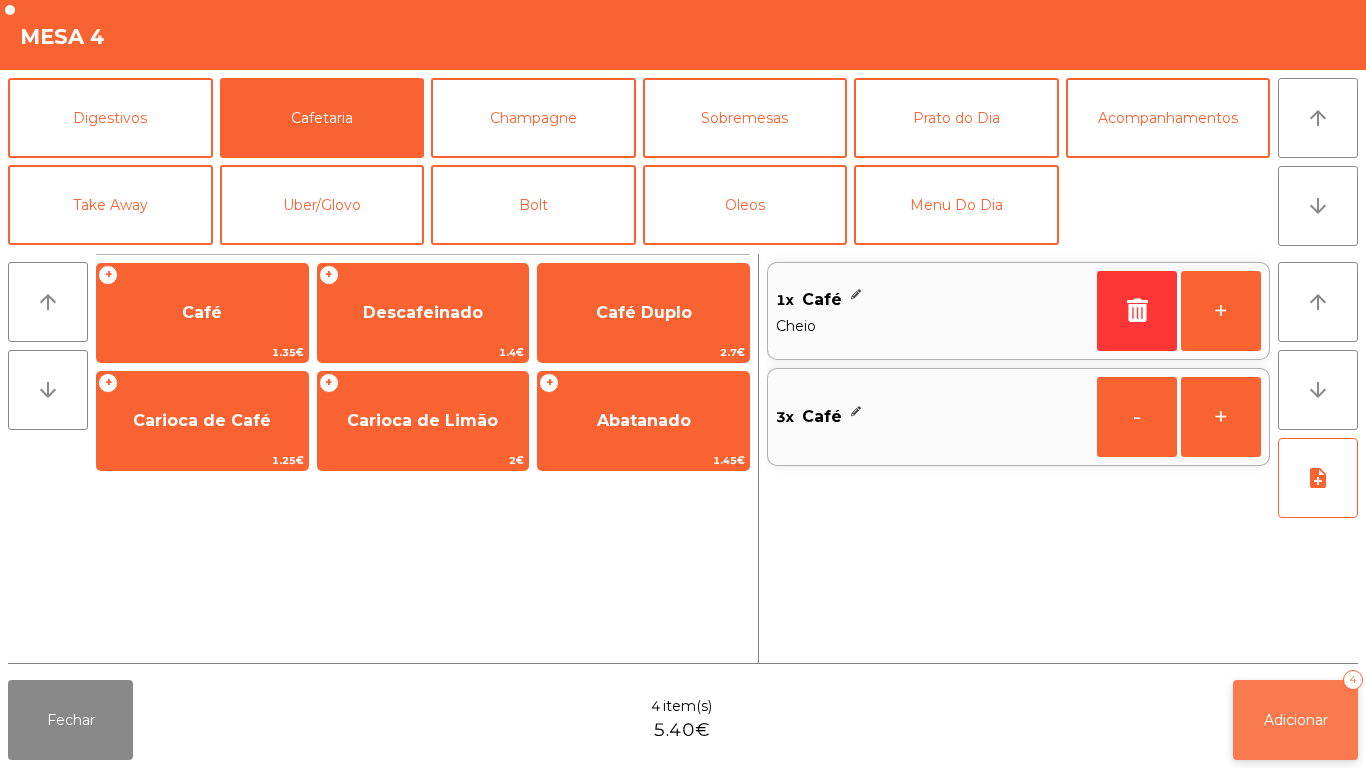click on "Adicionar" 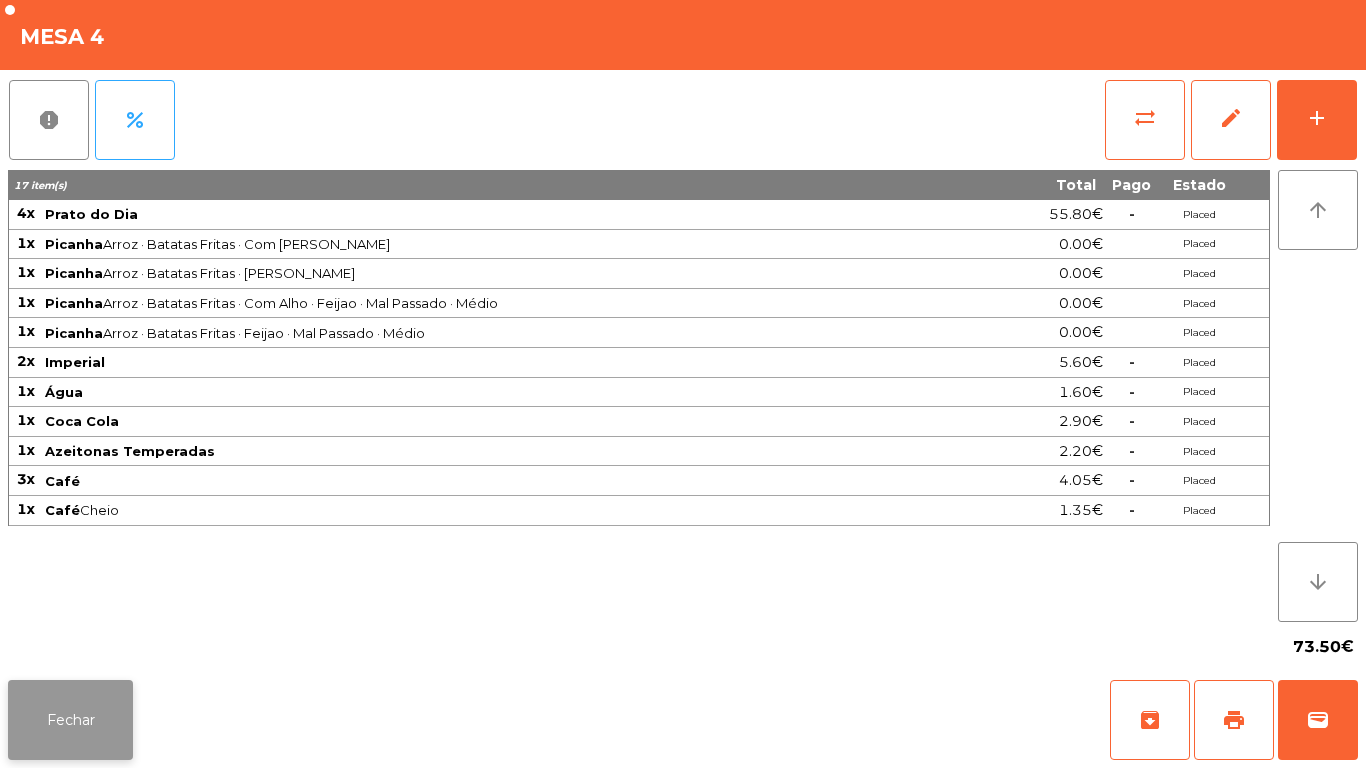 click on "Fechar" 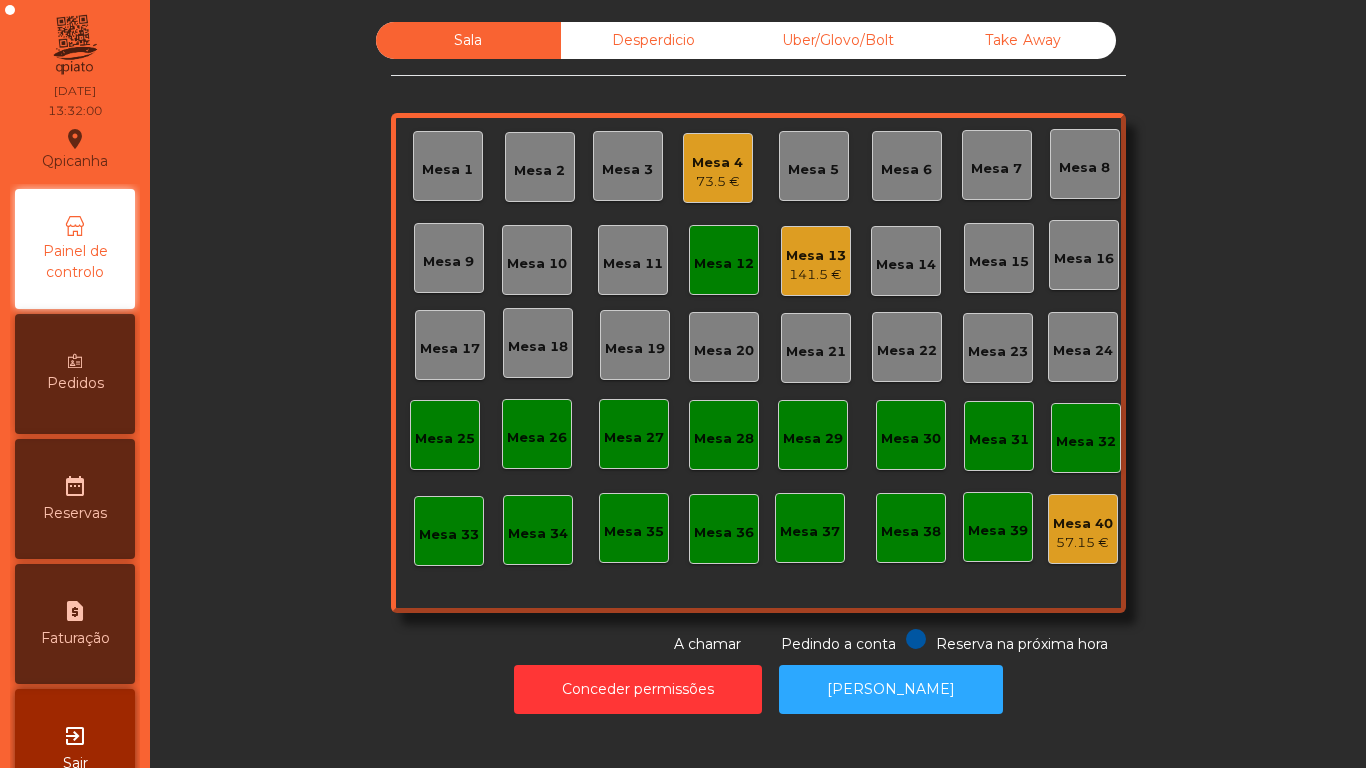 click on "Mesa 13" 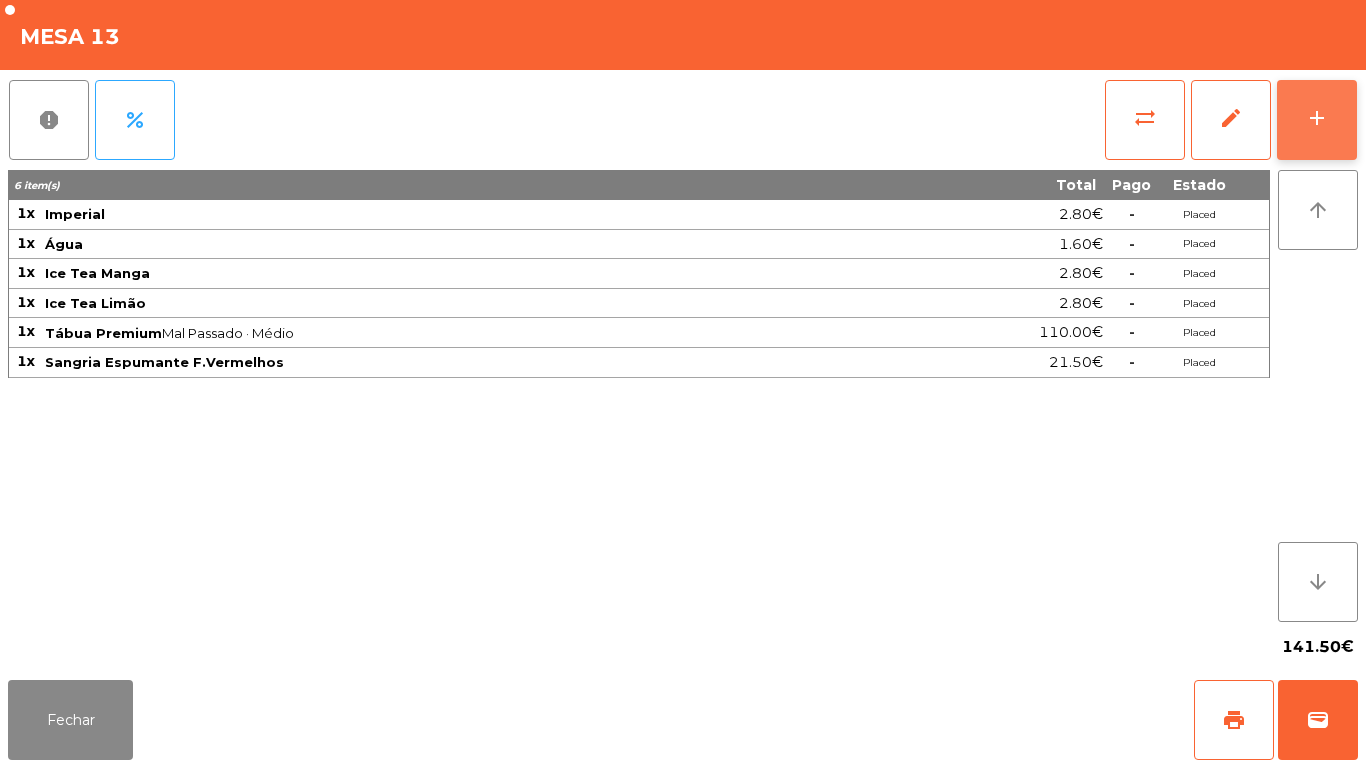 click on "add" 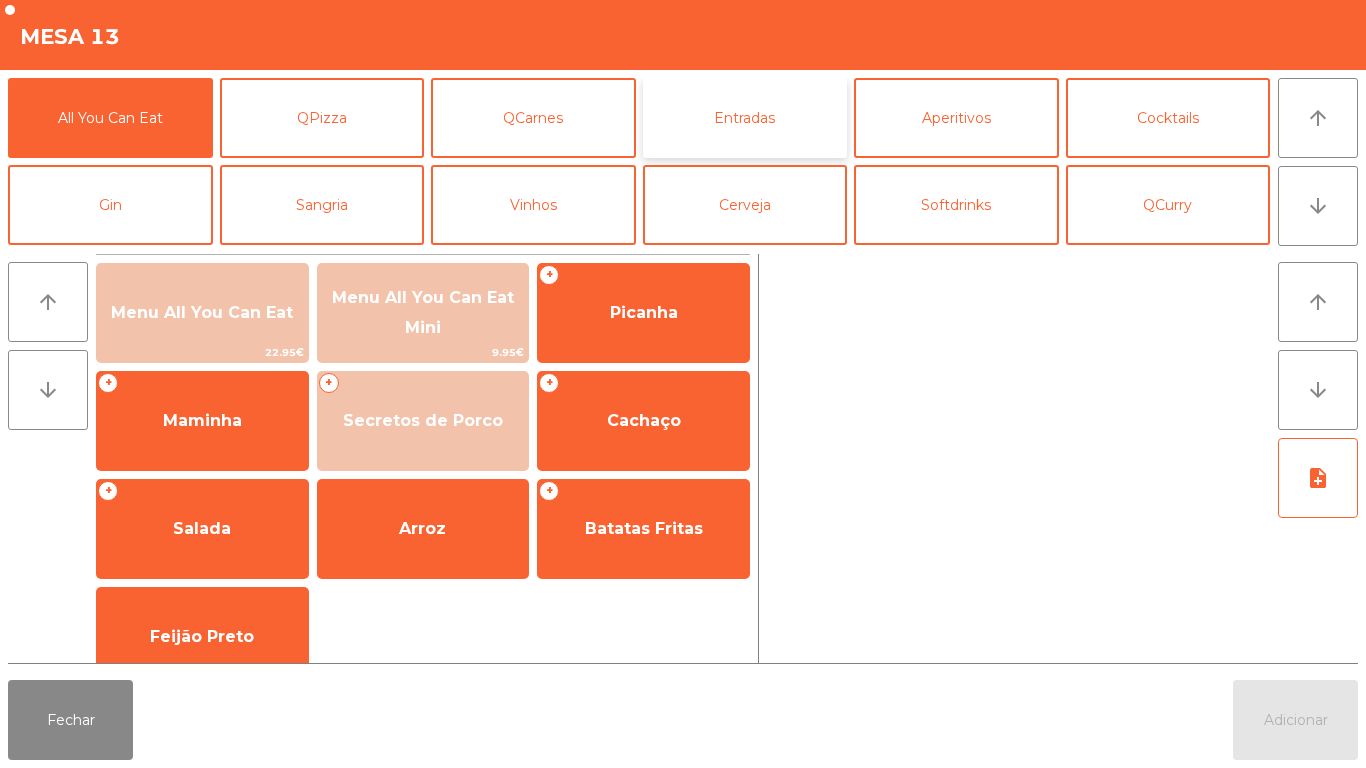 click on "Entradas" 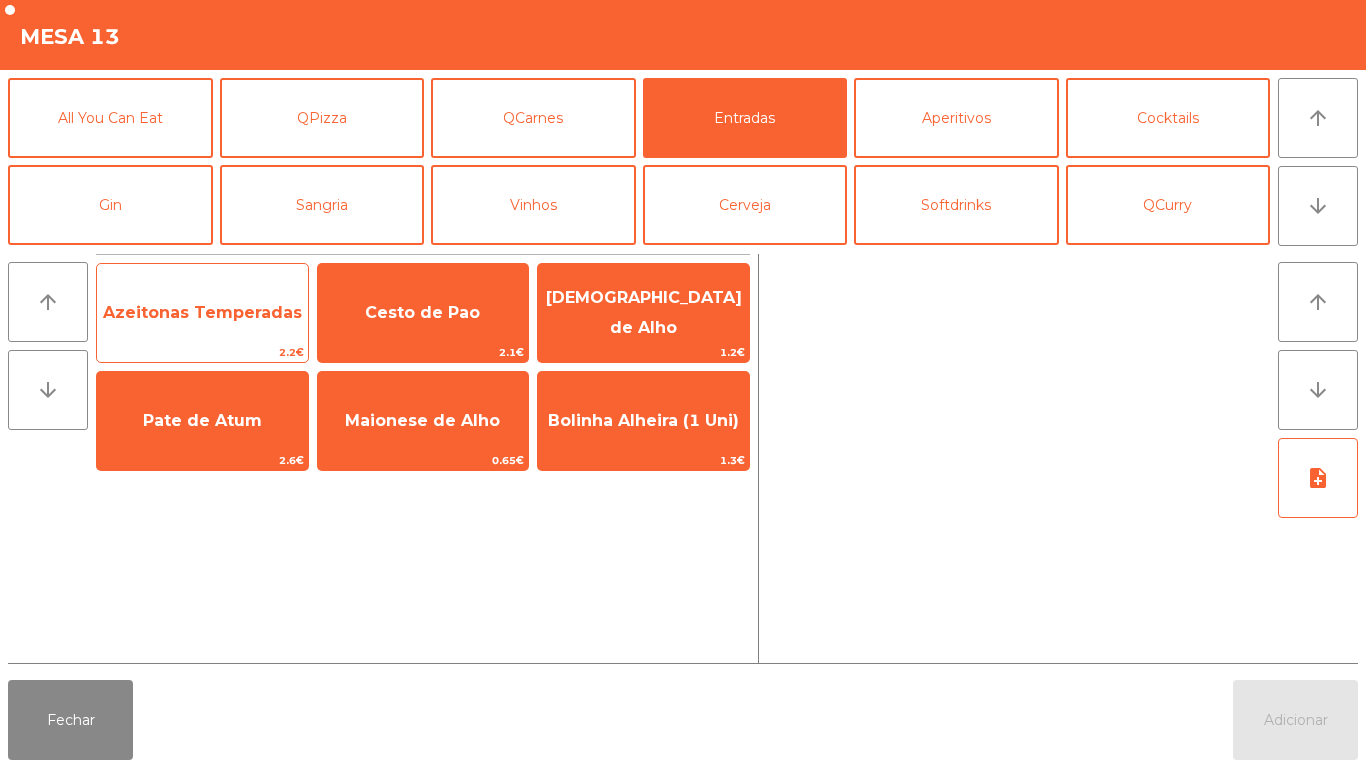 click on "Azeitonas Temperadas" 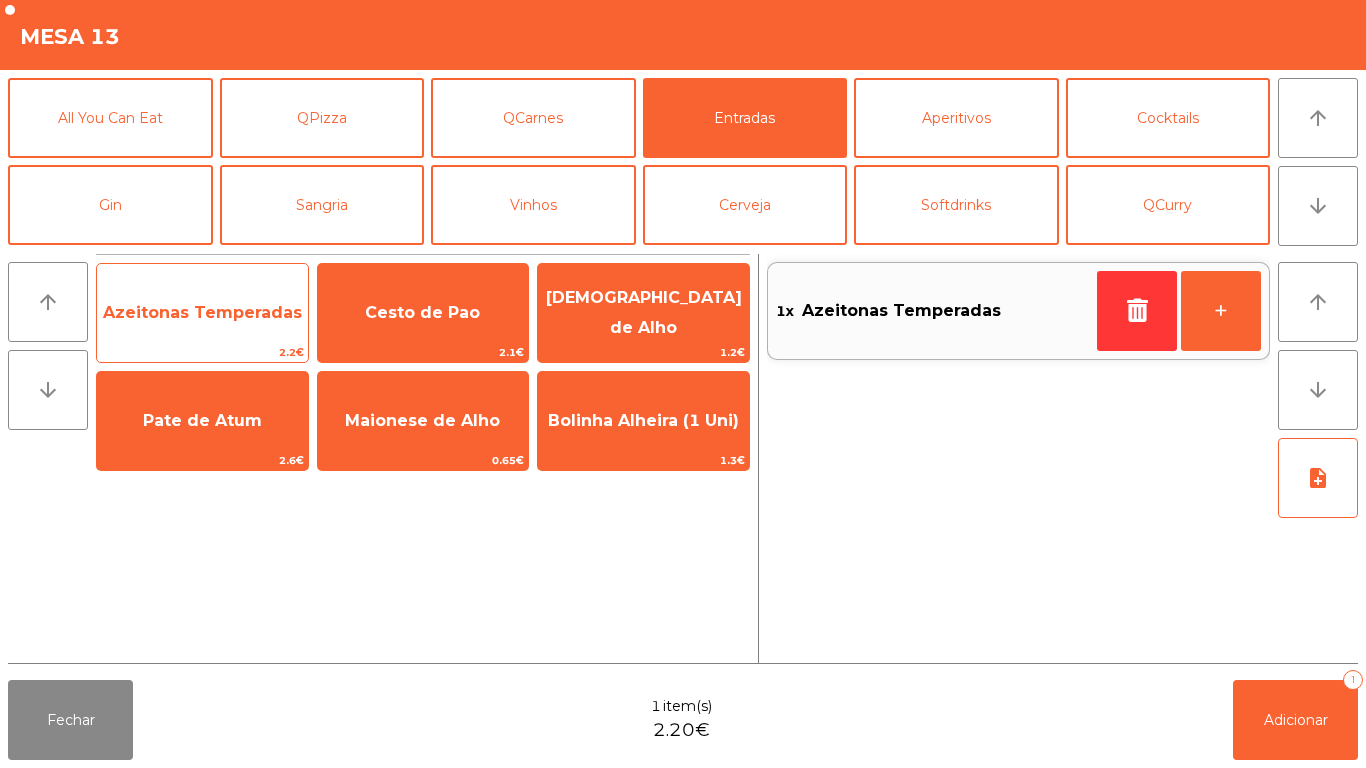 click on "Azeitonas Temperadas" 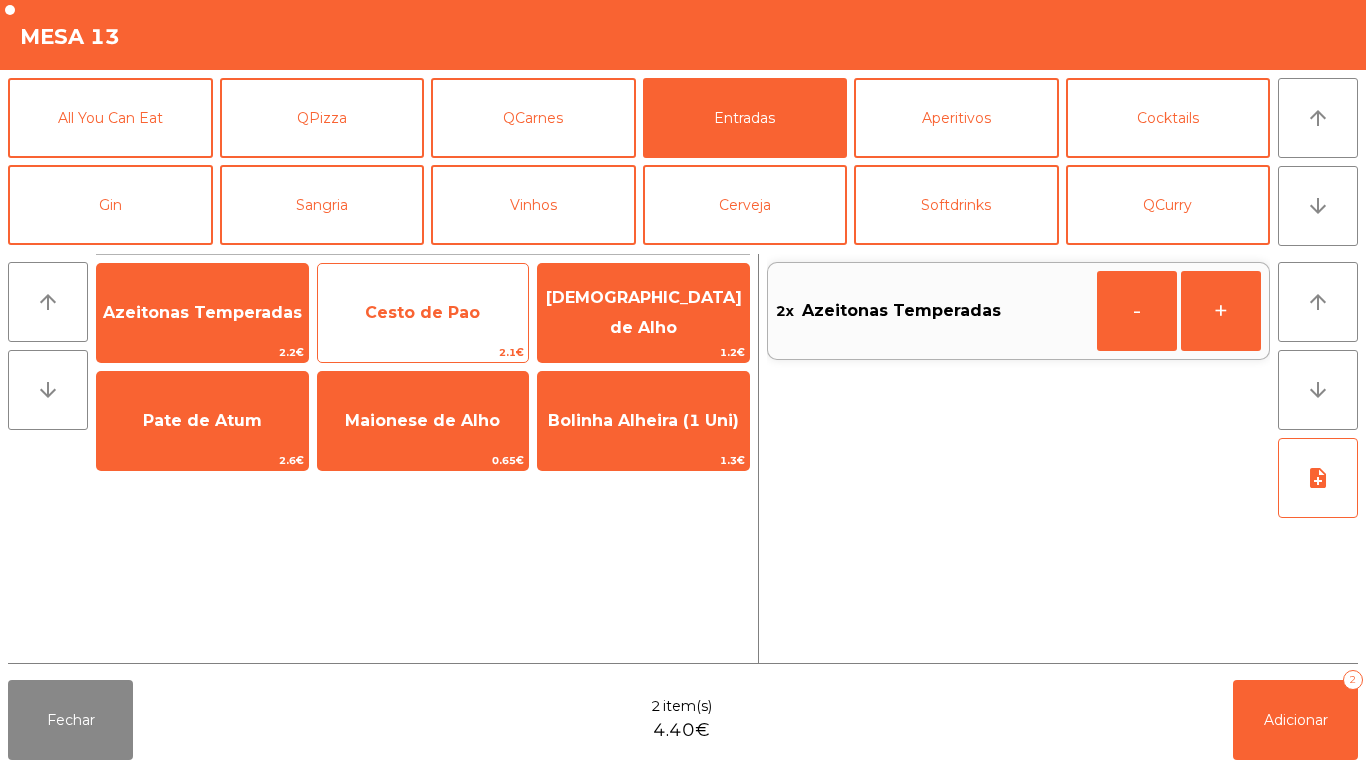 click on "Cesto de Pao" 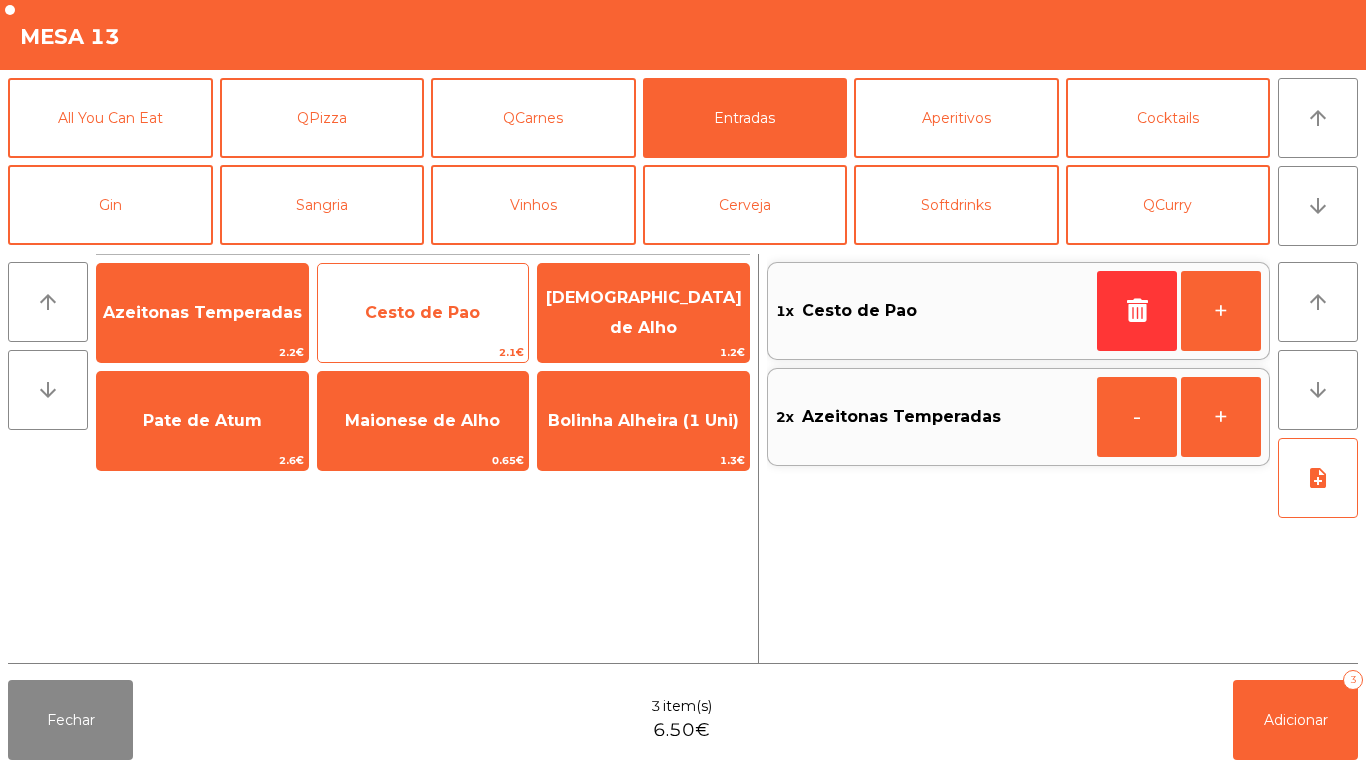 click on "Cesto de Pao" 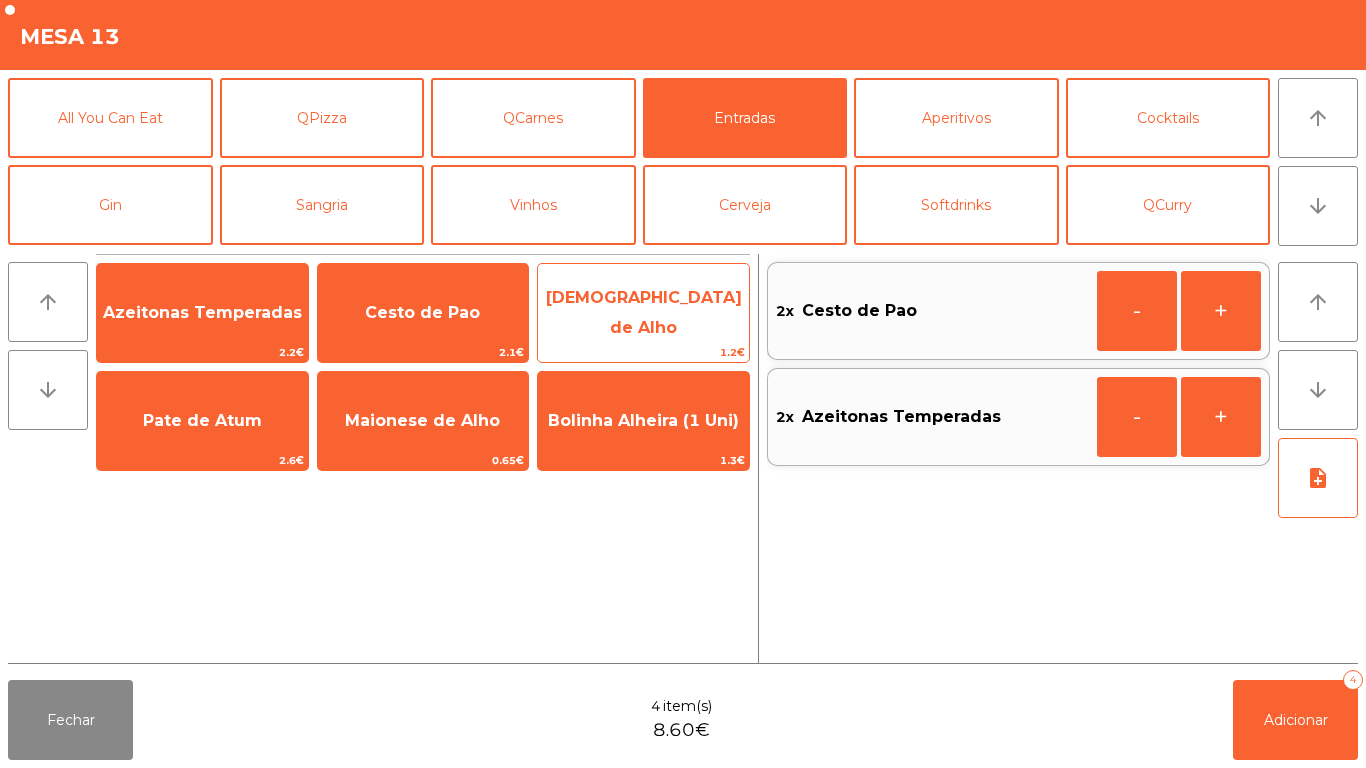 click on "[DEMOGRAPHIC_DATA] de Alho" 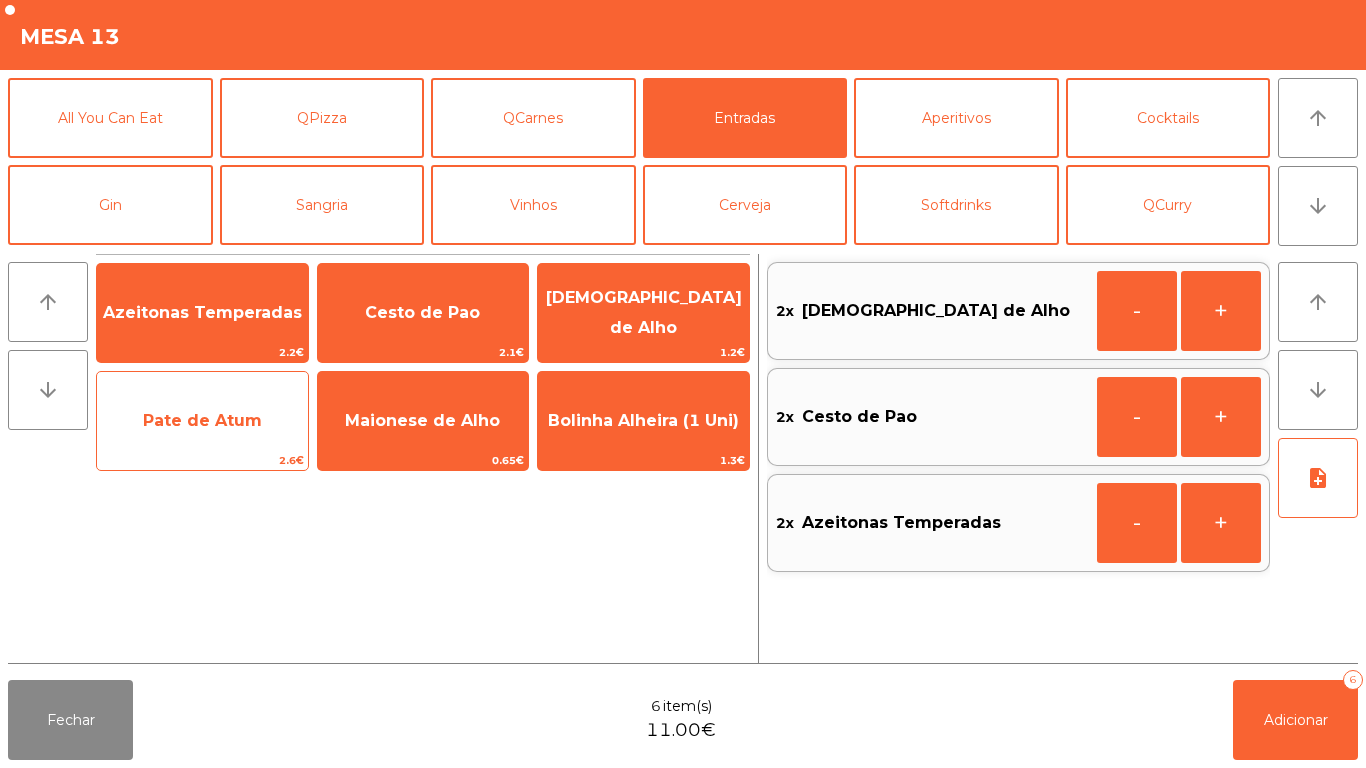 click on "Pate de Atum" 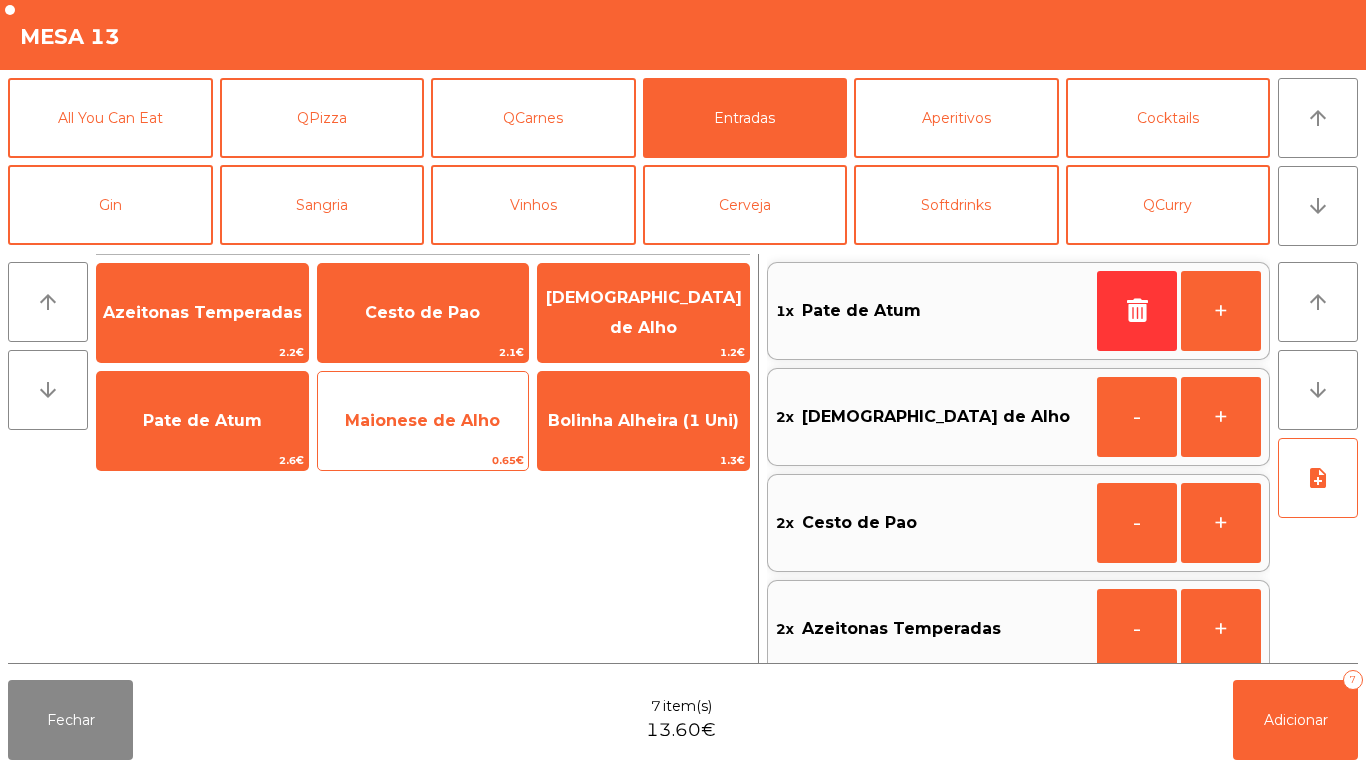 click on "Maionese de Alho" 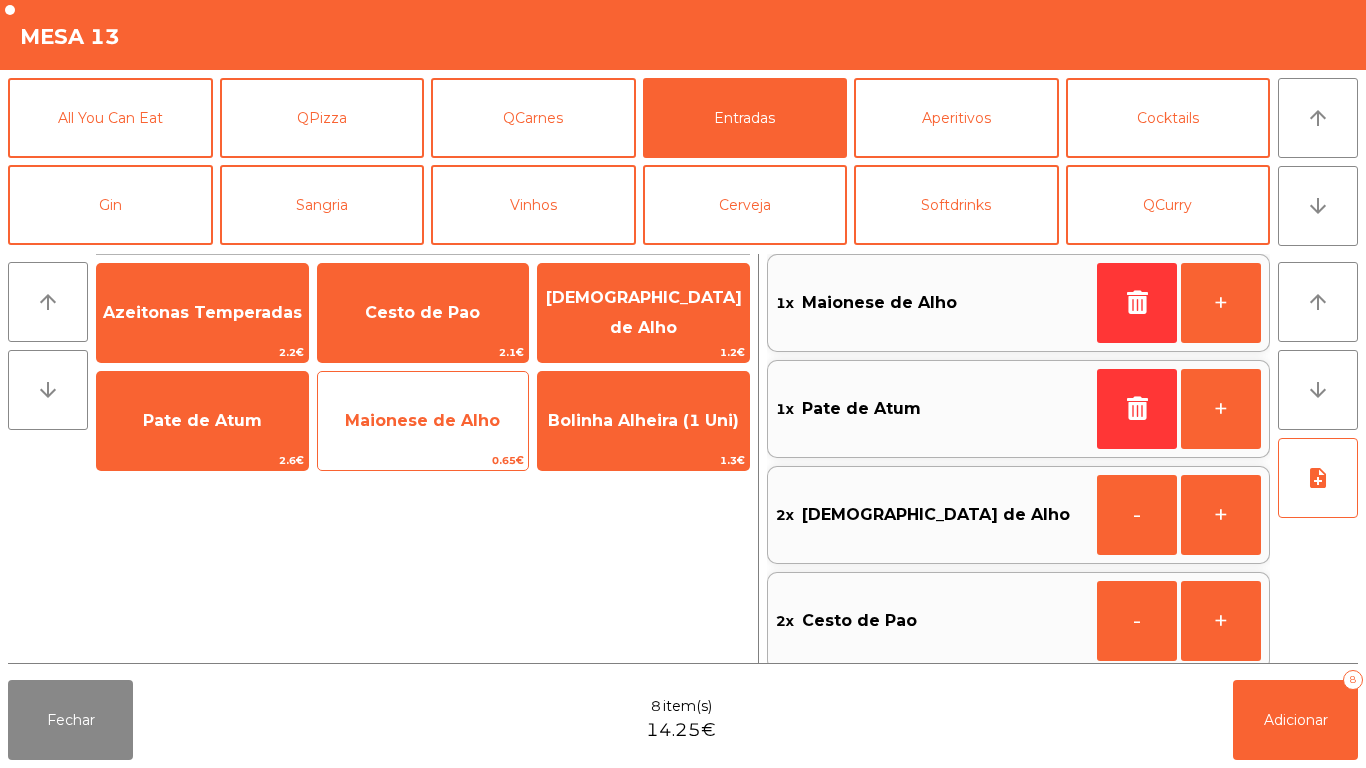 click on "Maionese de Alho" 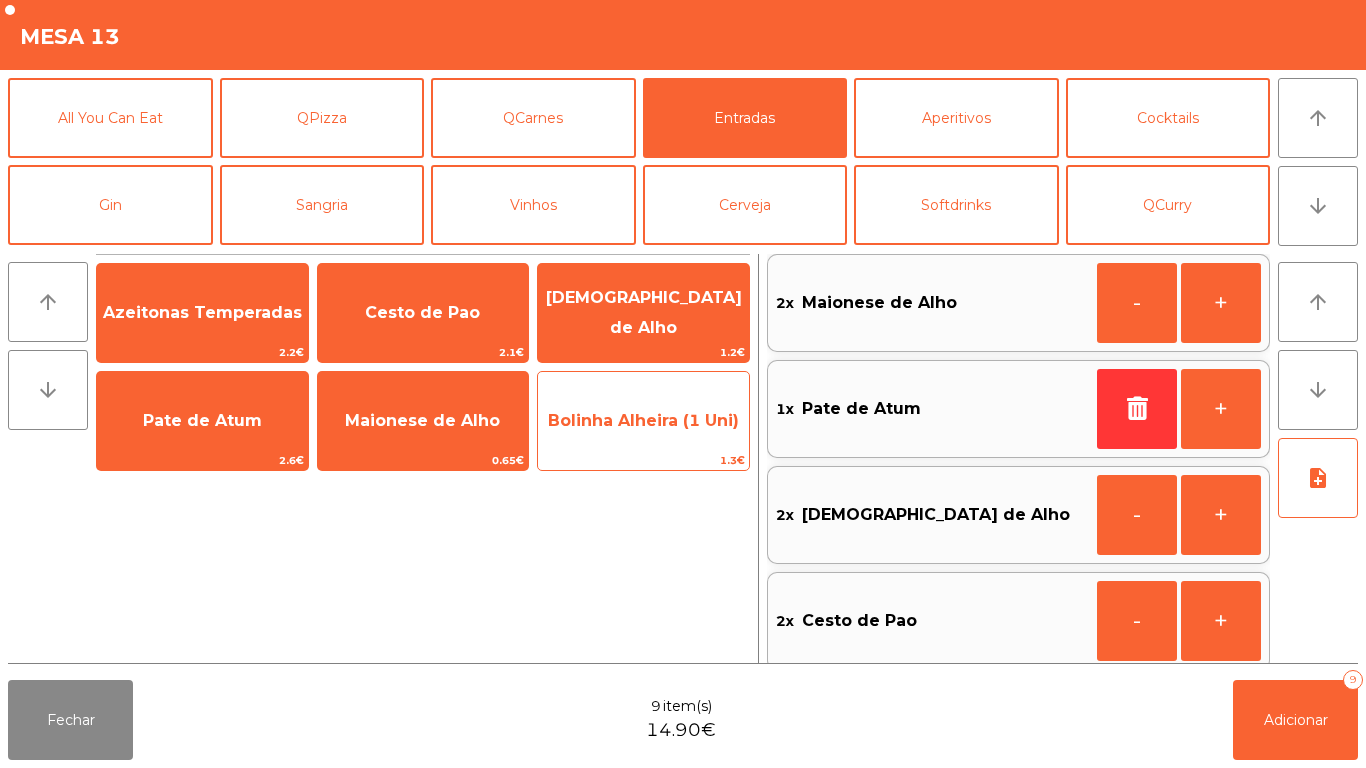 click on "Bolinha Alheira (1 Uni)" 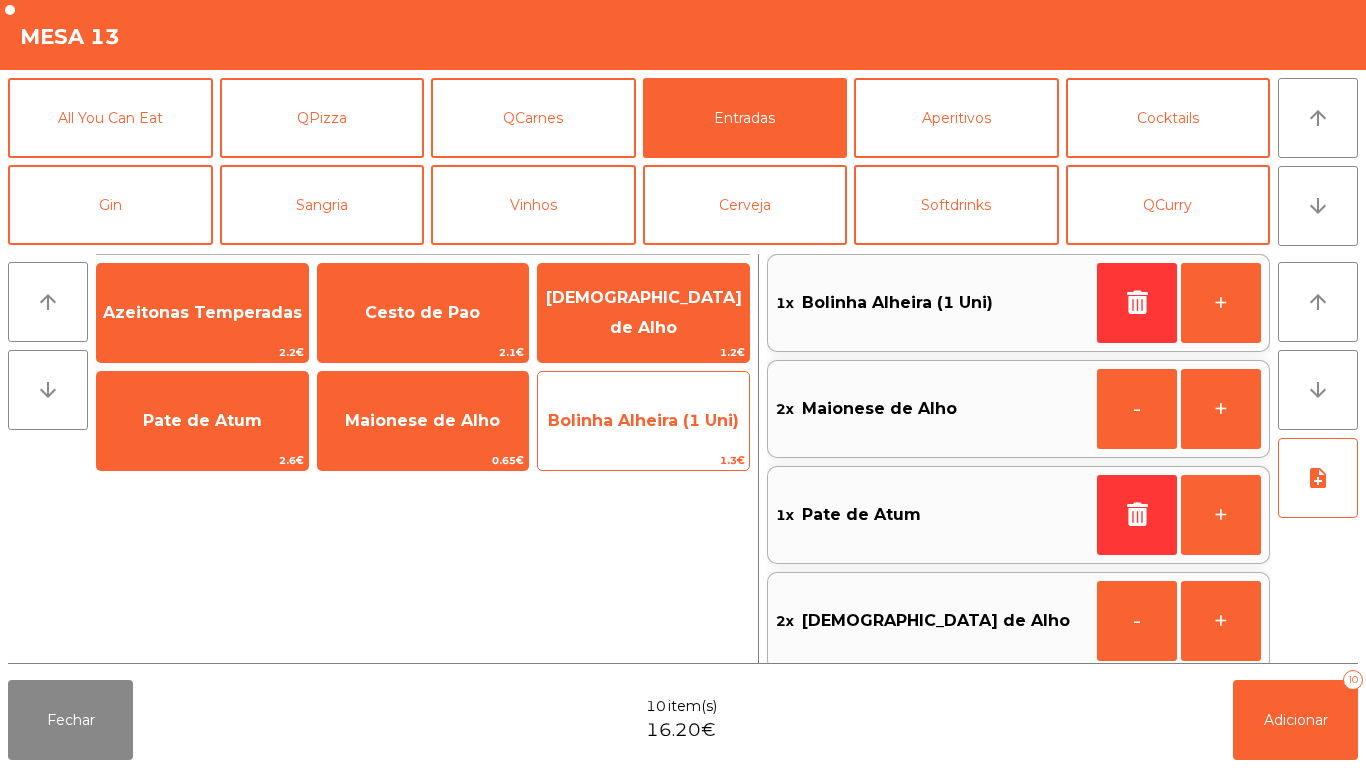 click on "Bolinha Alheira (1 Uni)" 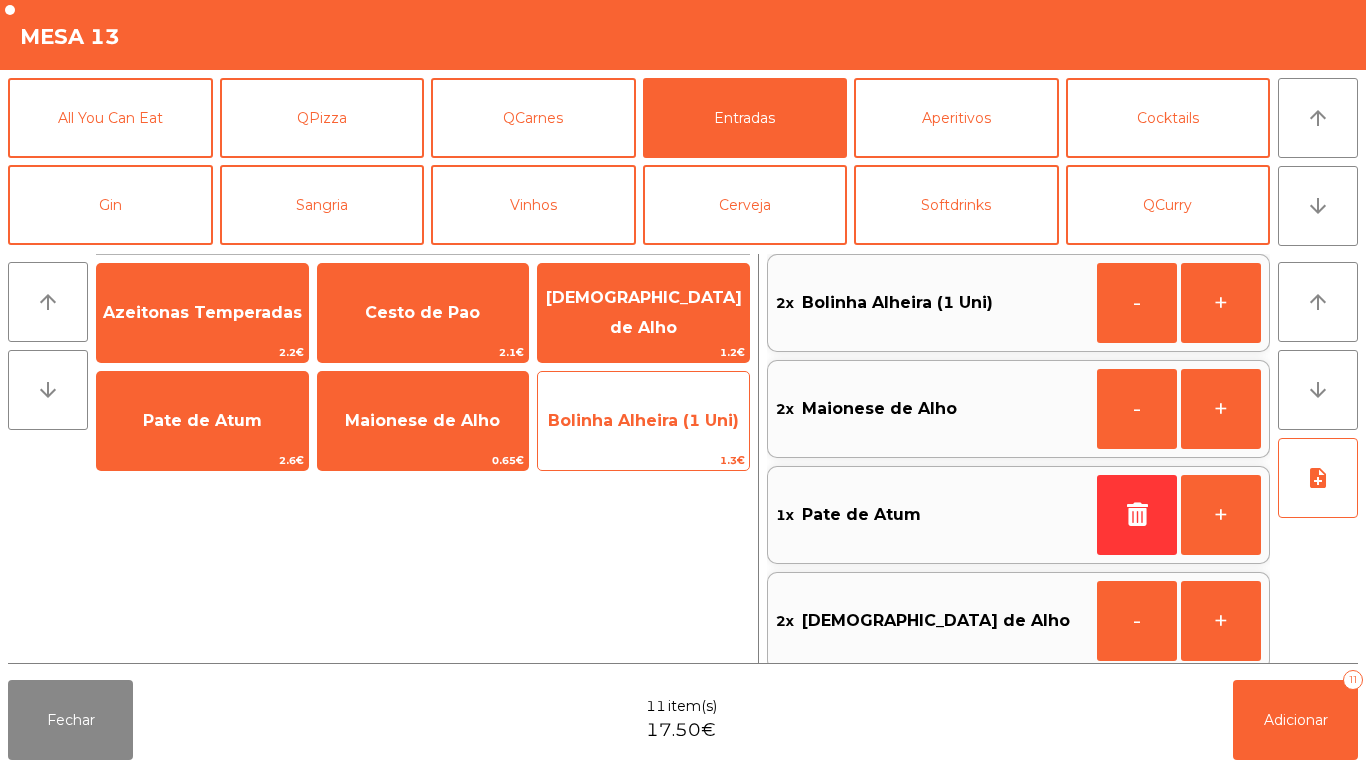 click on "Bolinha Alheira (1 Uni)" 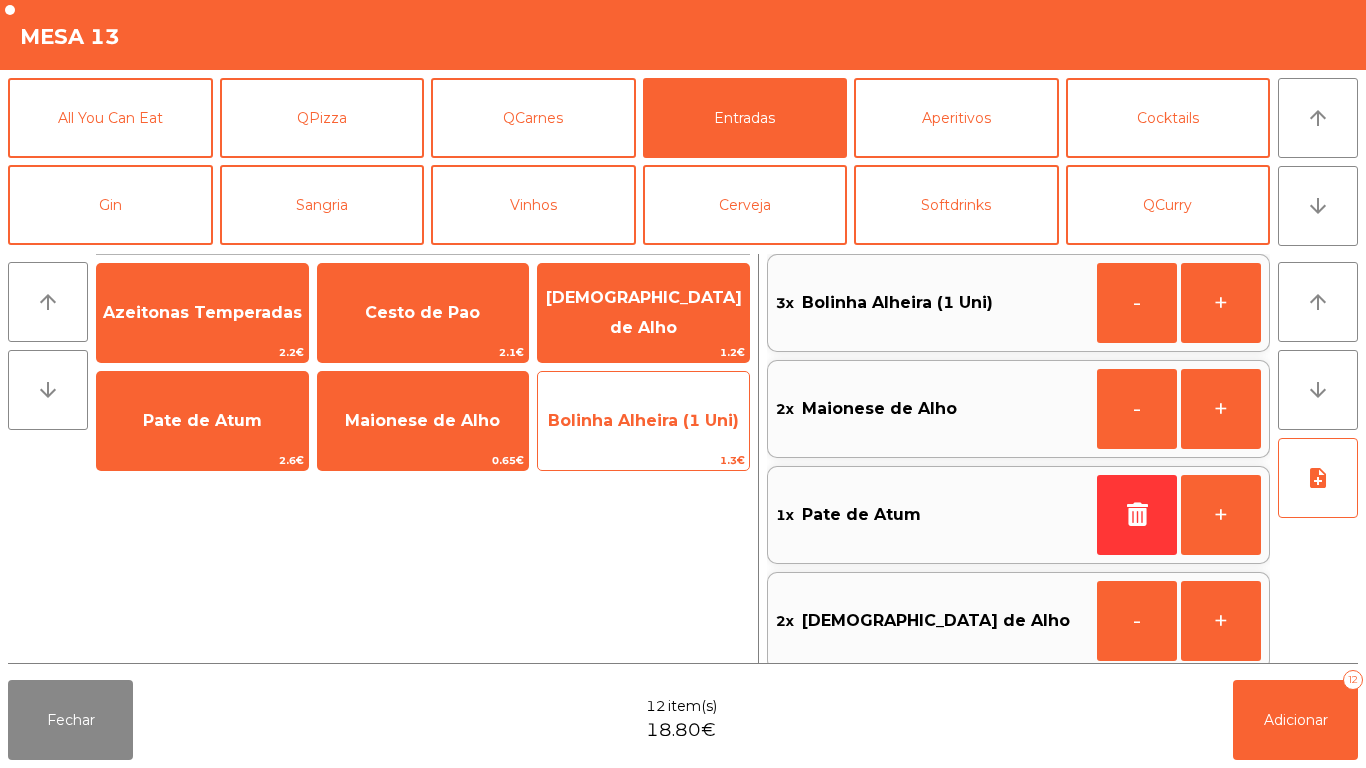 click on "Bolinha Alheira (1 Uni)" 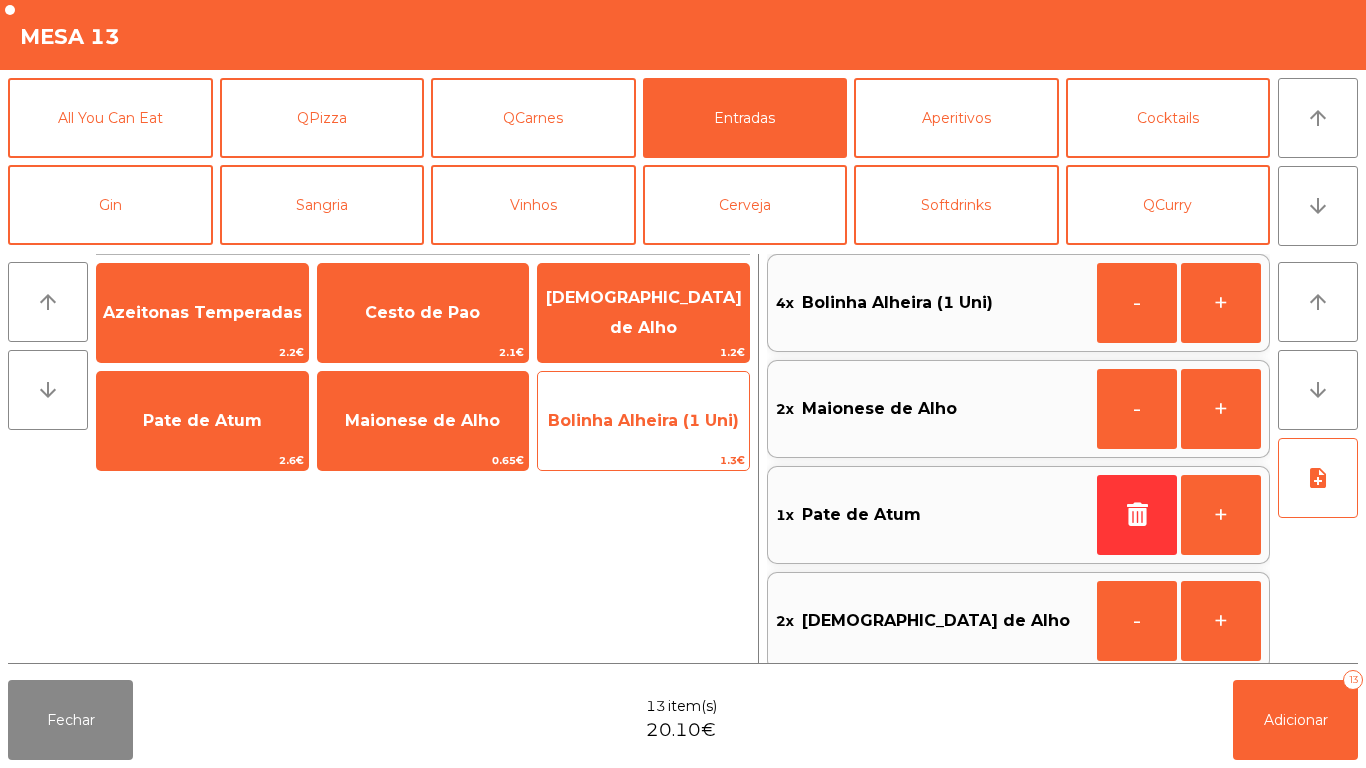 click on "Bolinha Alheira (1 Uni)" 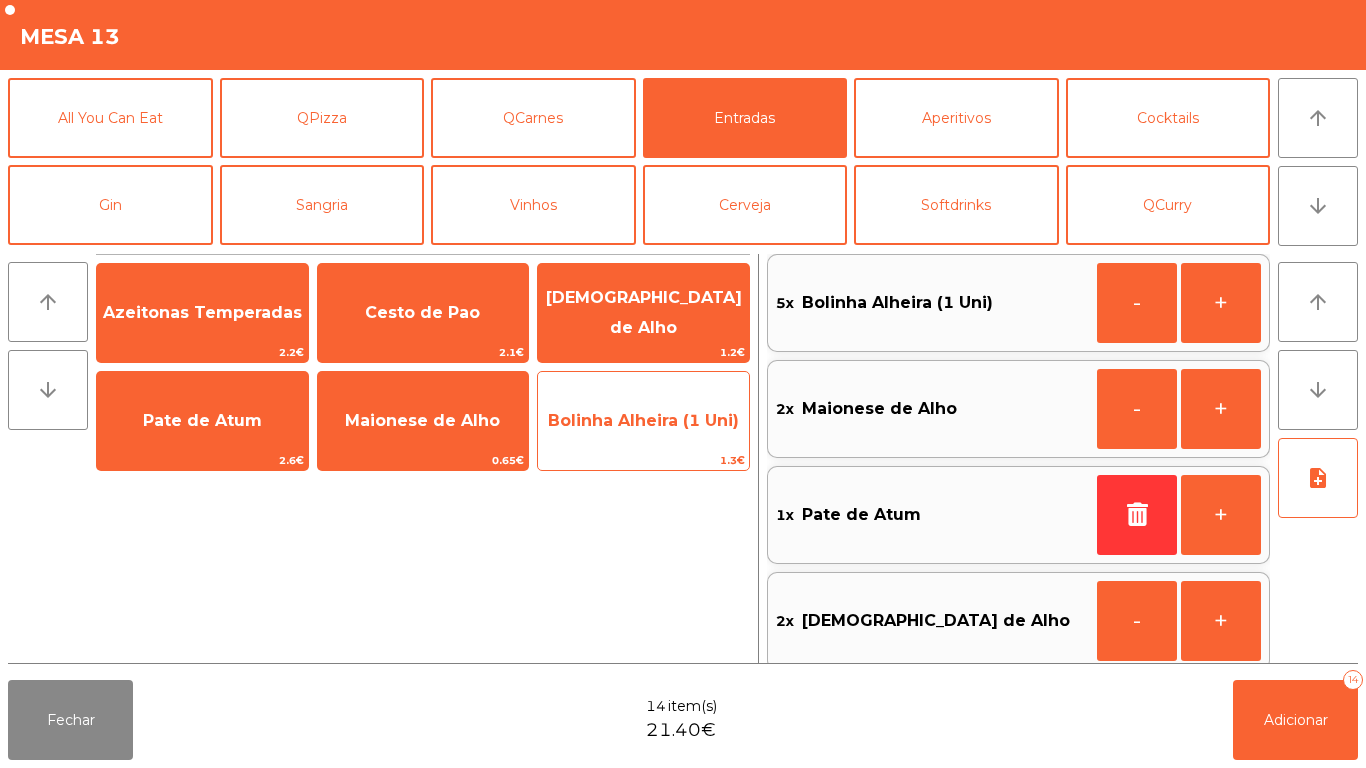 click on "Bolinha Alheira (1 Uni)" 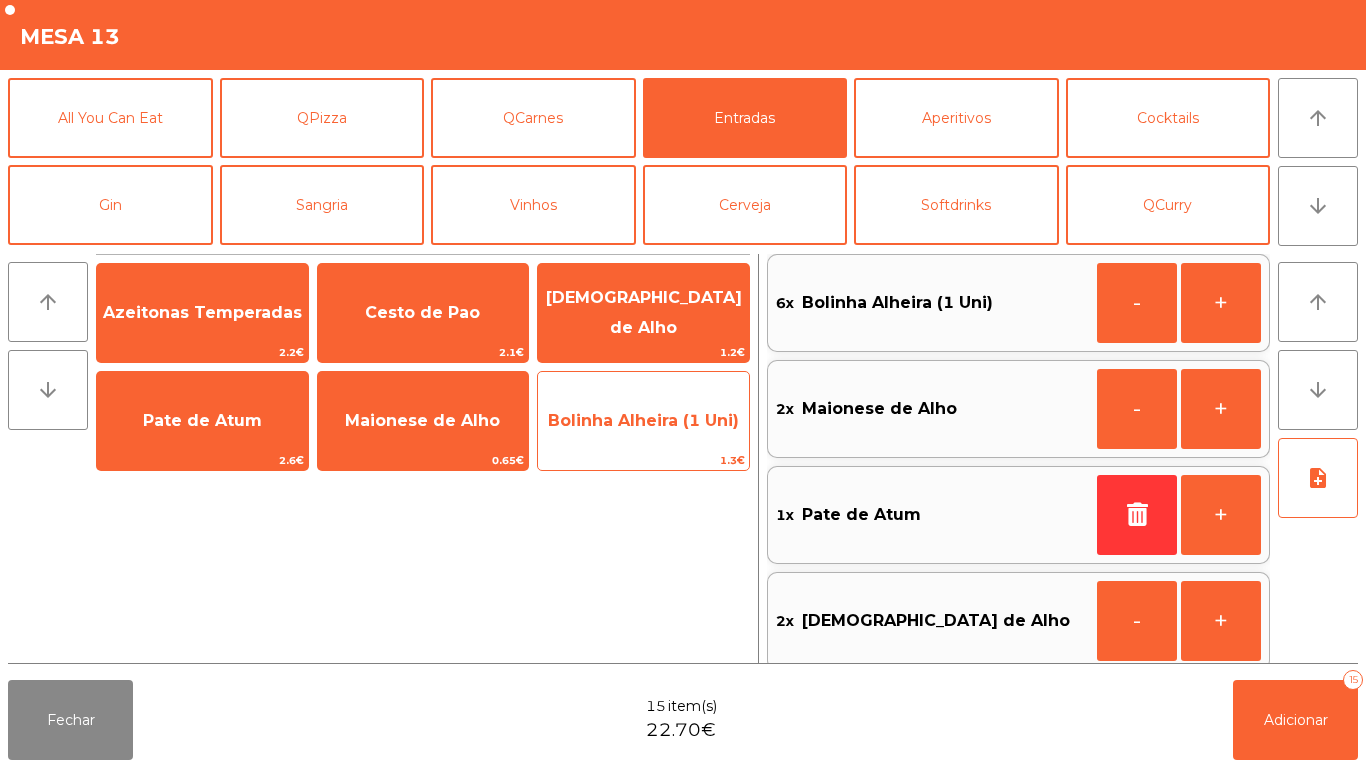 click on "Bolinha Alheira (1 Uni)" 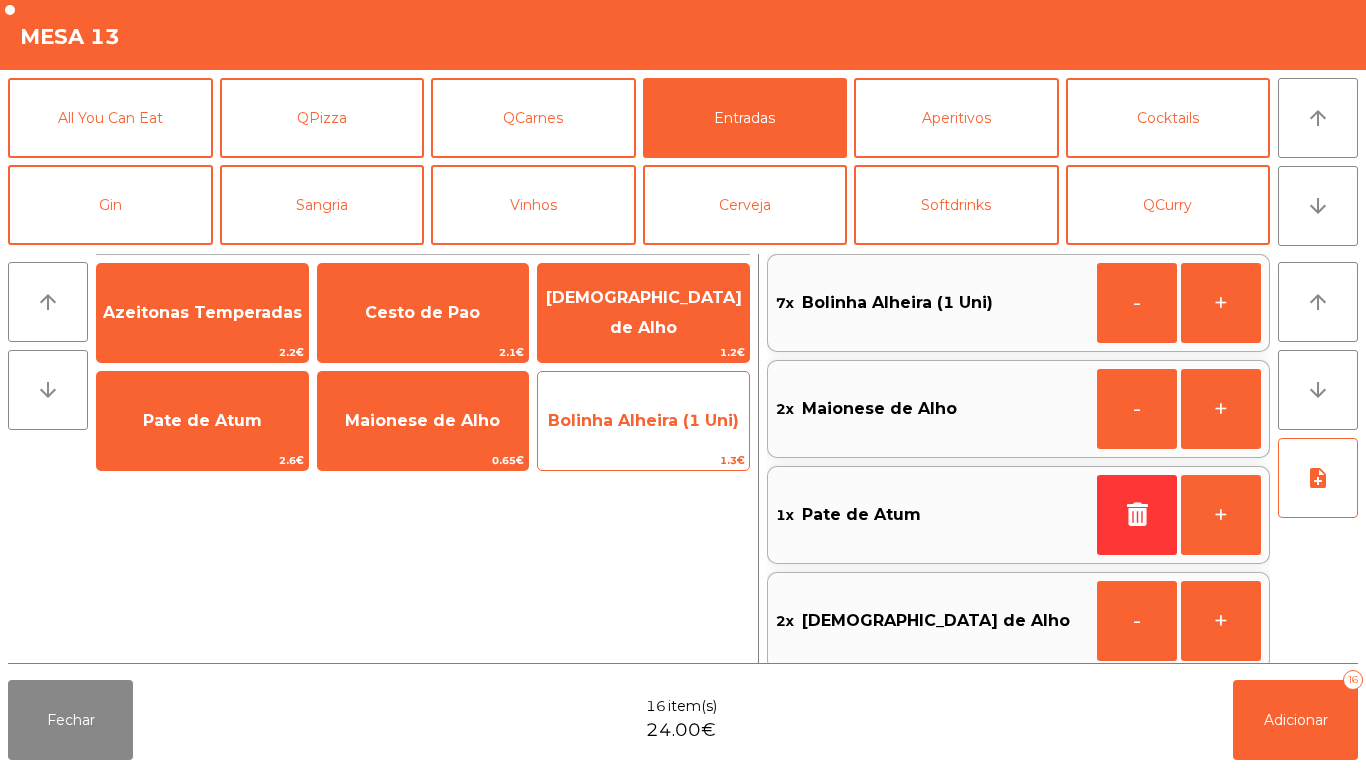click on "Bolinha Alheira (1 Uni)" 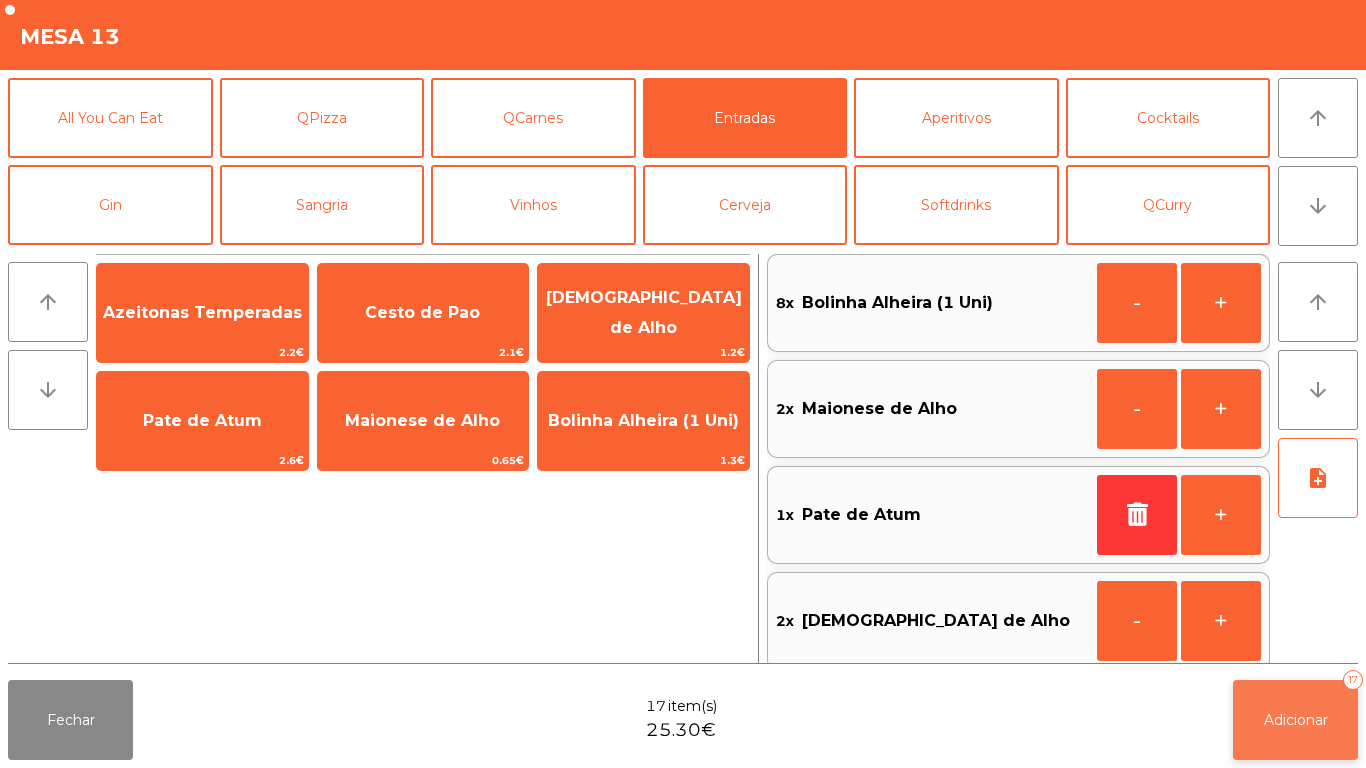click on "Adicionar" 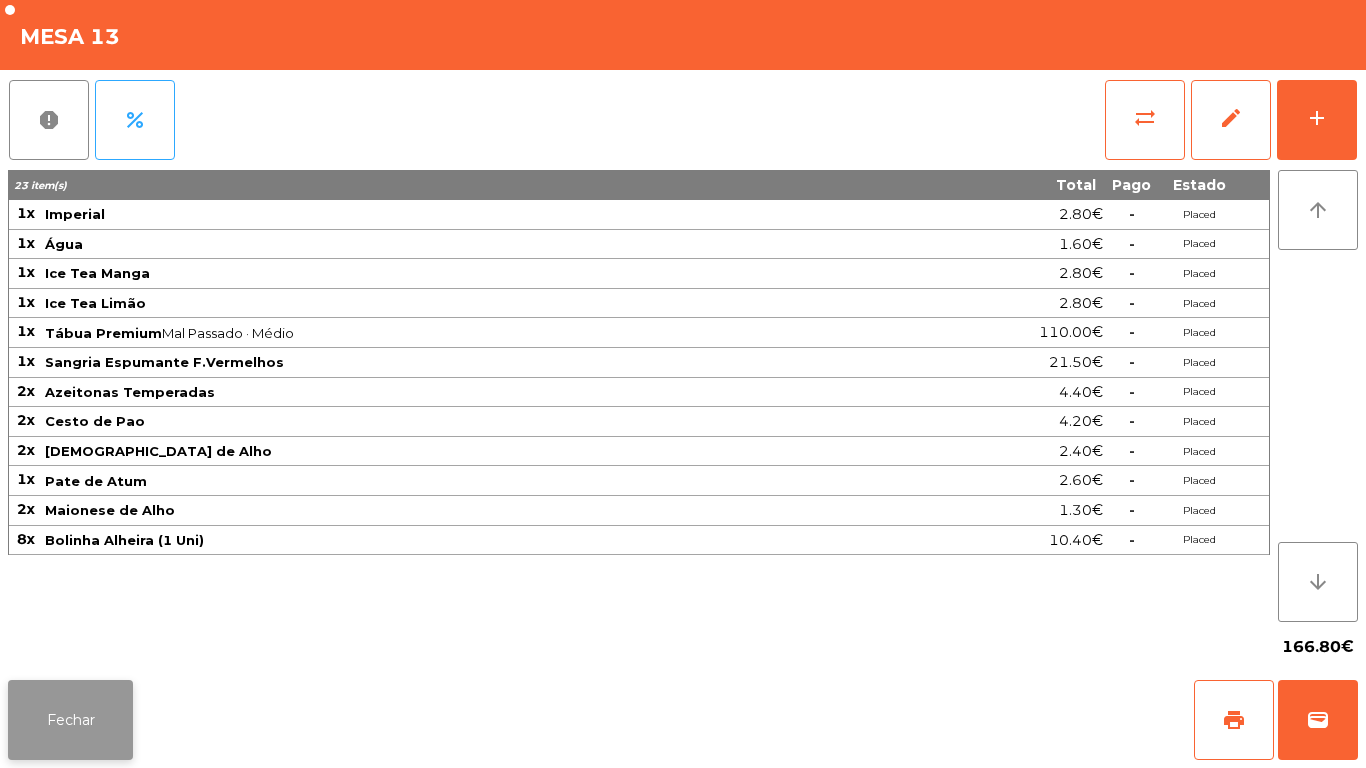 click on "Fechar" 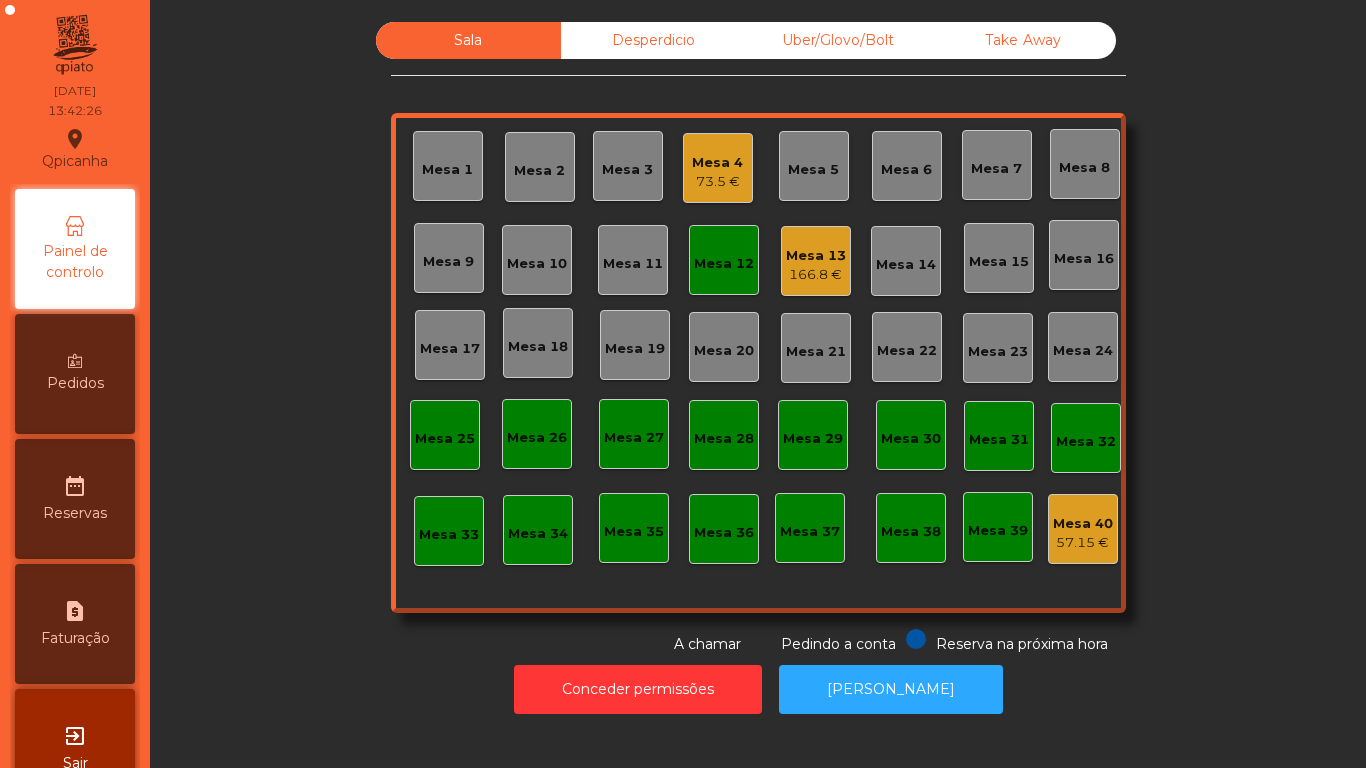 click on "73.5 €" 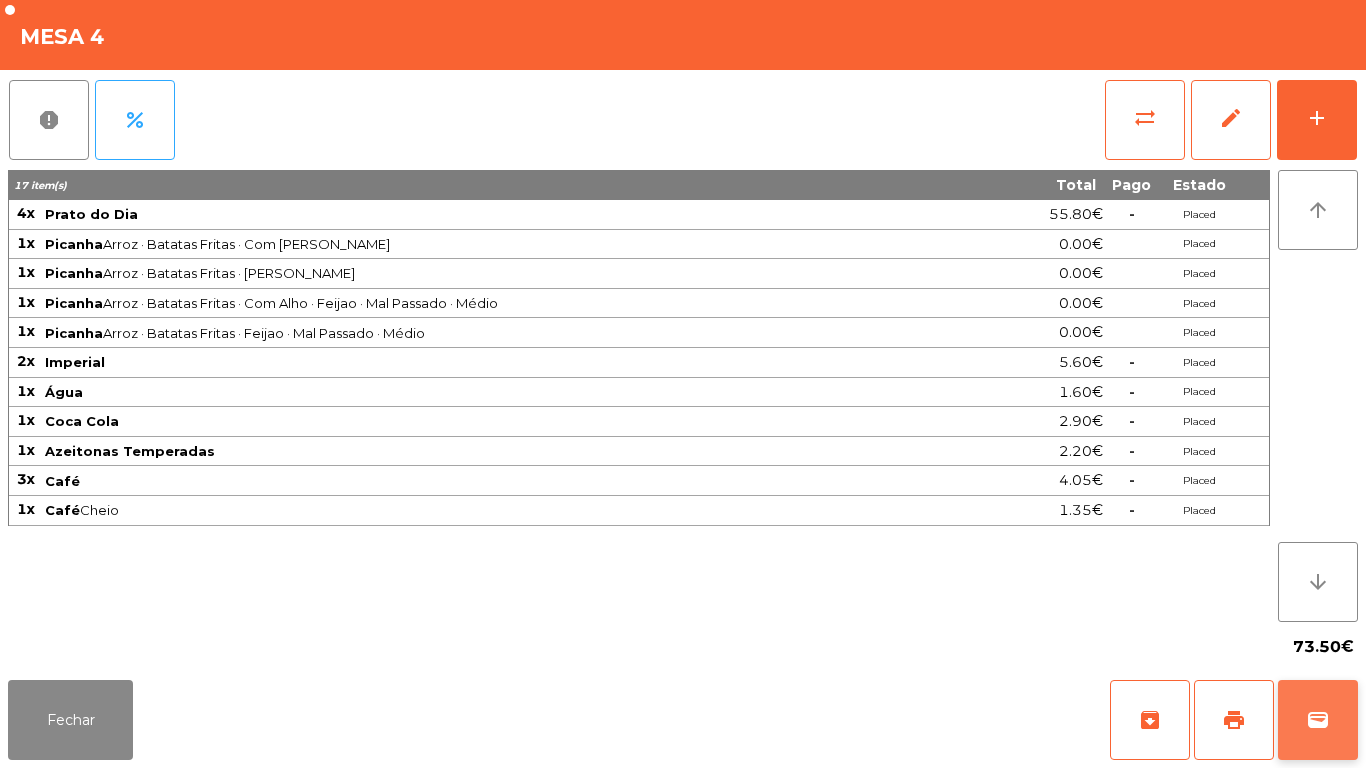 click on "wallet" 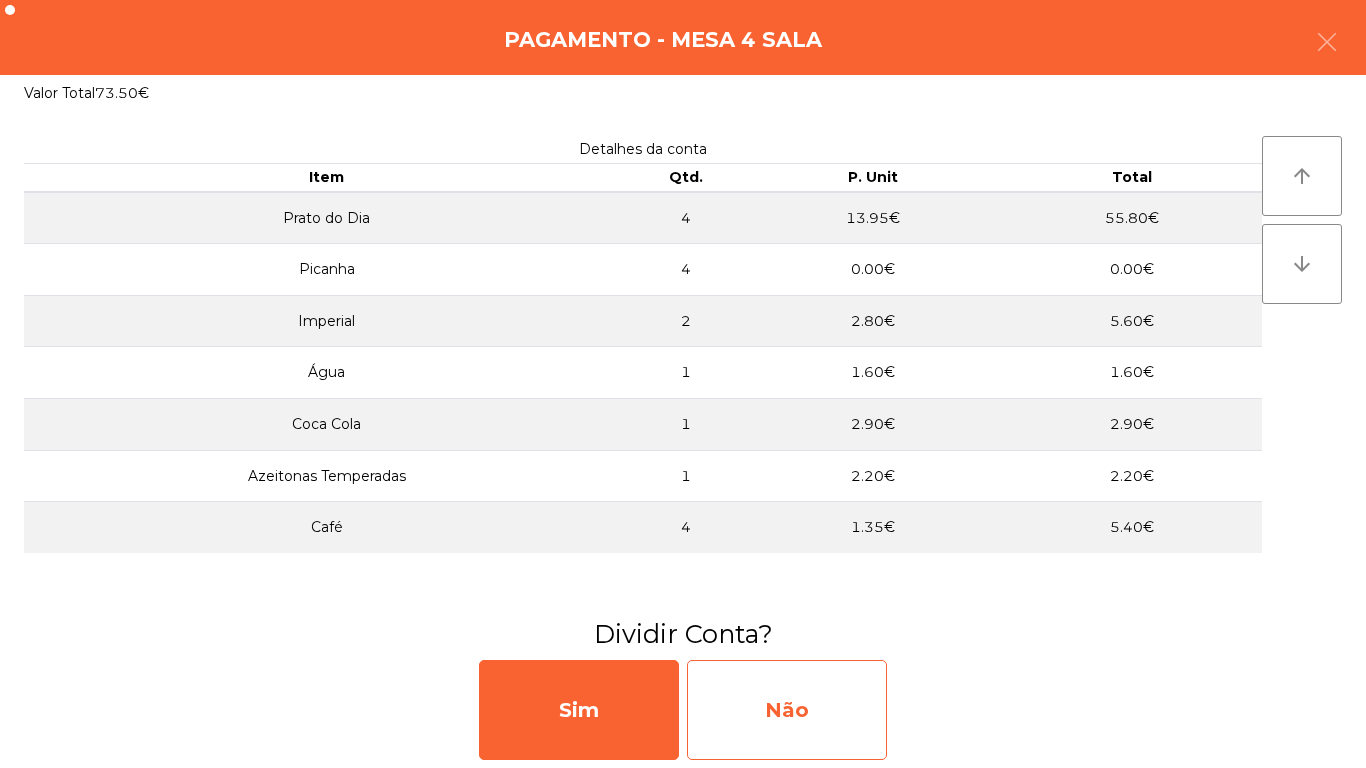 click on "Não" 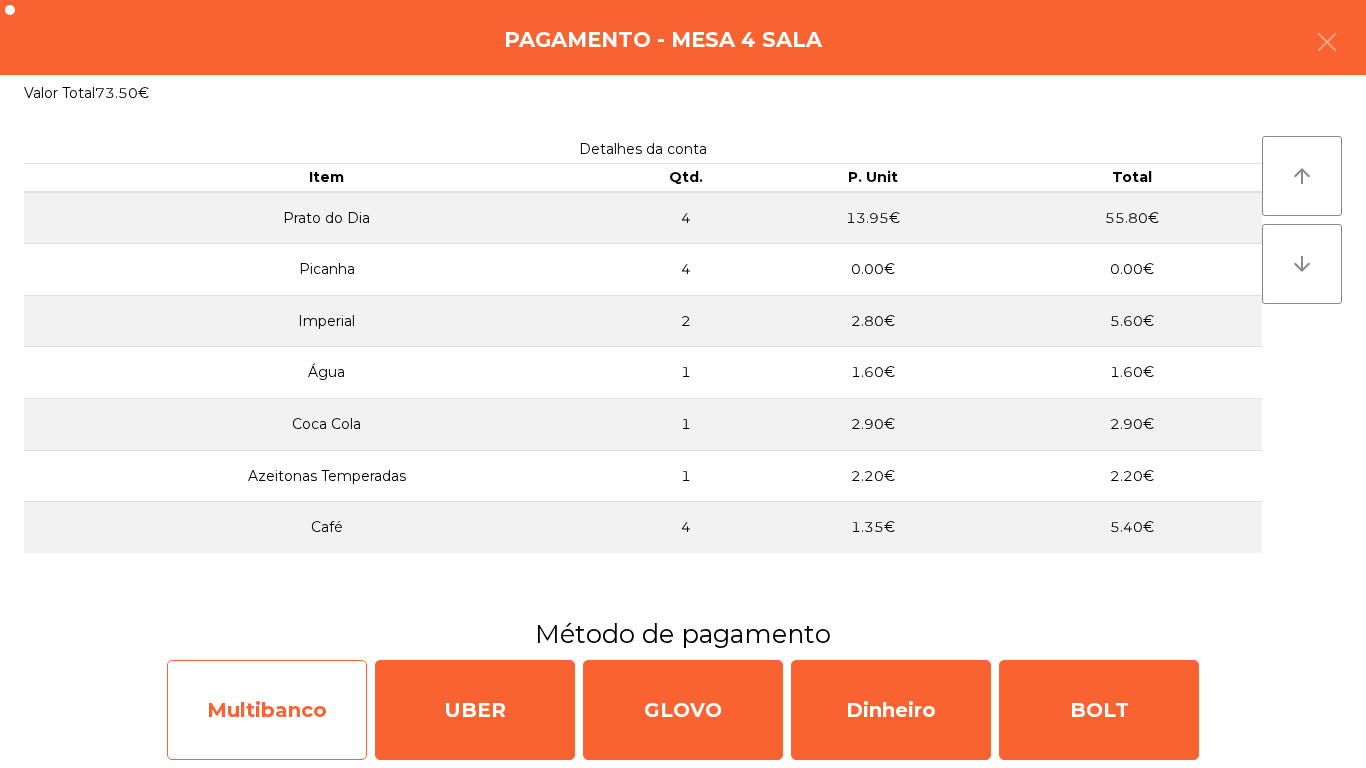 click on "Multibanco" 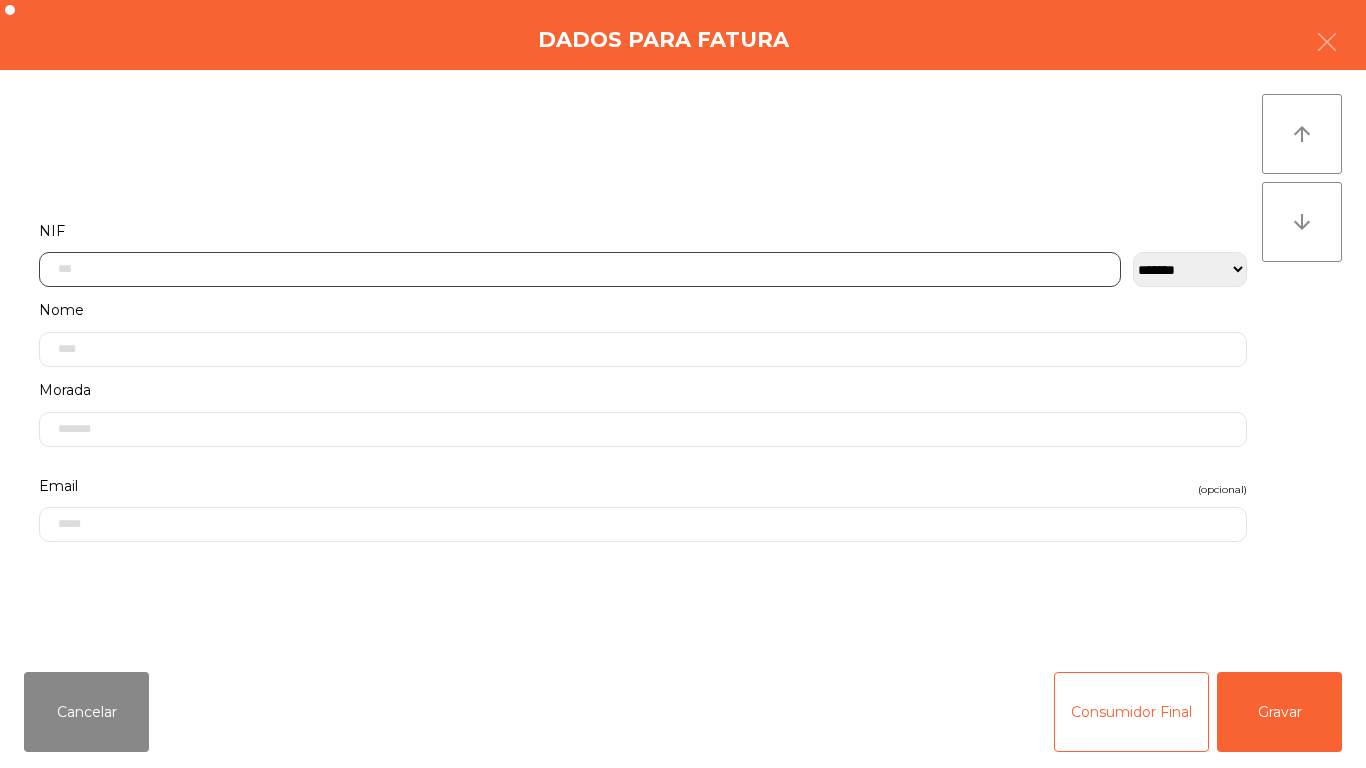 click 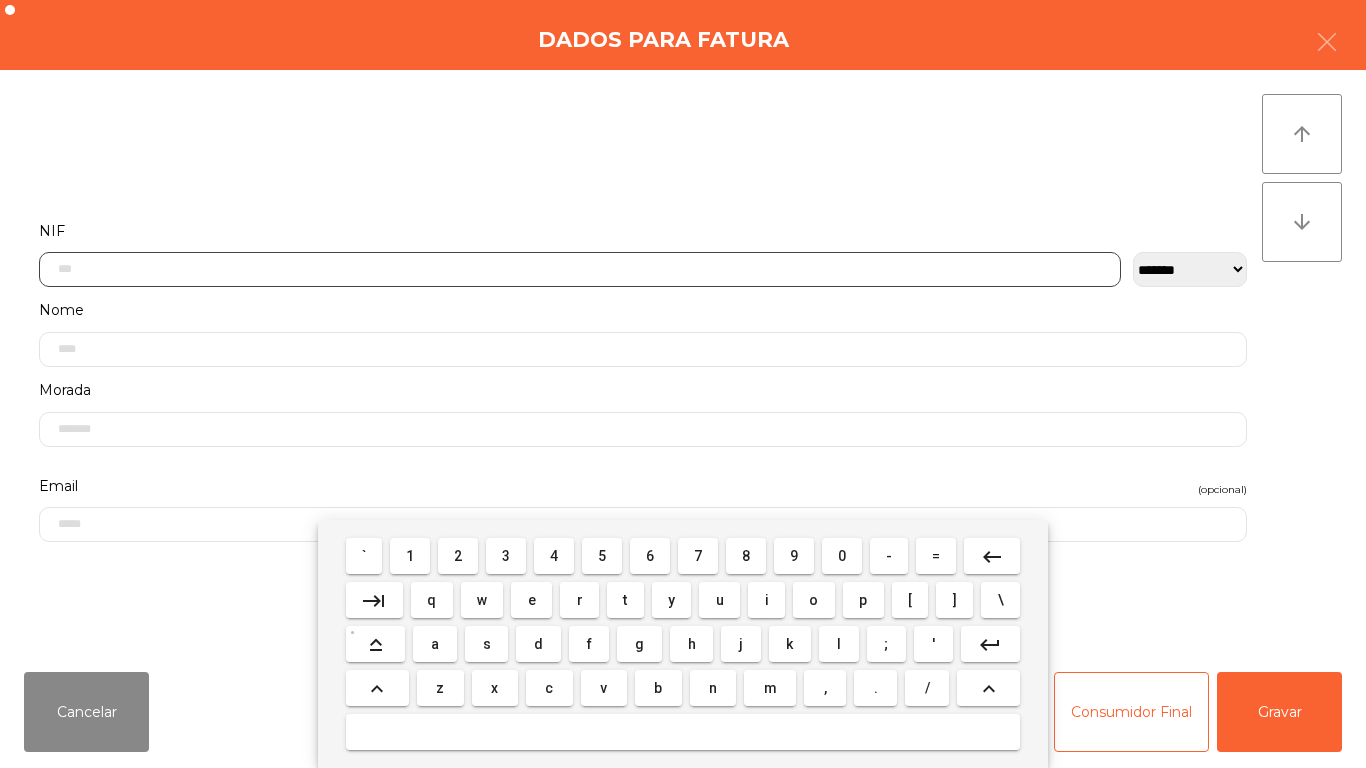 scroll, scrollTop: 122, scrollLeft: 0, axis: vertical 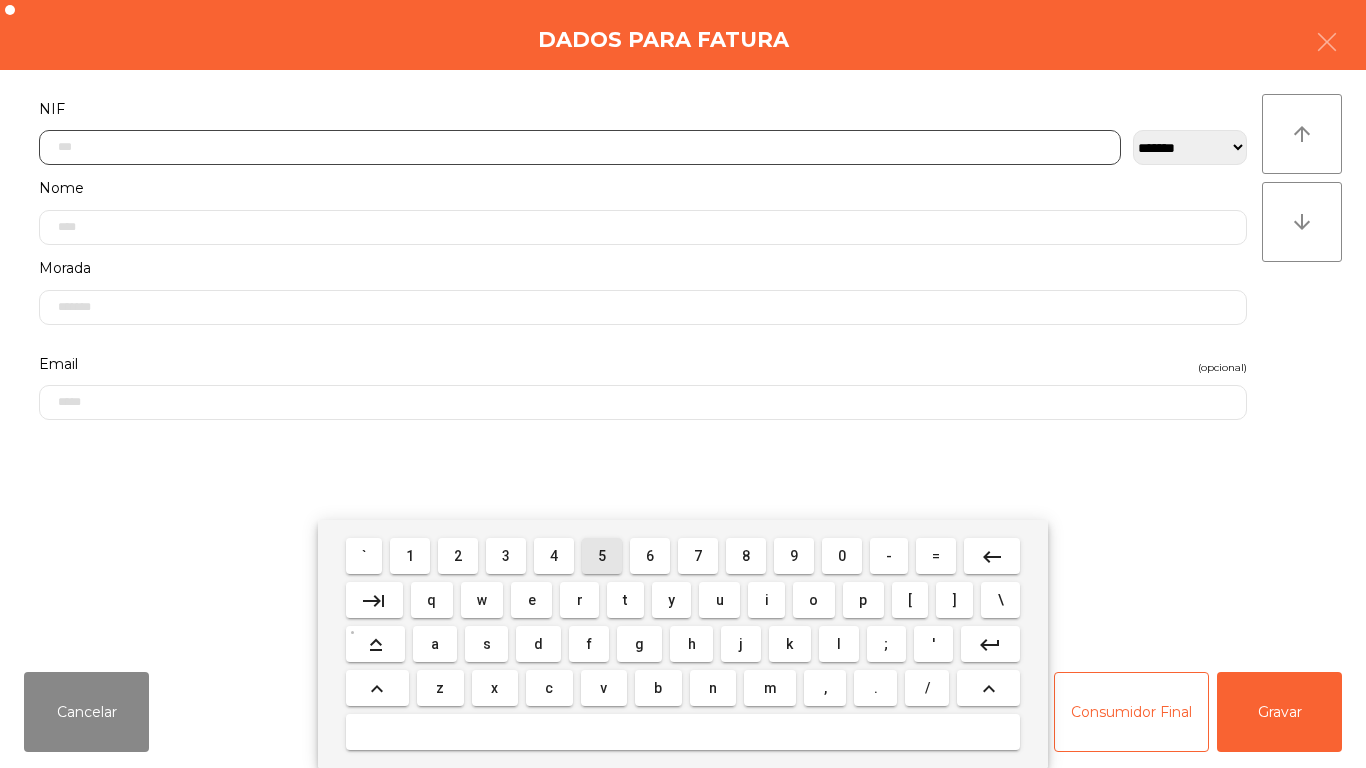 click on "5" at bounding box center [602, 556] 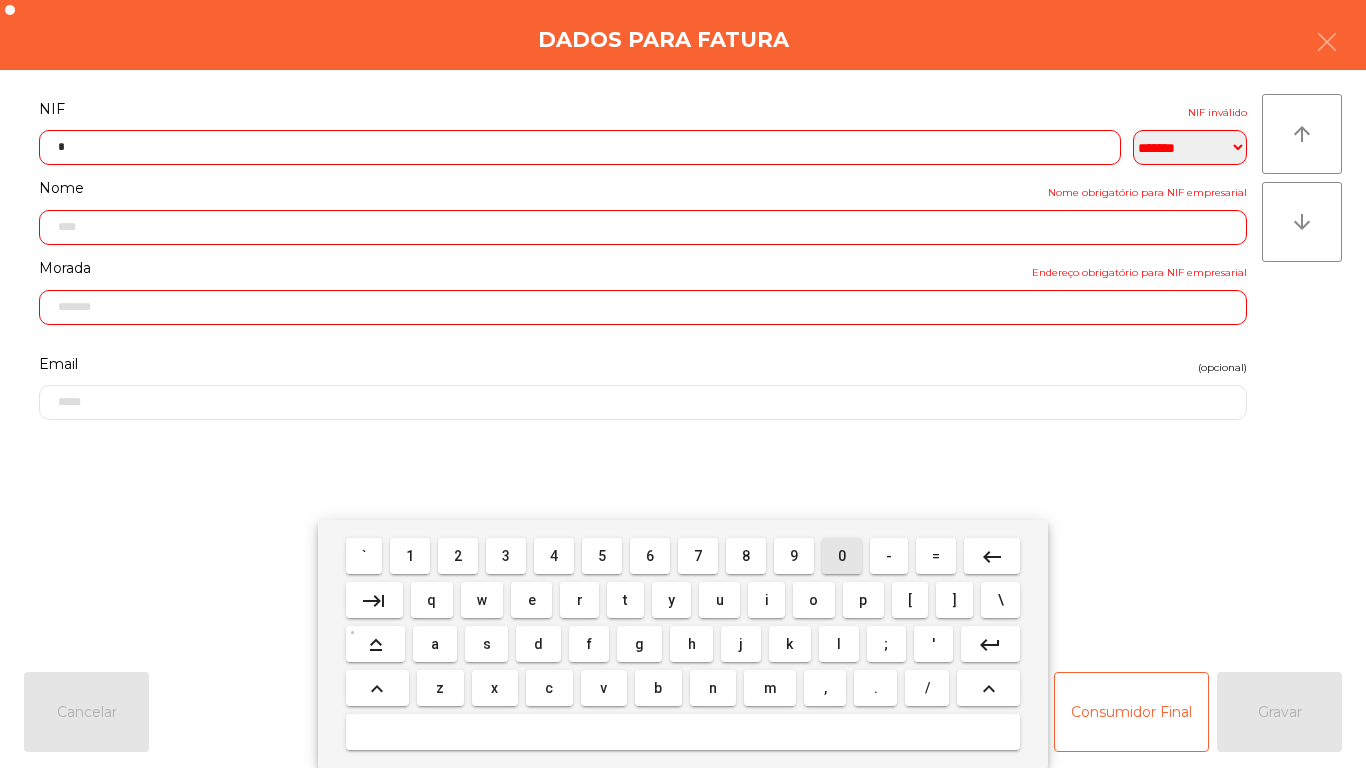 click on "0" at bounding box center [842, 556] 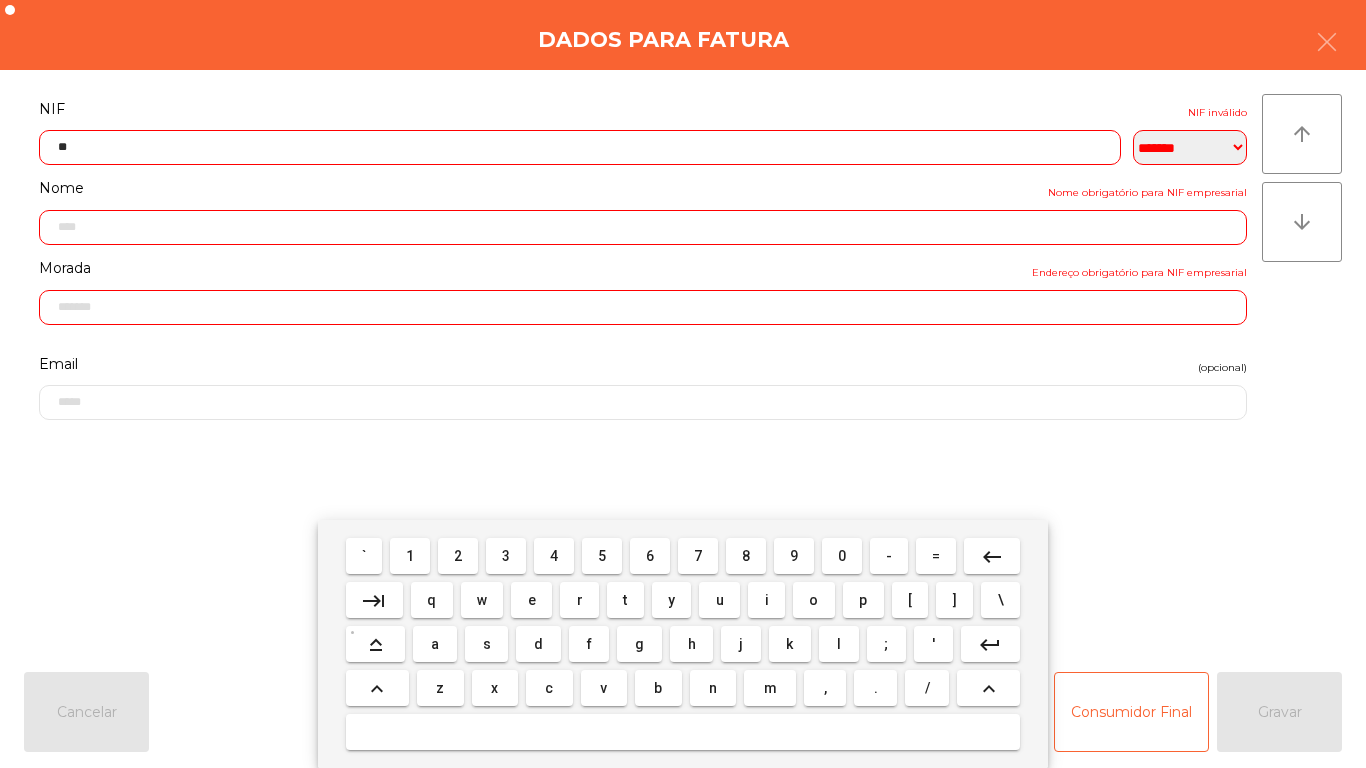 click on "5" at bounding box center [602, 556] 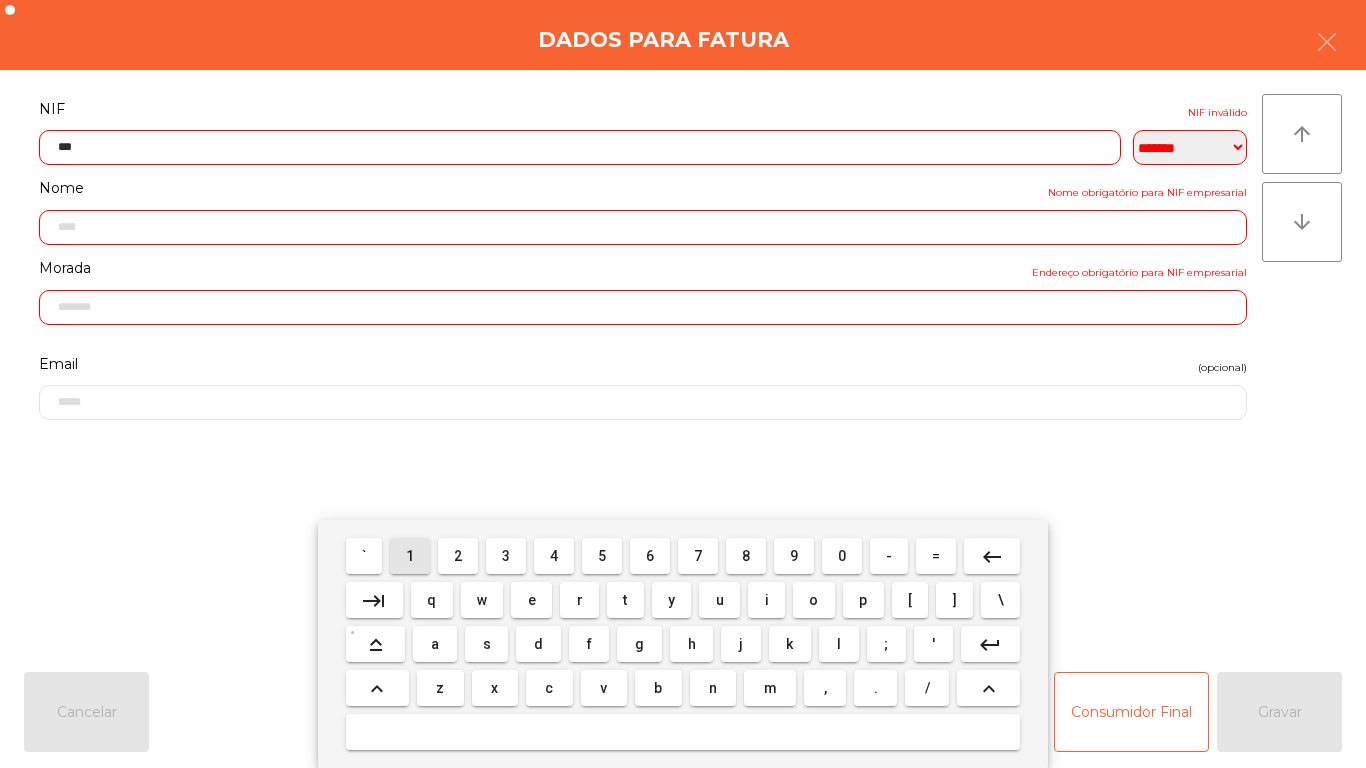 click on "1" at bounding box center (410, 556) 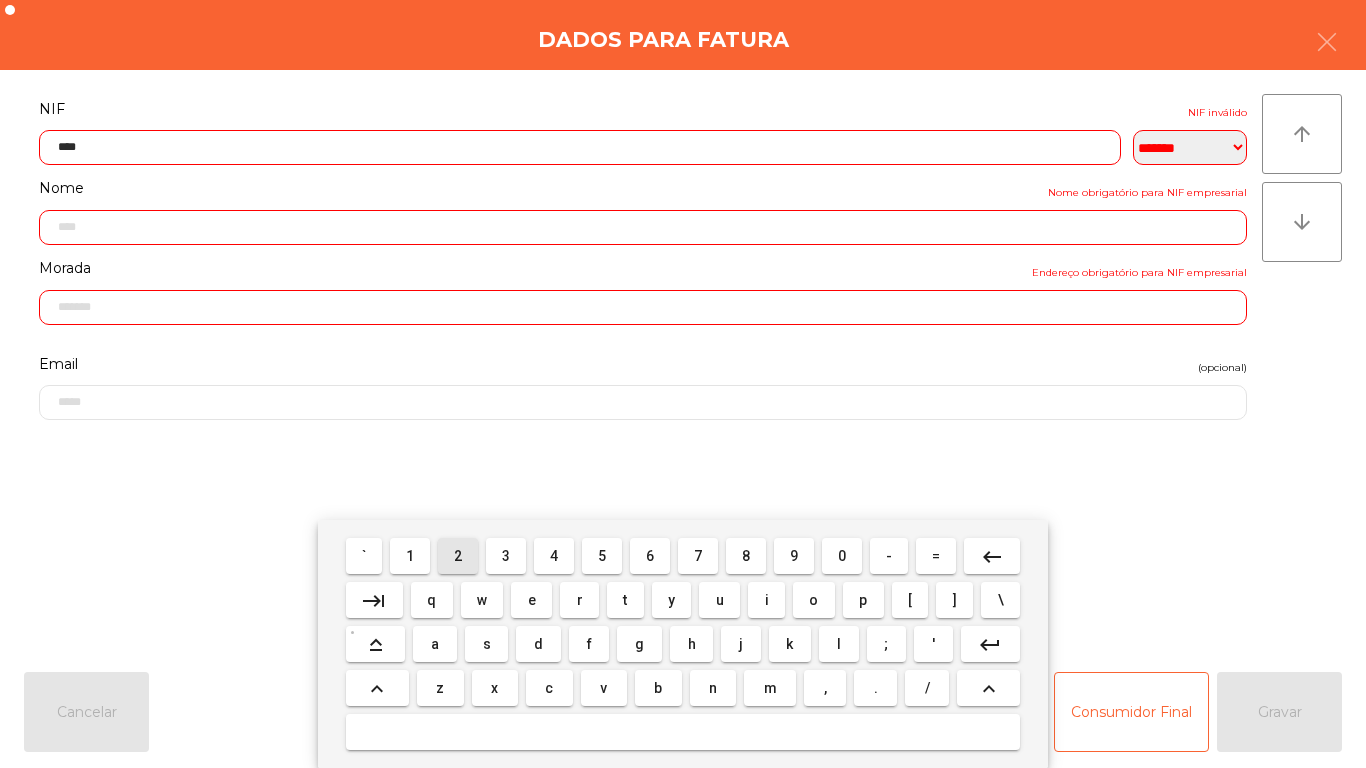 click on "2" at bounding box center (458, 556) 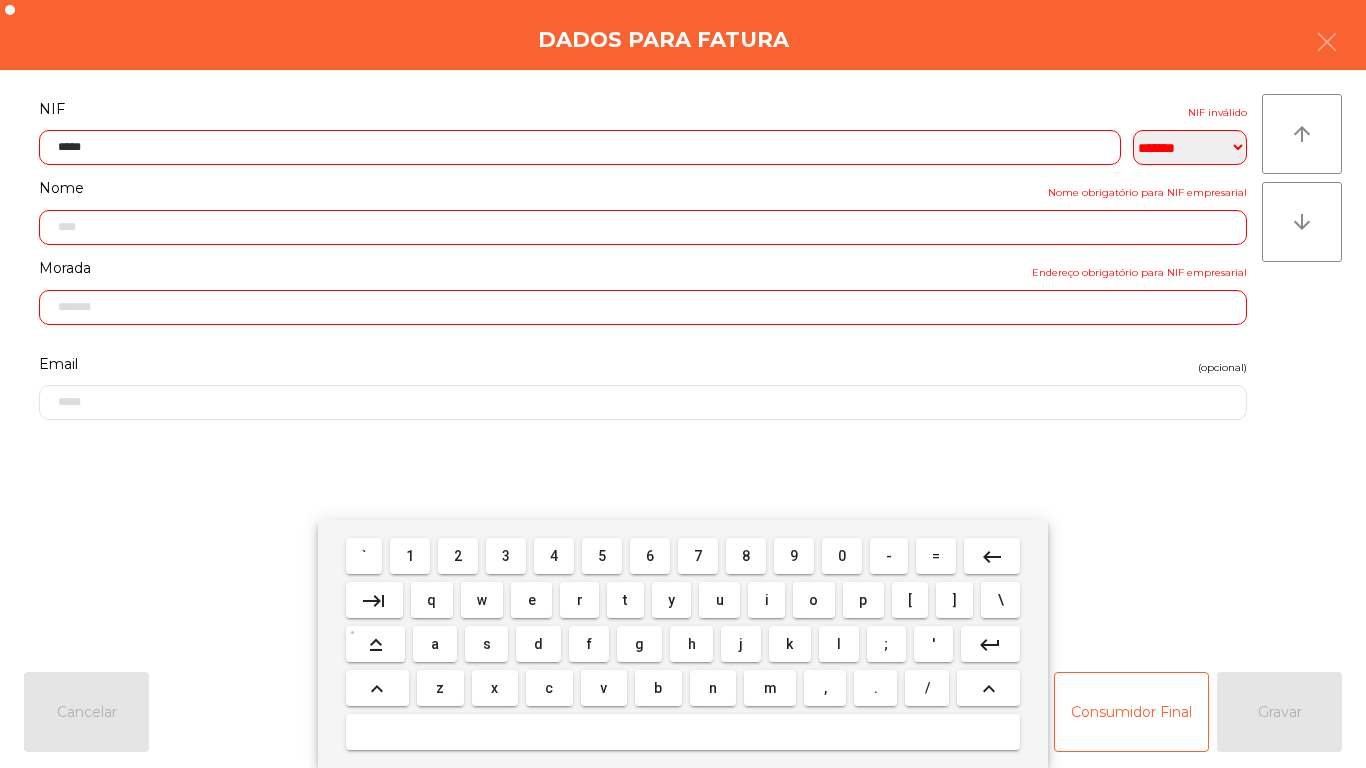 click on "8" at bounding box center (746, 556) 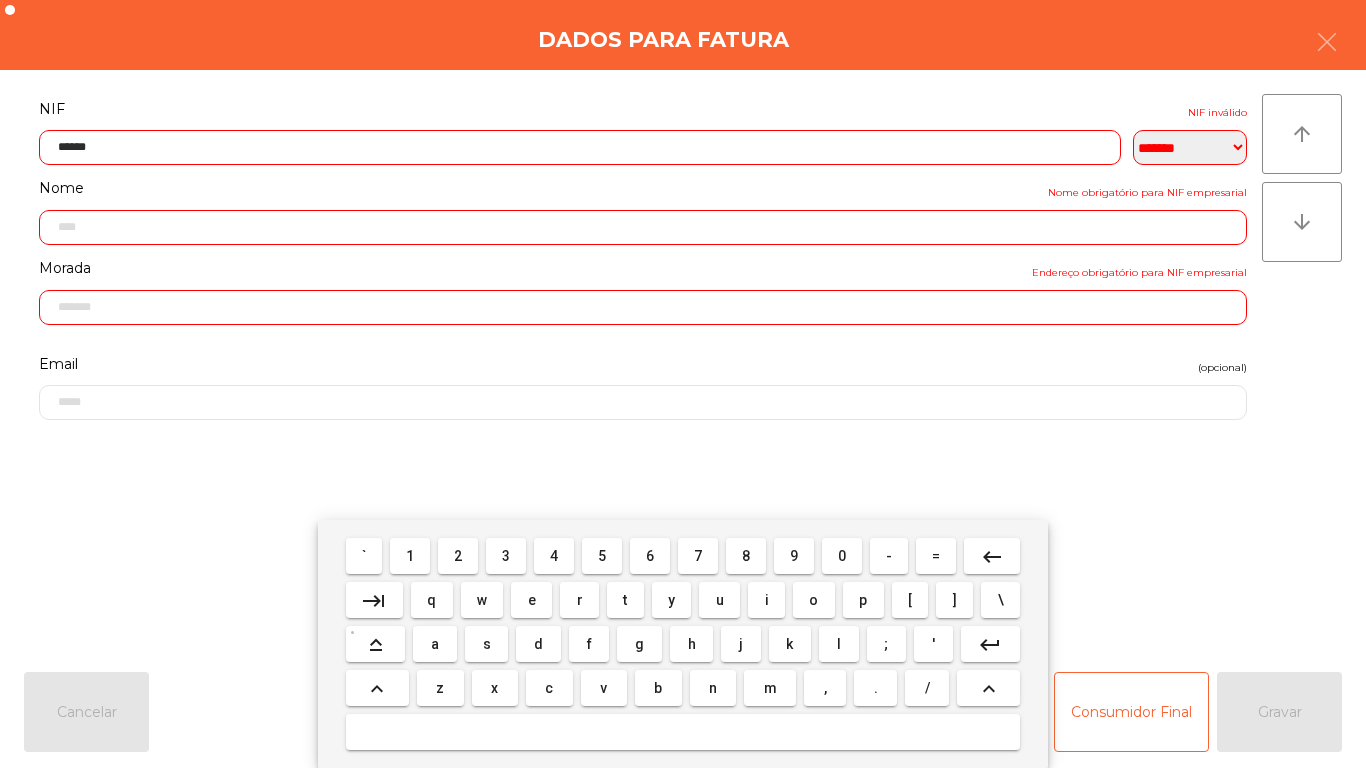 click on "9" at bounding box center (794, 556) 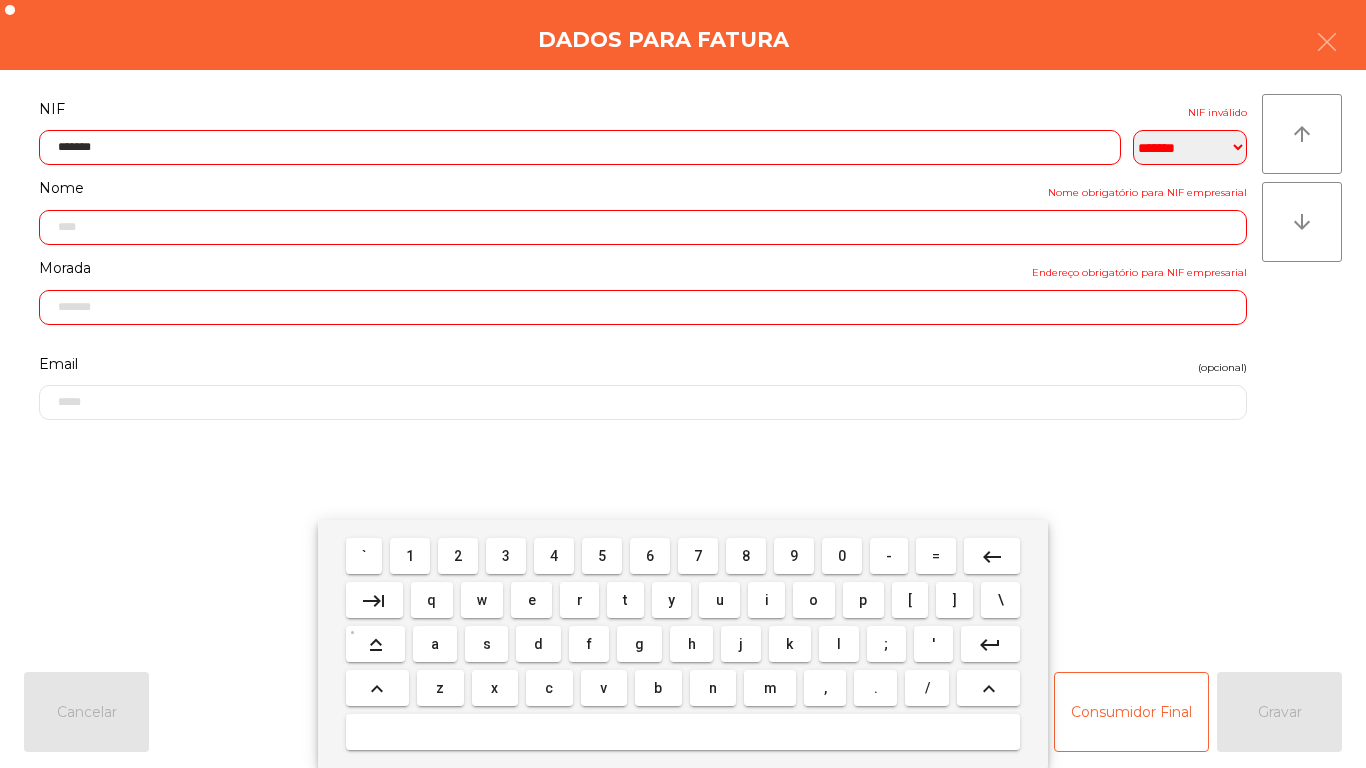 click on "8" at bounding box center [746, 556] 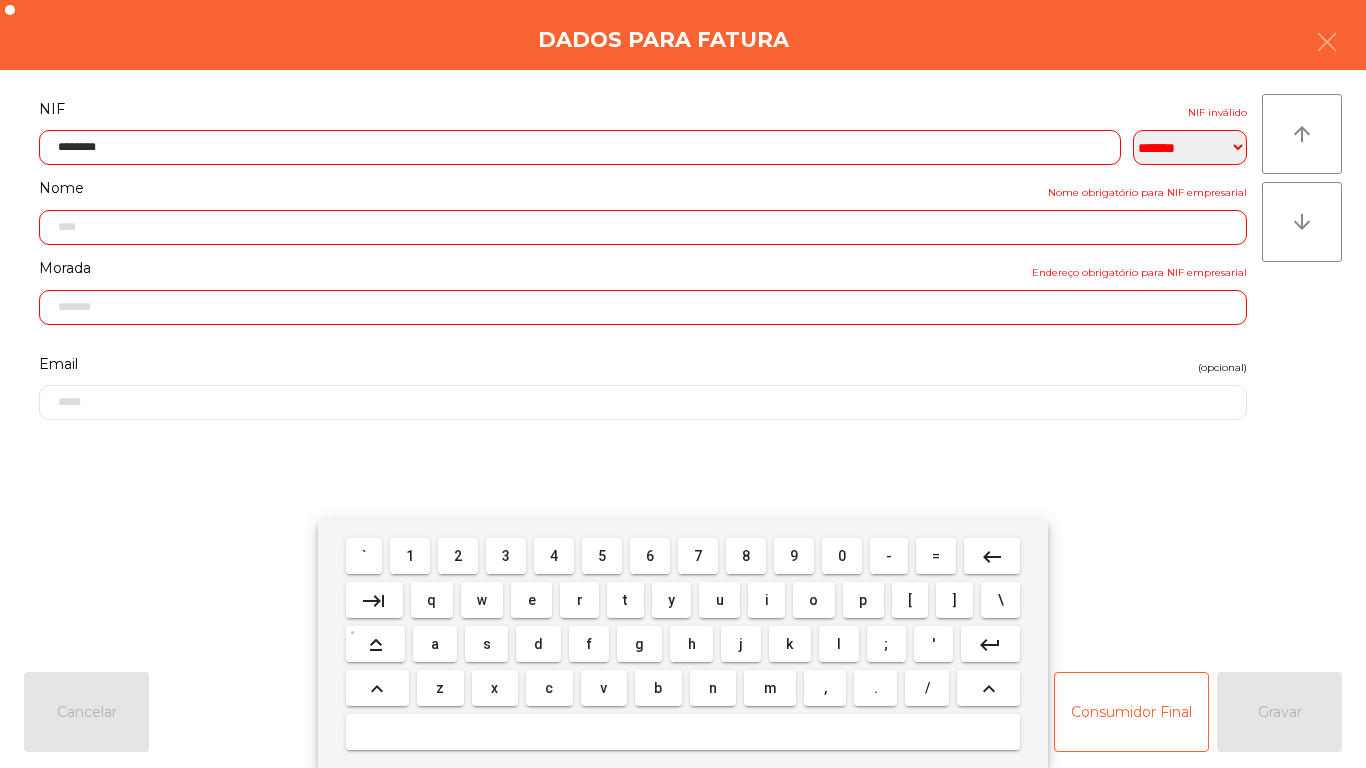 click on "5" at bounding box center [602, 556] 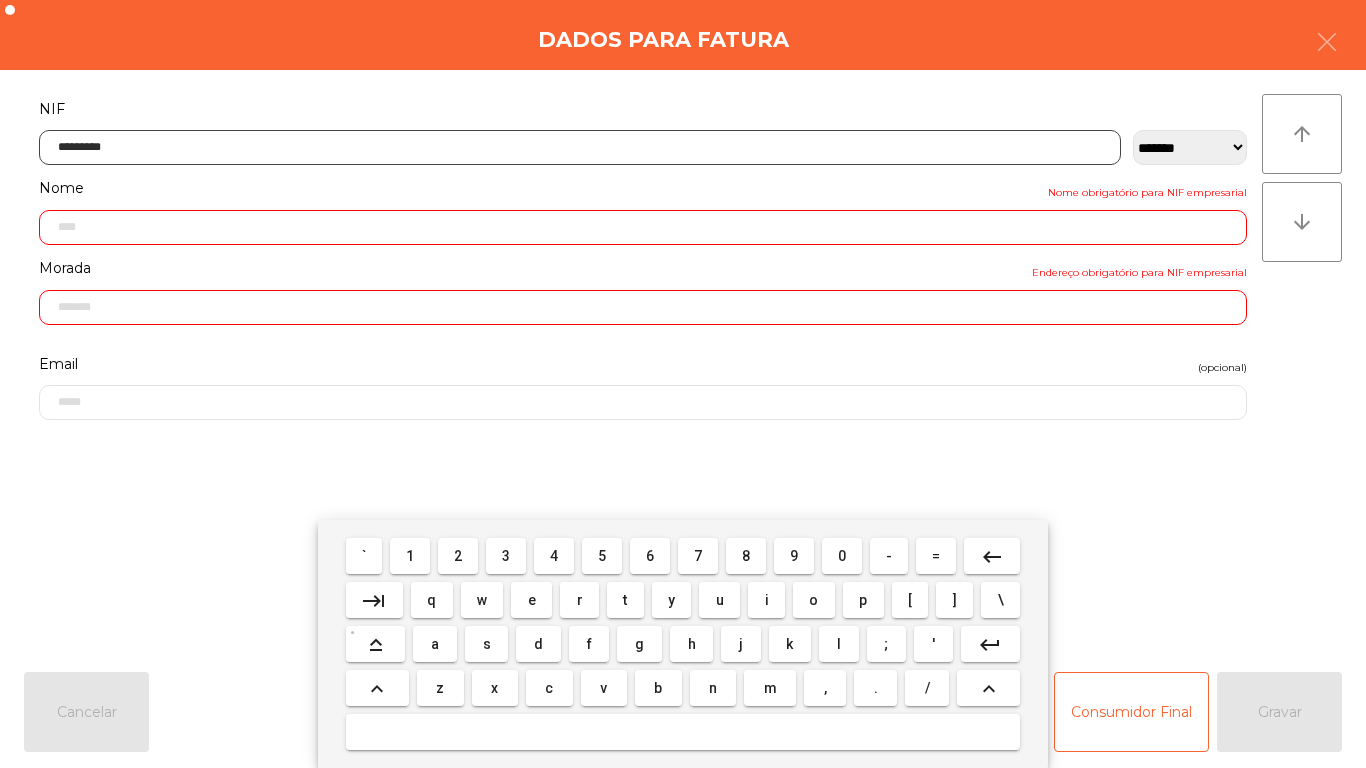 type on "**********" 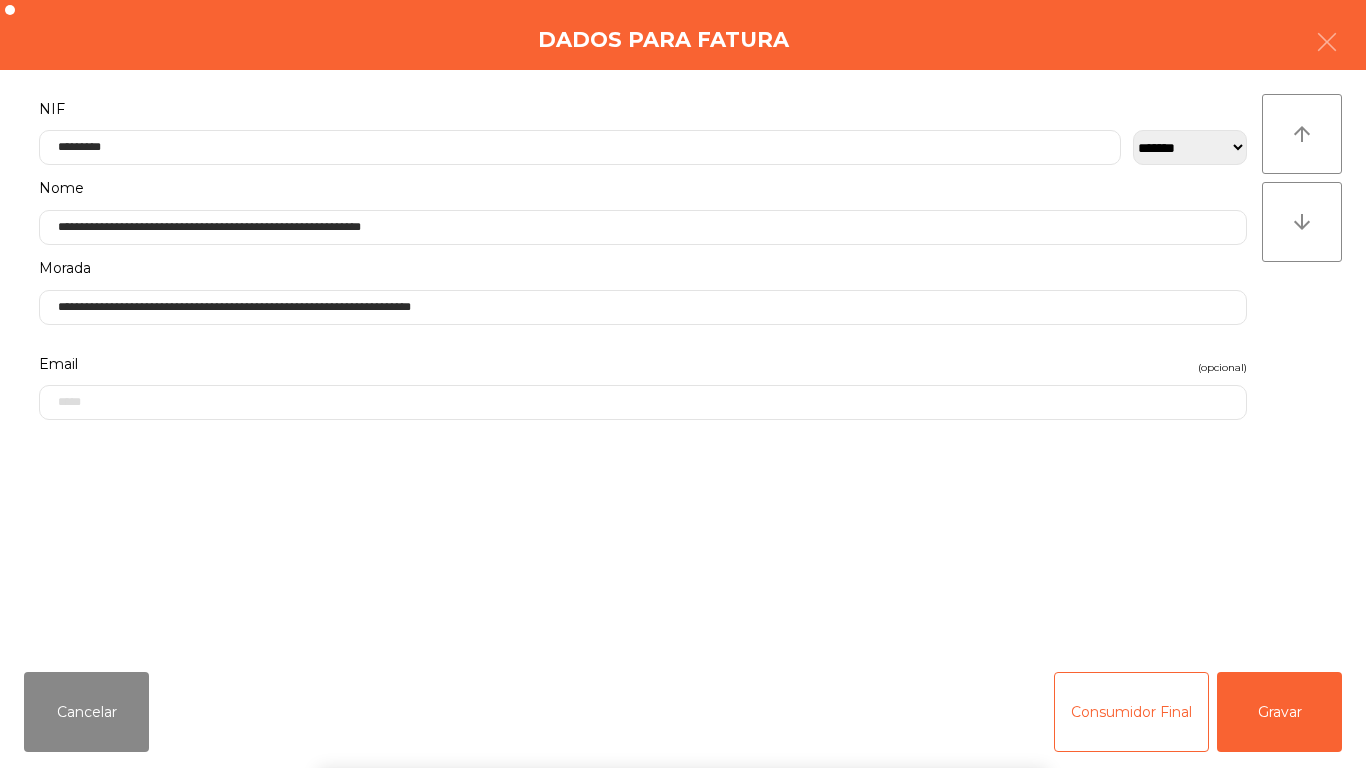 click on "` 1 2 3 4 5 6 7 8 9 0 - = keyboard_backspace keyboard_tab q w e r t y u i o p [ ] \ keyboard_capslock a s d f g h j k l ; ' keyboard_return keyboard_arrow_up z x c v b n m , . / keyboard_arrow_up" at bounding box center (683, 644) 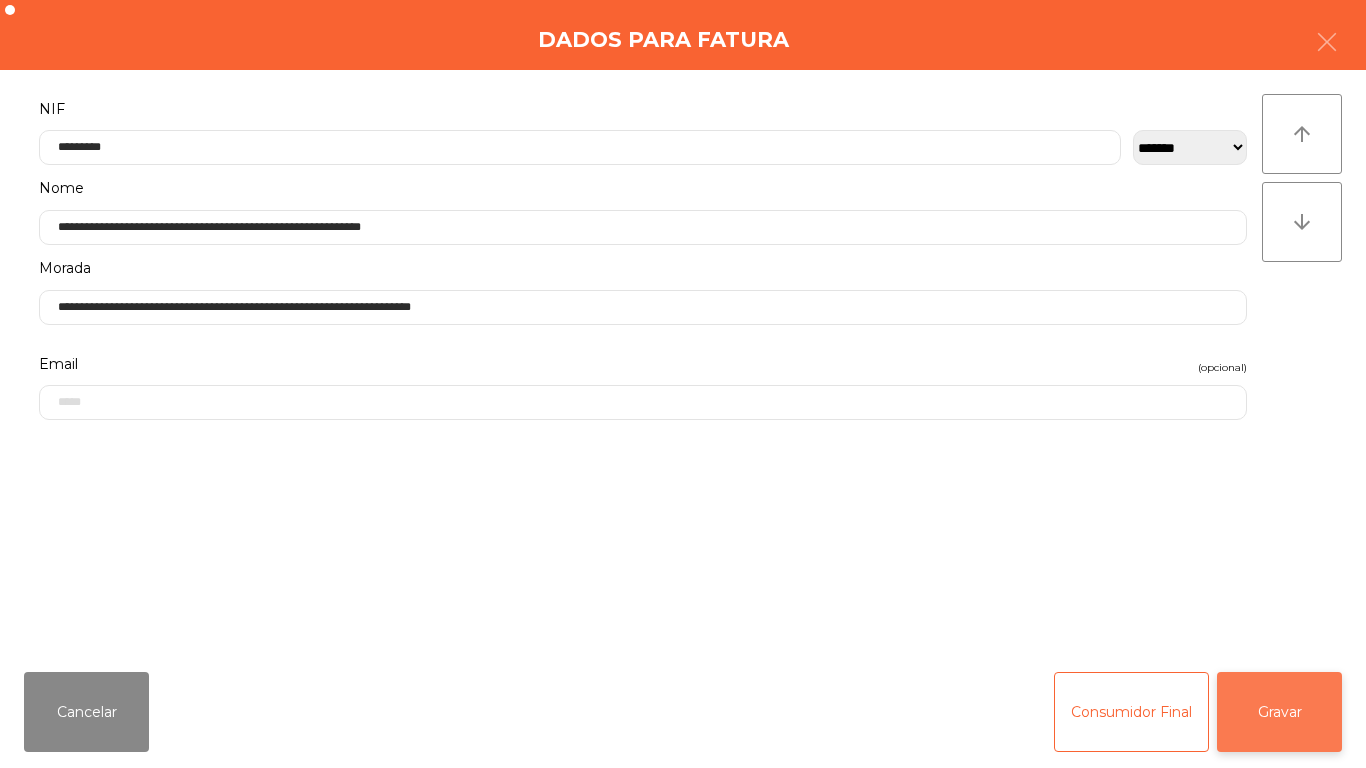 click on "Gravar" 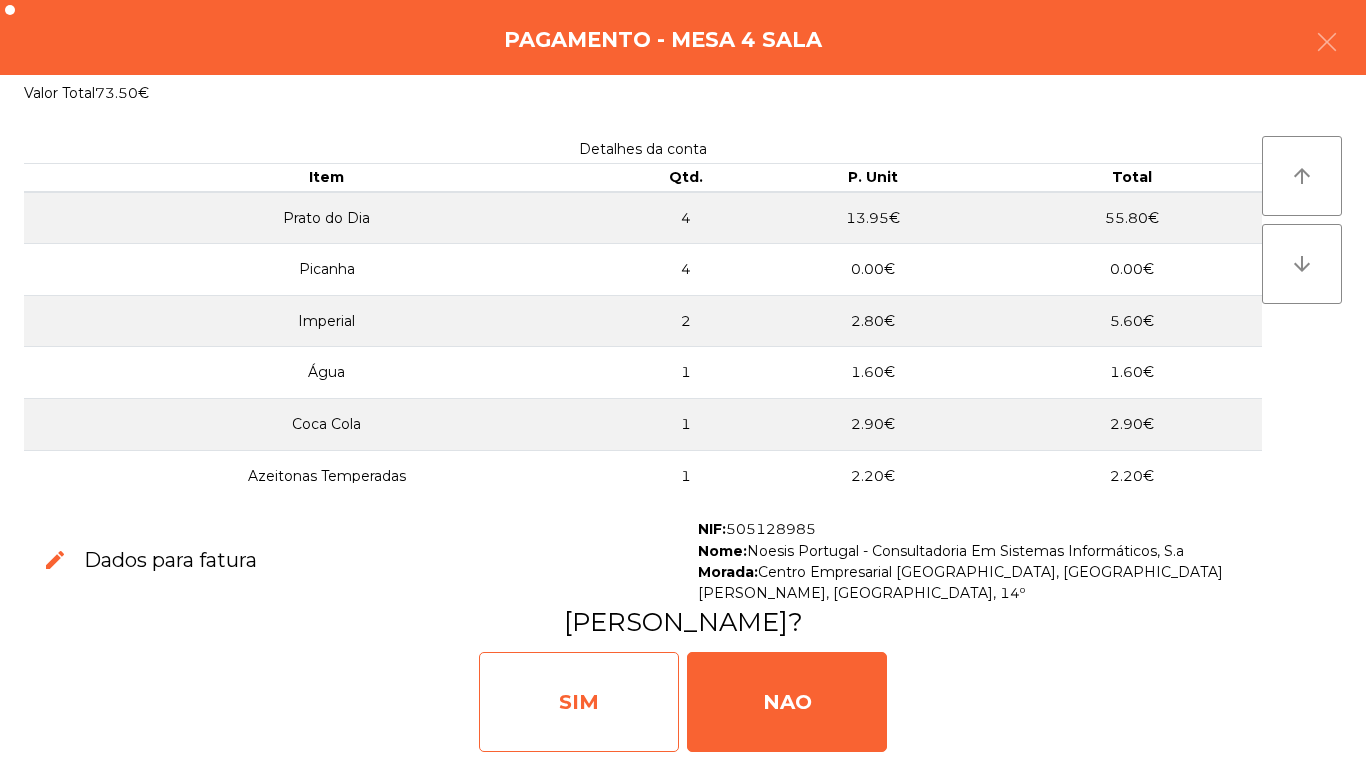 click on "SIM" 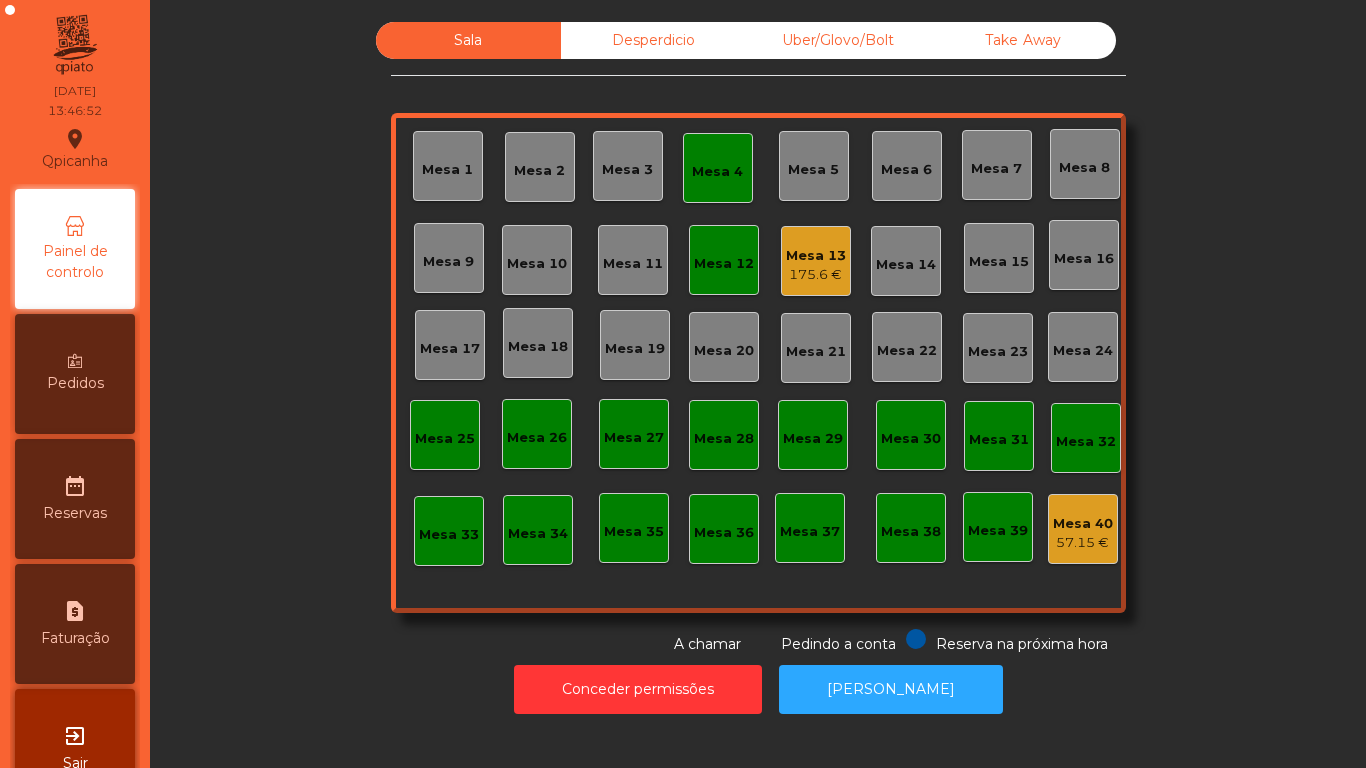 click on "Mesa 4" 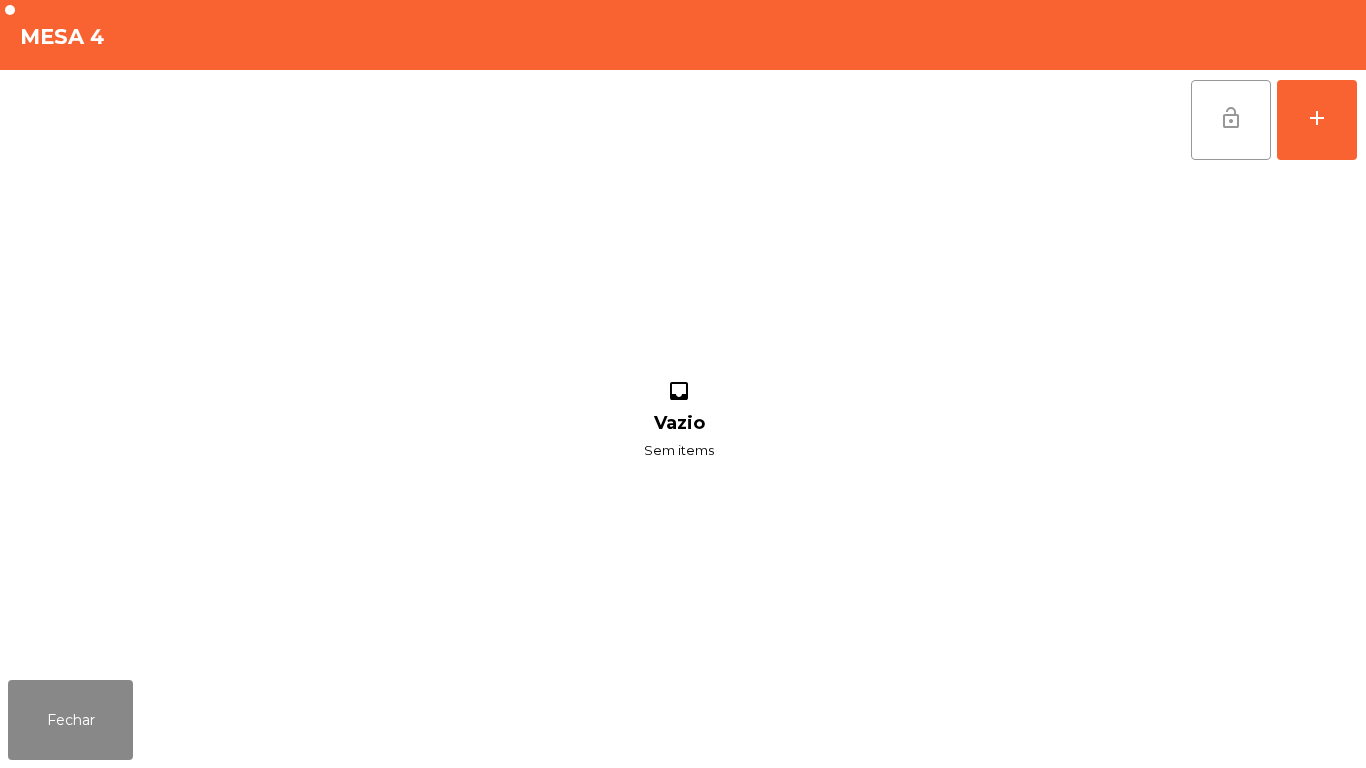 click on "lock_open" 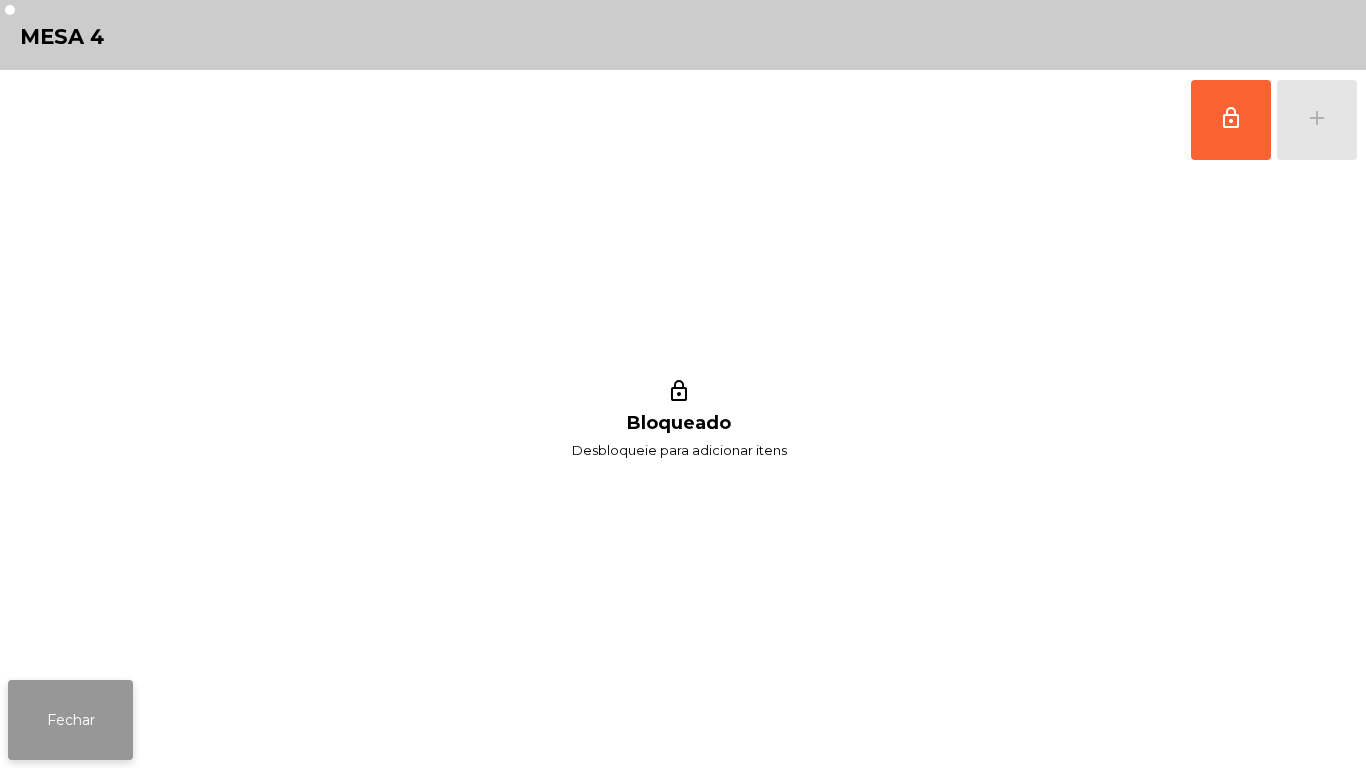 click on "Fechar" 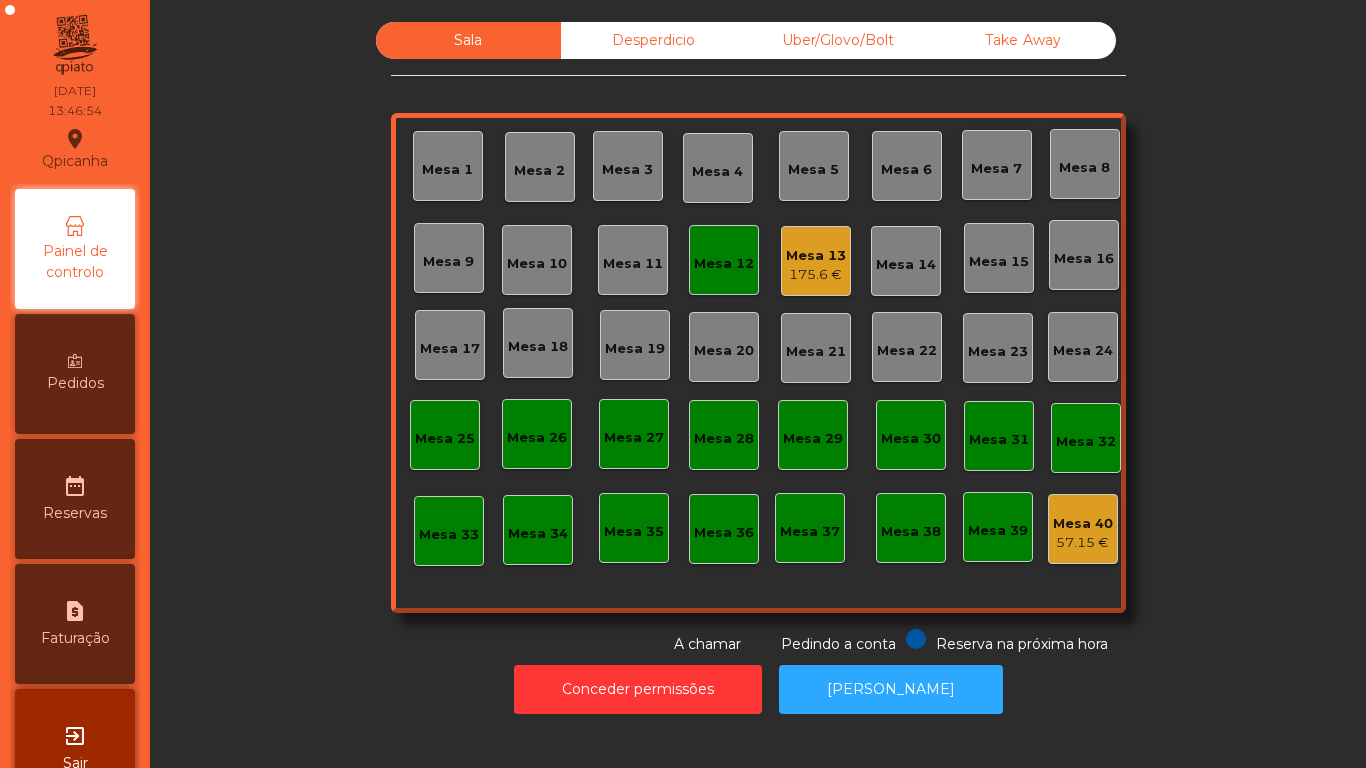 click on "Mesa 12" 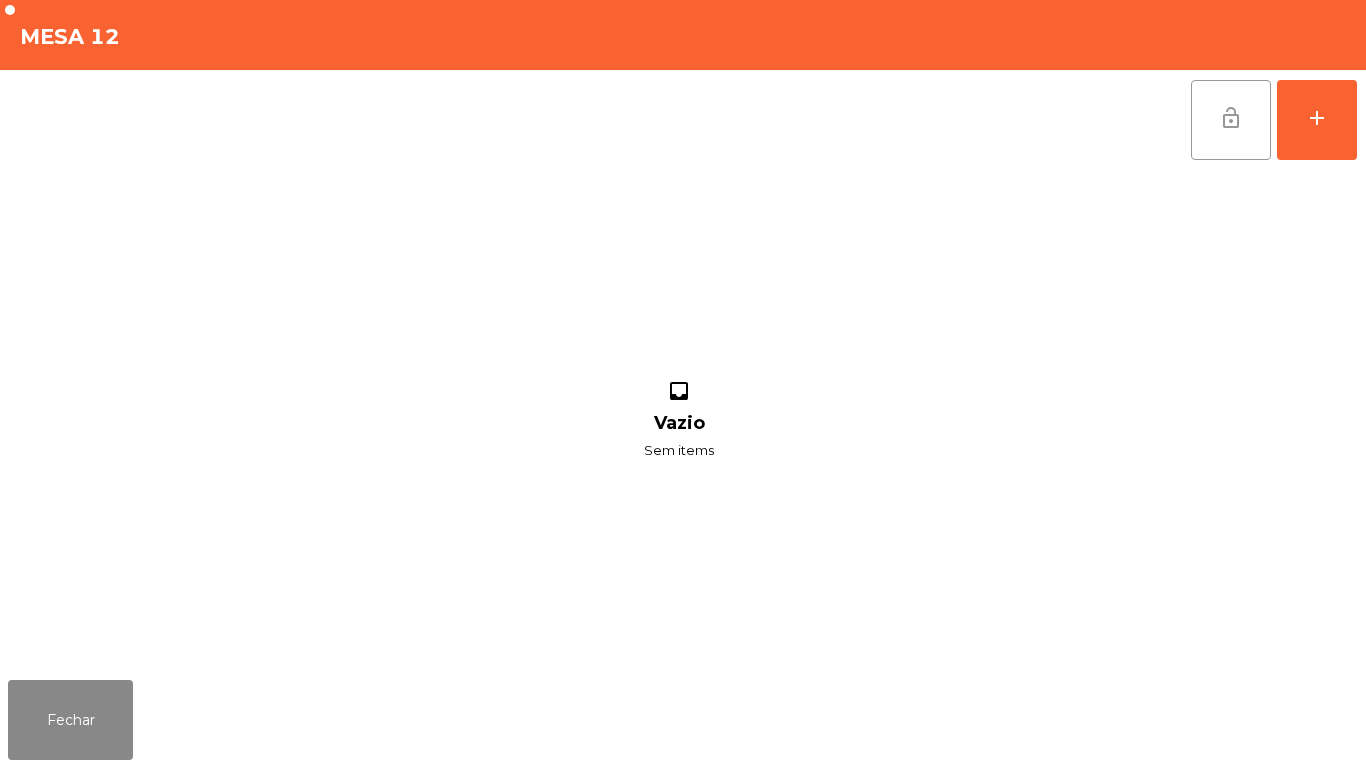 click on "lock_open" 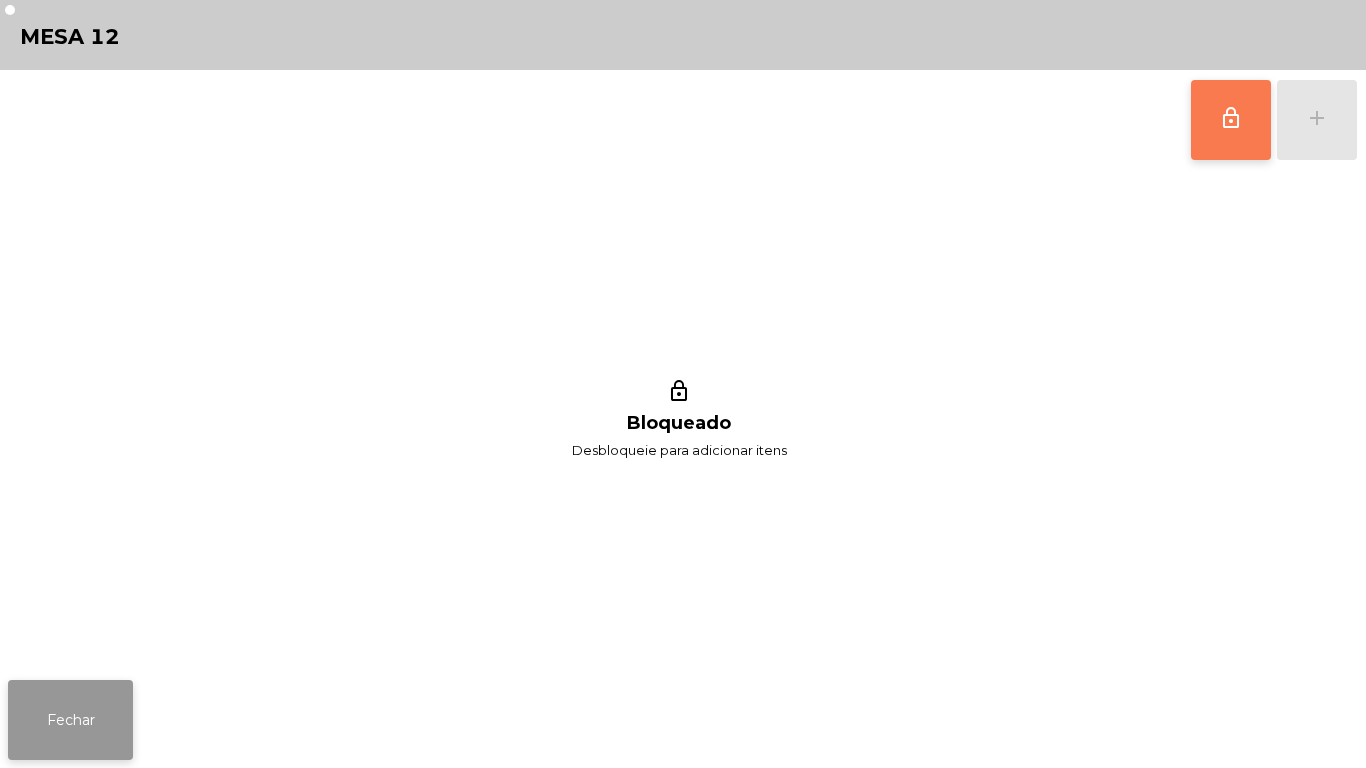 click on "Fechar" 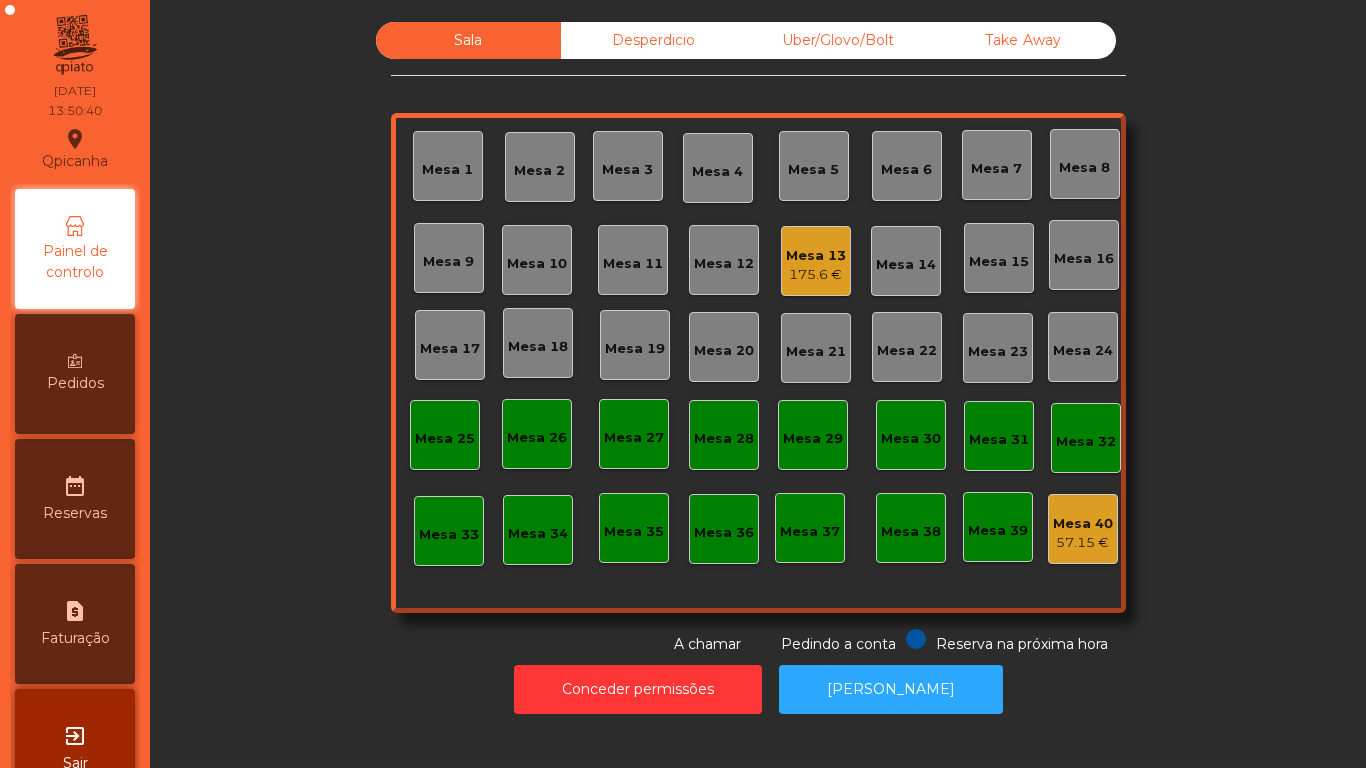 click on "Mesa 13   175.6 €" 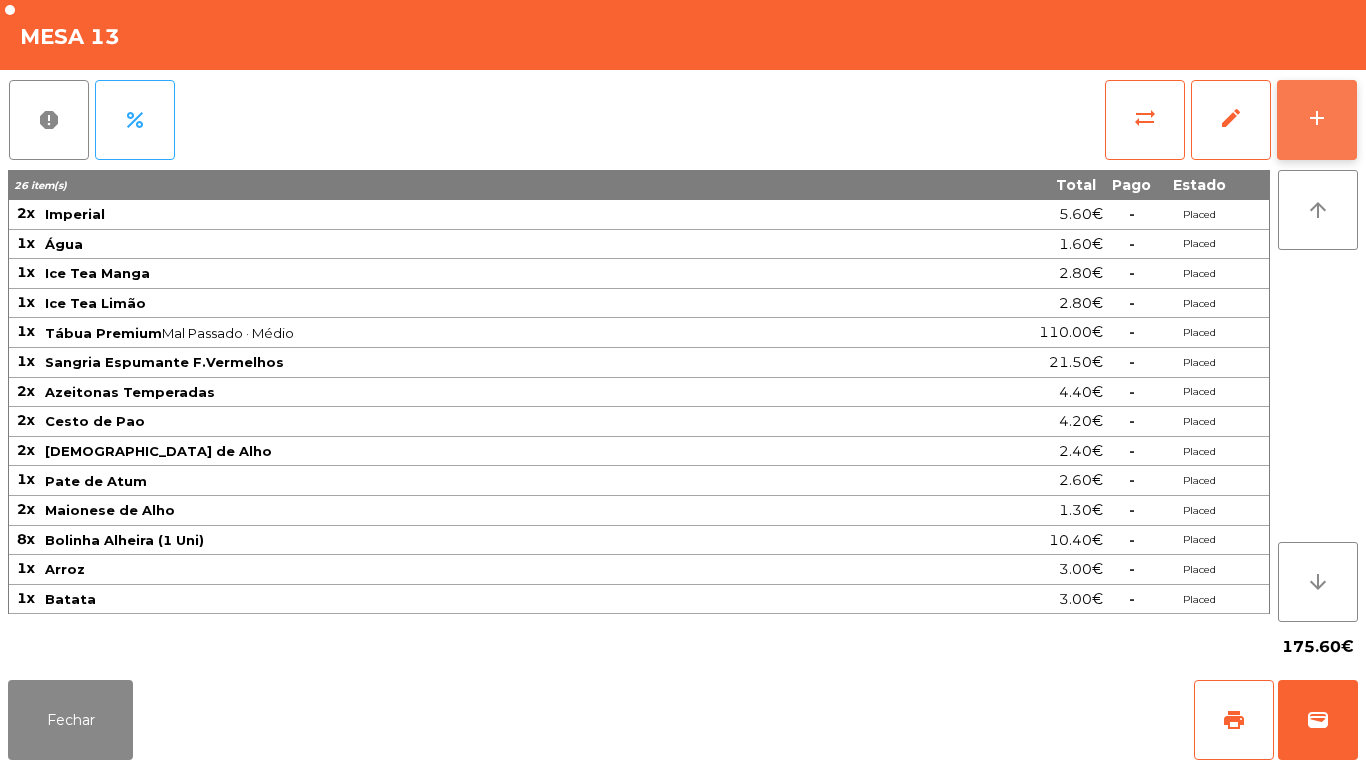 click on "add" 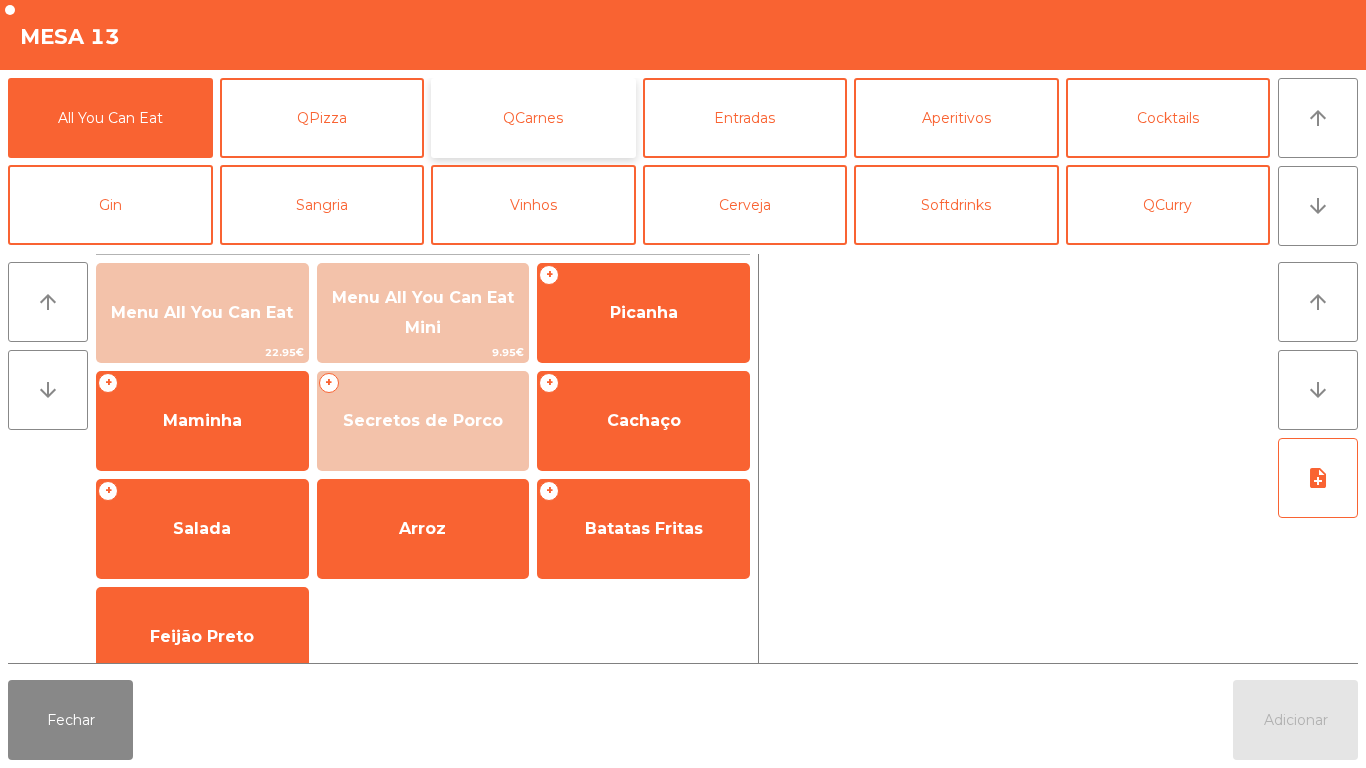 click on "QCarnes" 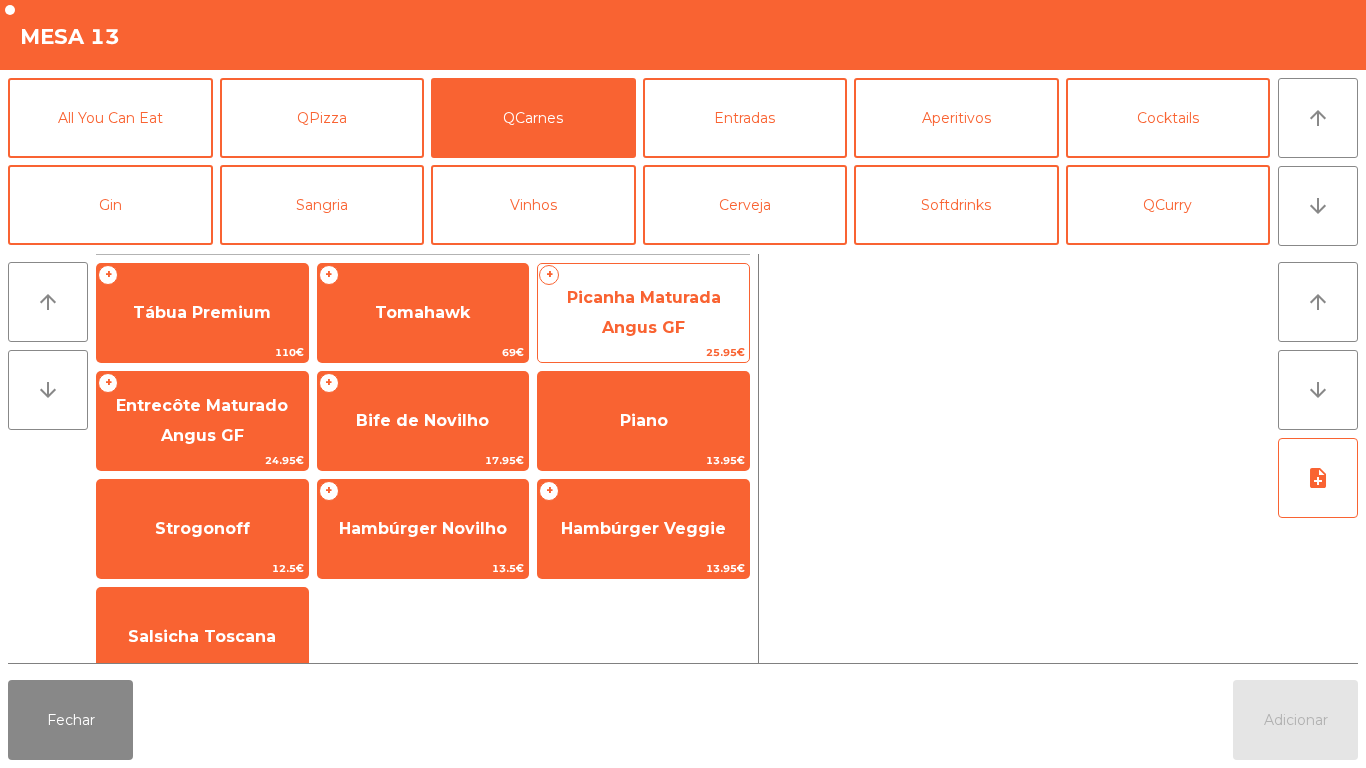 click on "Picanha Maturada Angus GF" 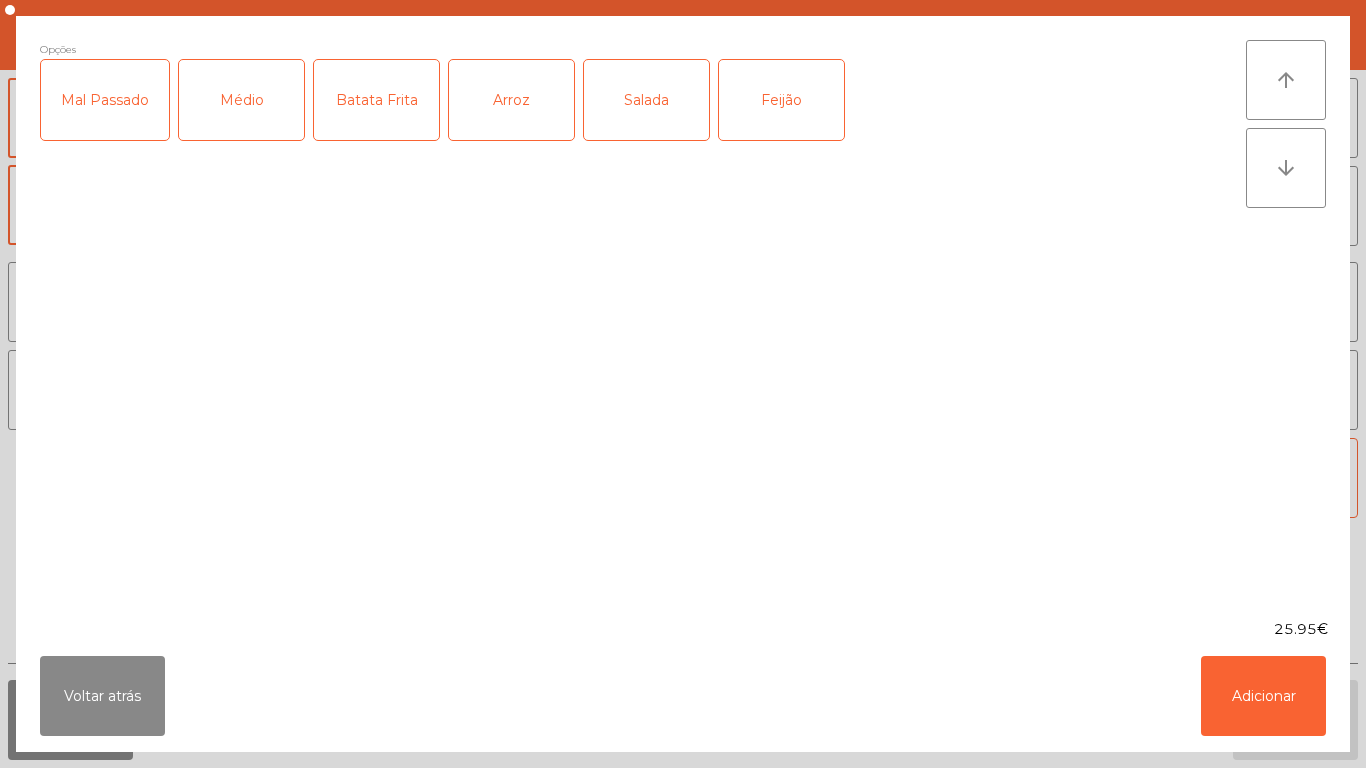 click on "Mal Passado" 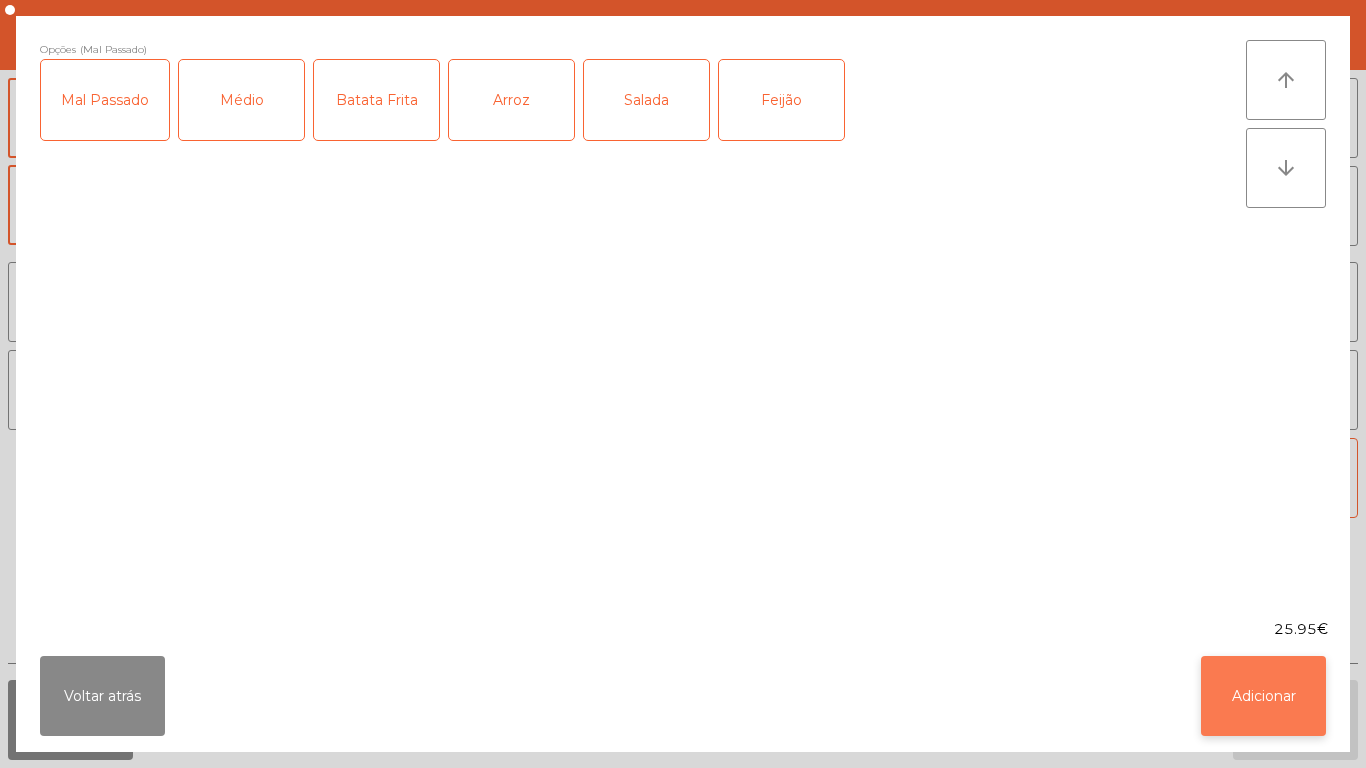 click on "Adicionar" 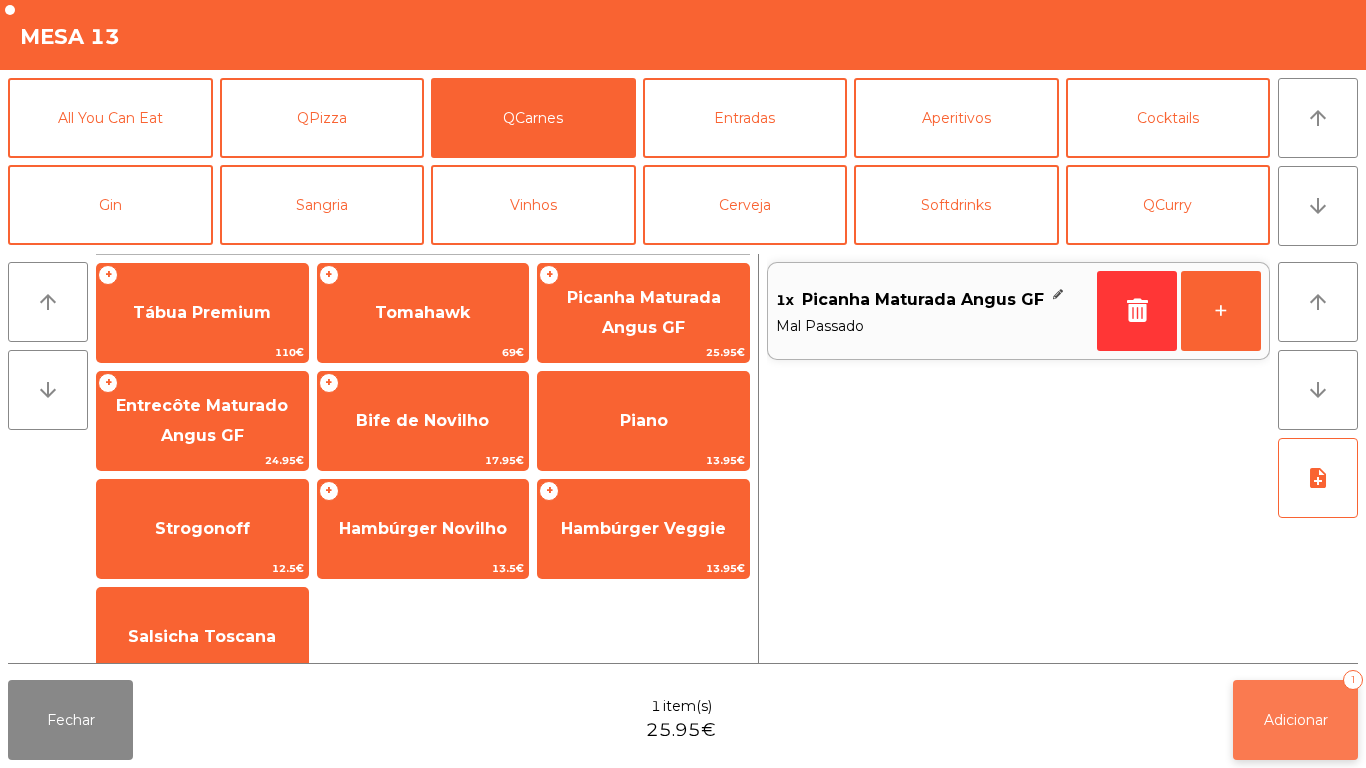 click on "Adicionar   1" 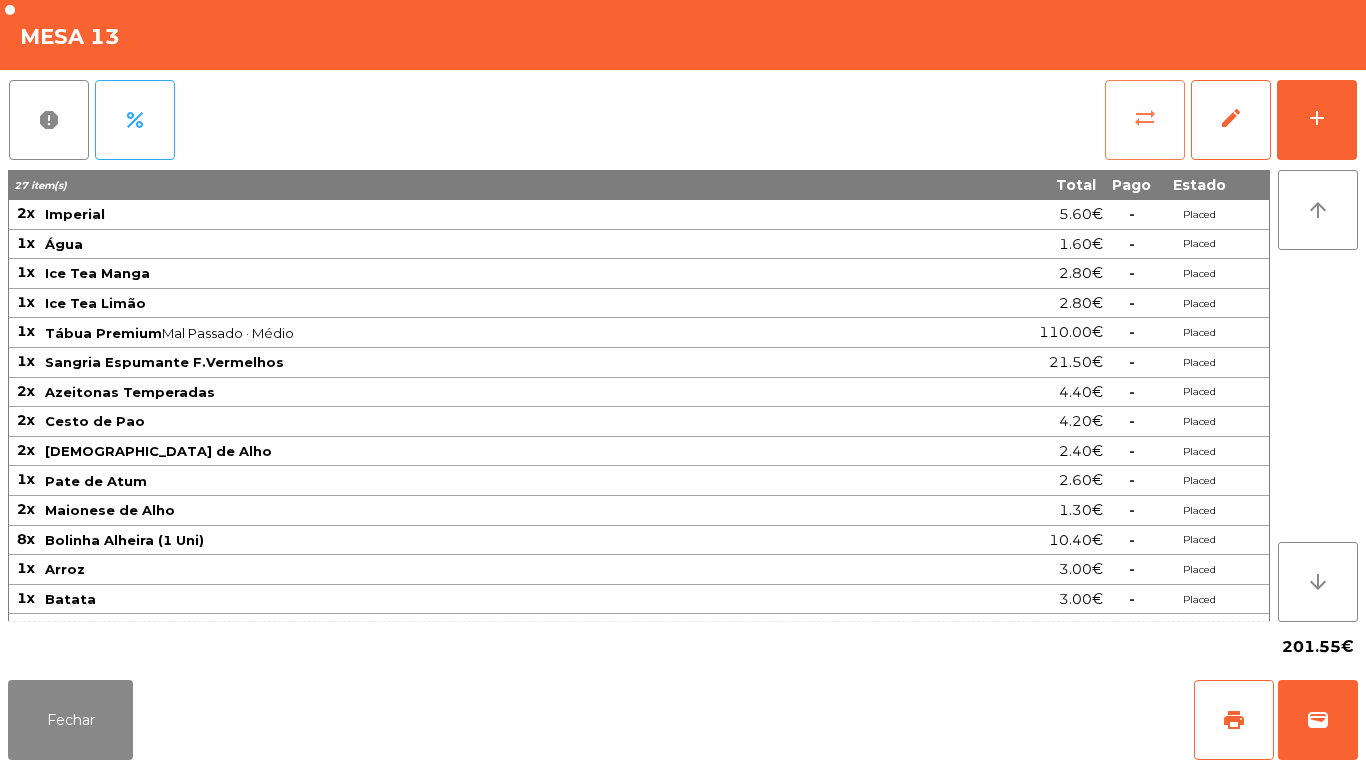 click on "sync_alt" 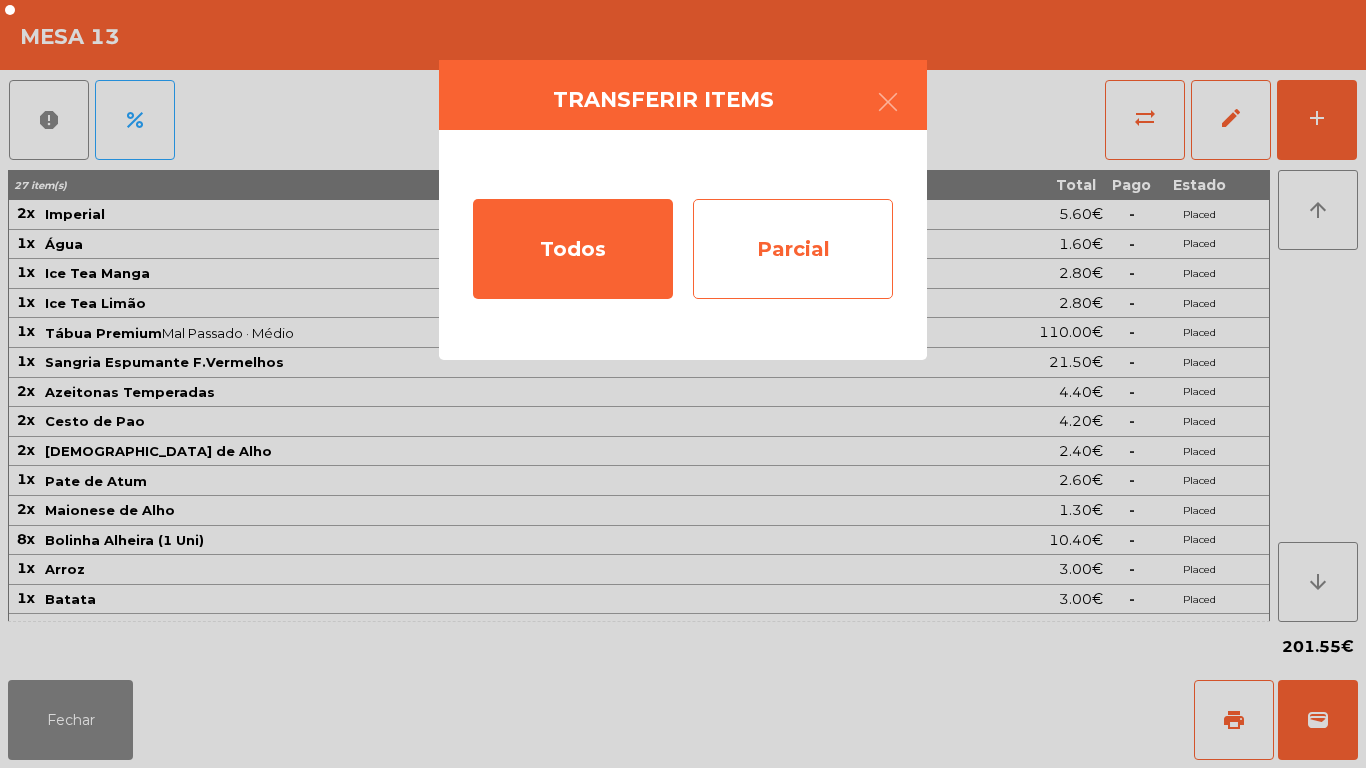 click on "Parcial" 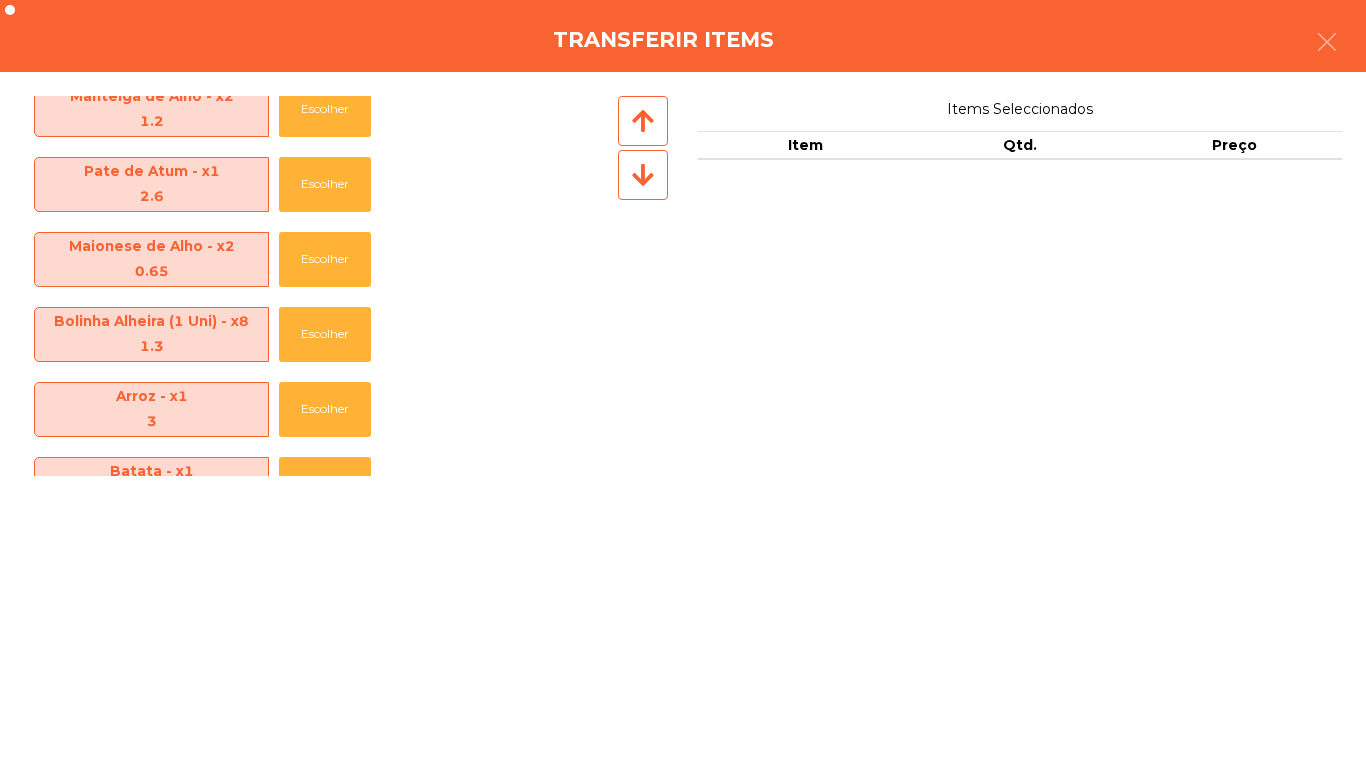scroll, scrollTop: 746, scrollLeft: 0, axis: vertical 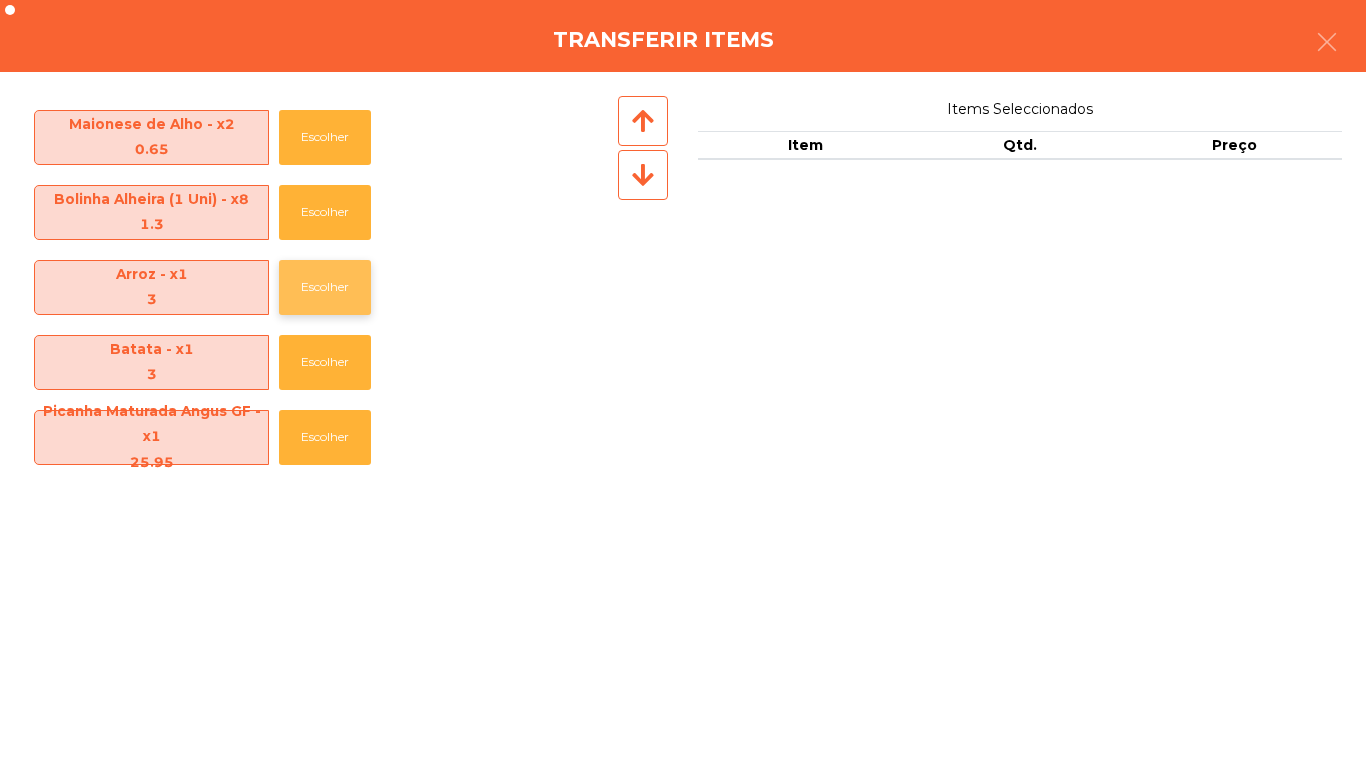 click on "Escolher" 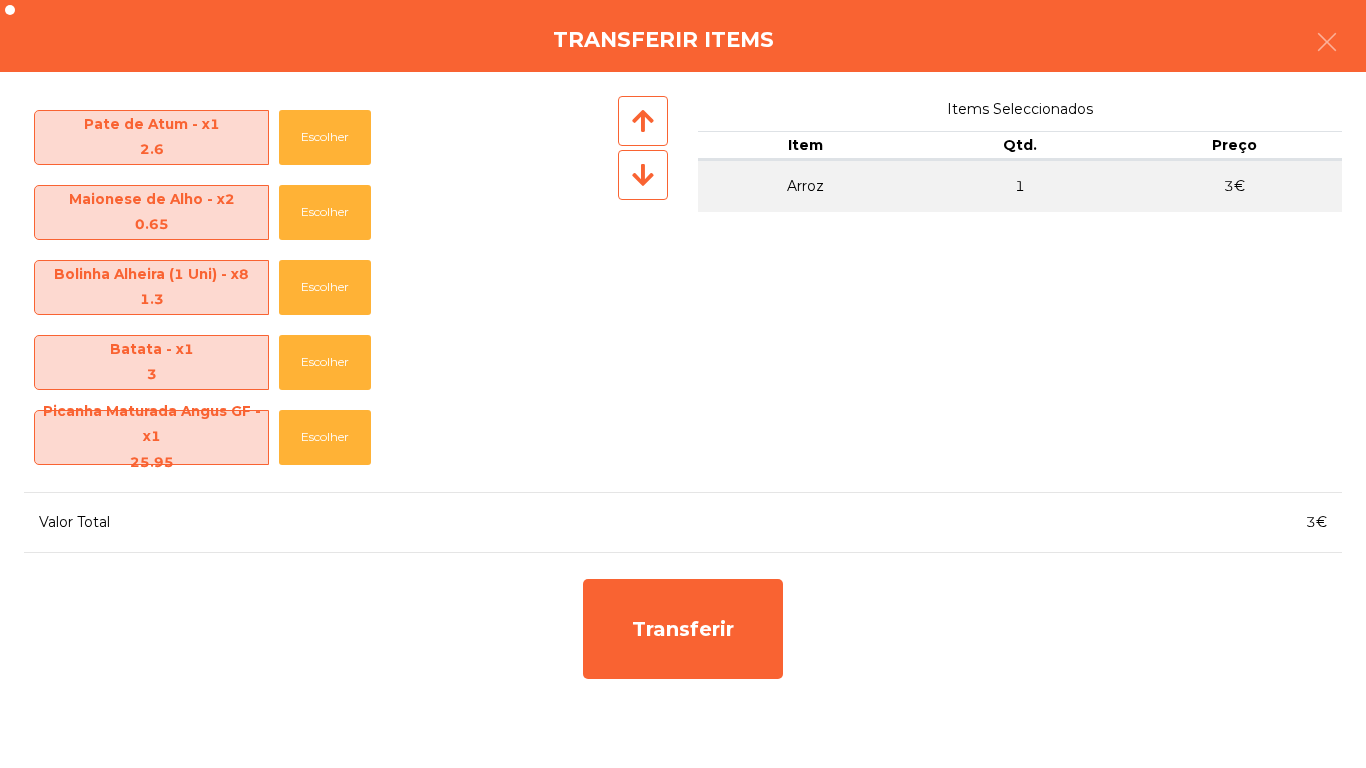 scroll, scrollTop: 671, scrollLeft: 0, axis: vertical 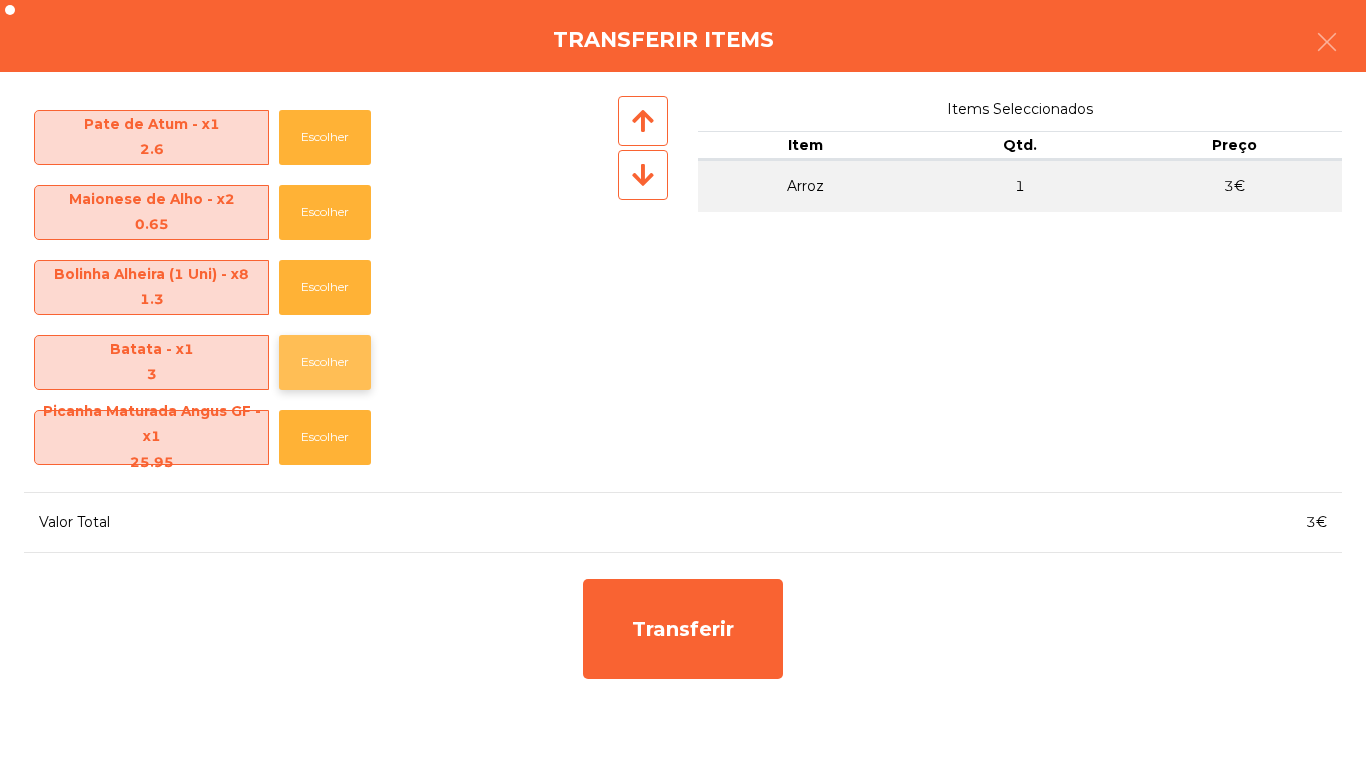 click on "Escolher" 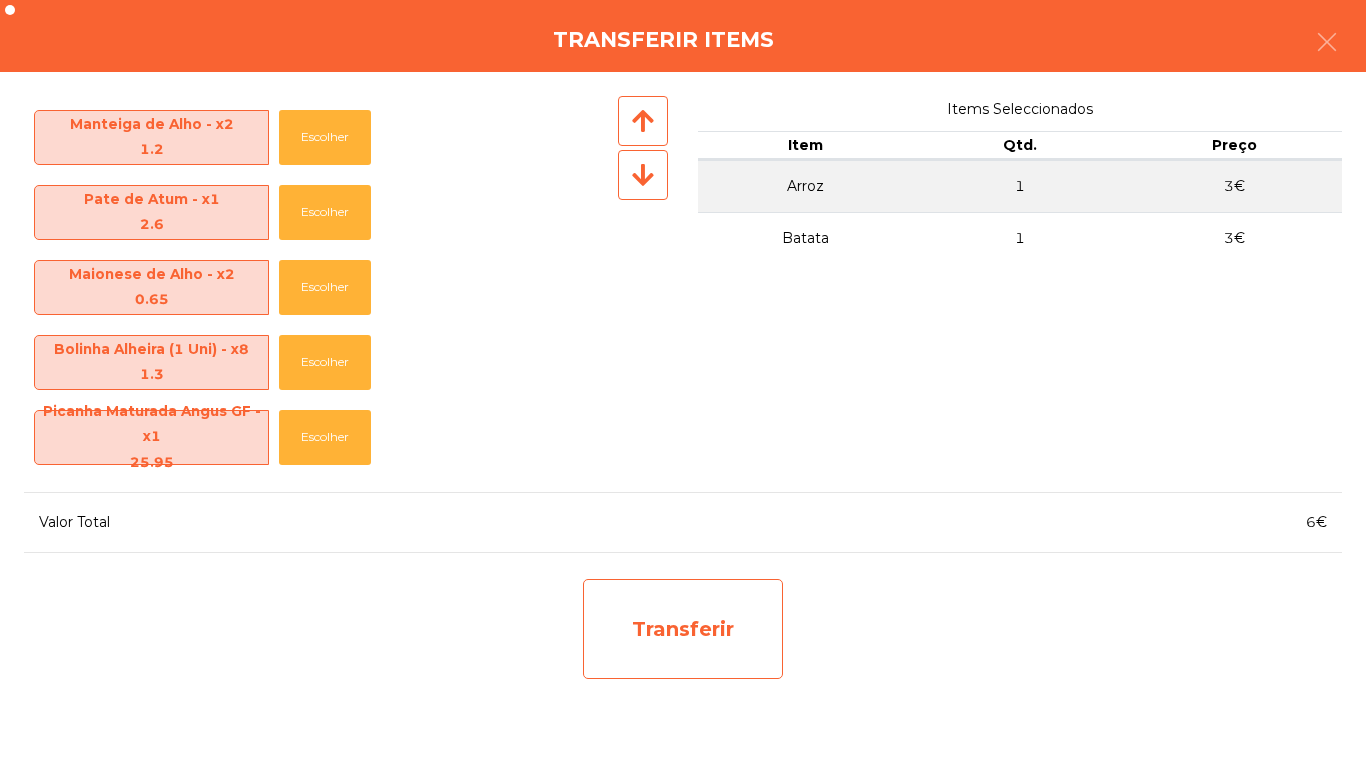 click on "Transferir" 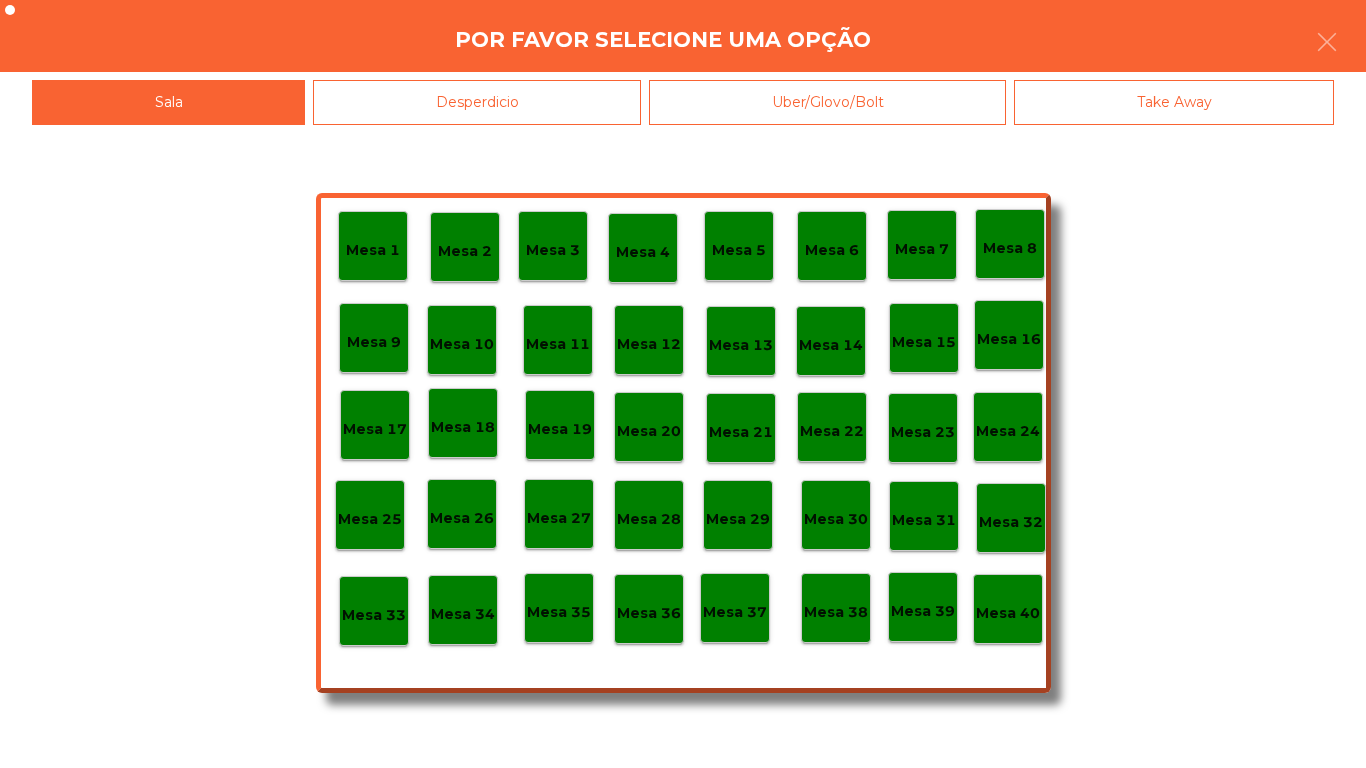 click on "Desperdicio" 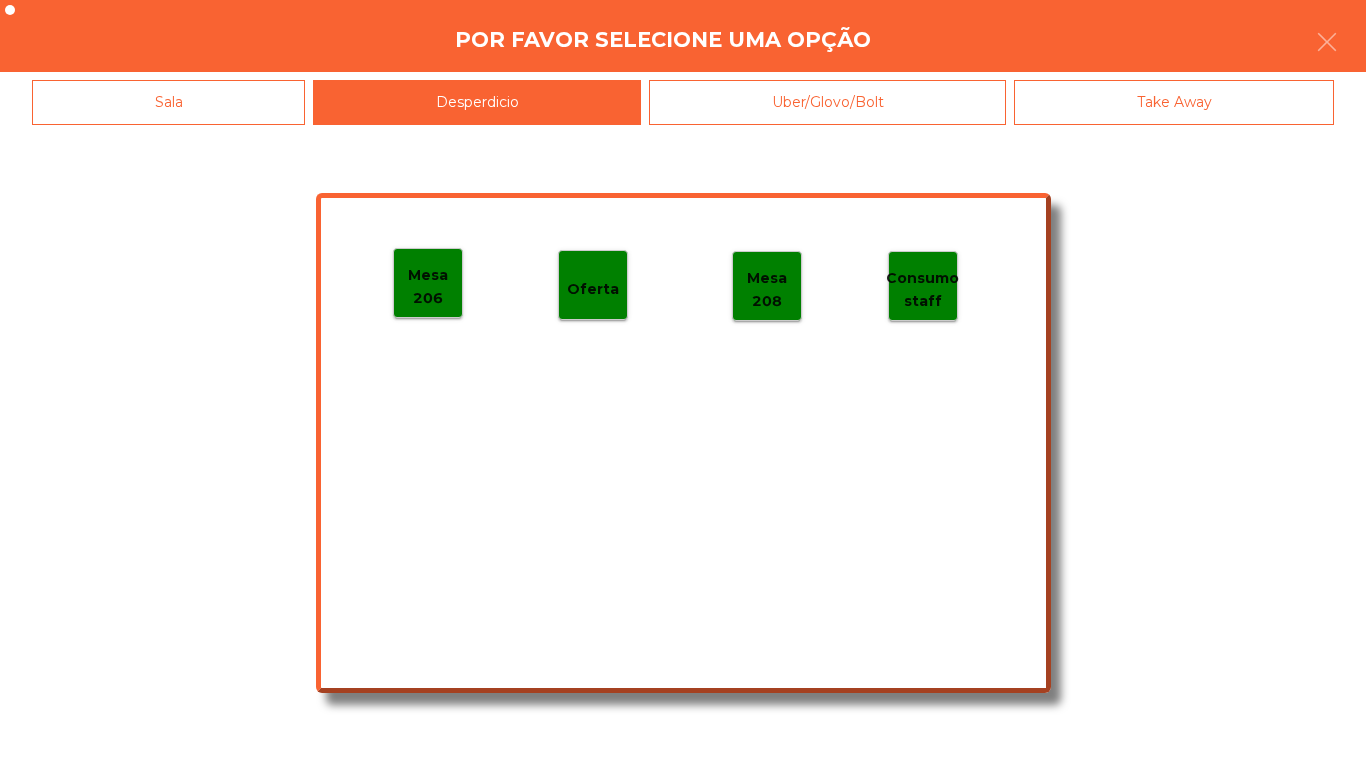 click on "Mesa 206" 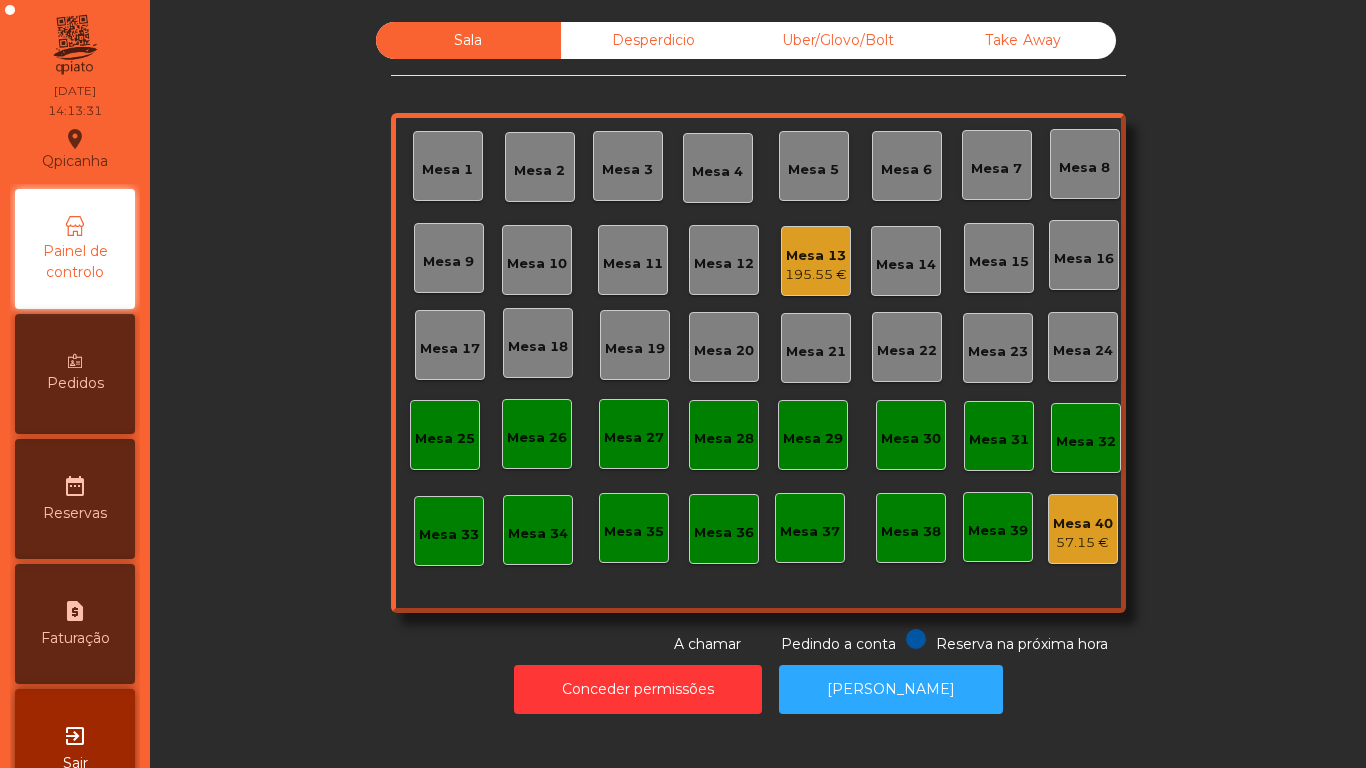 click on "195.55 €" 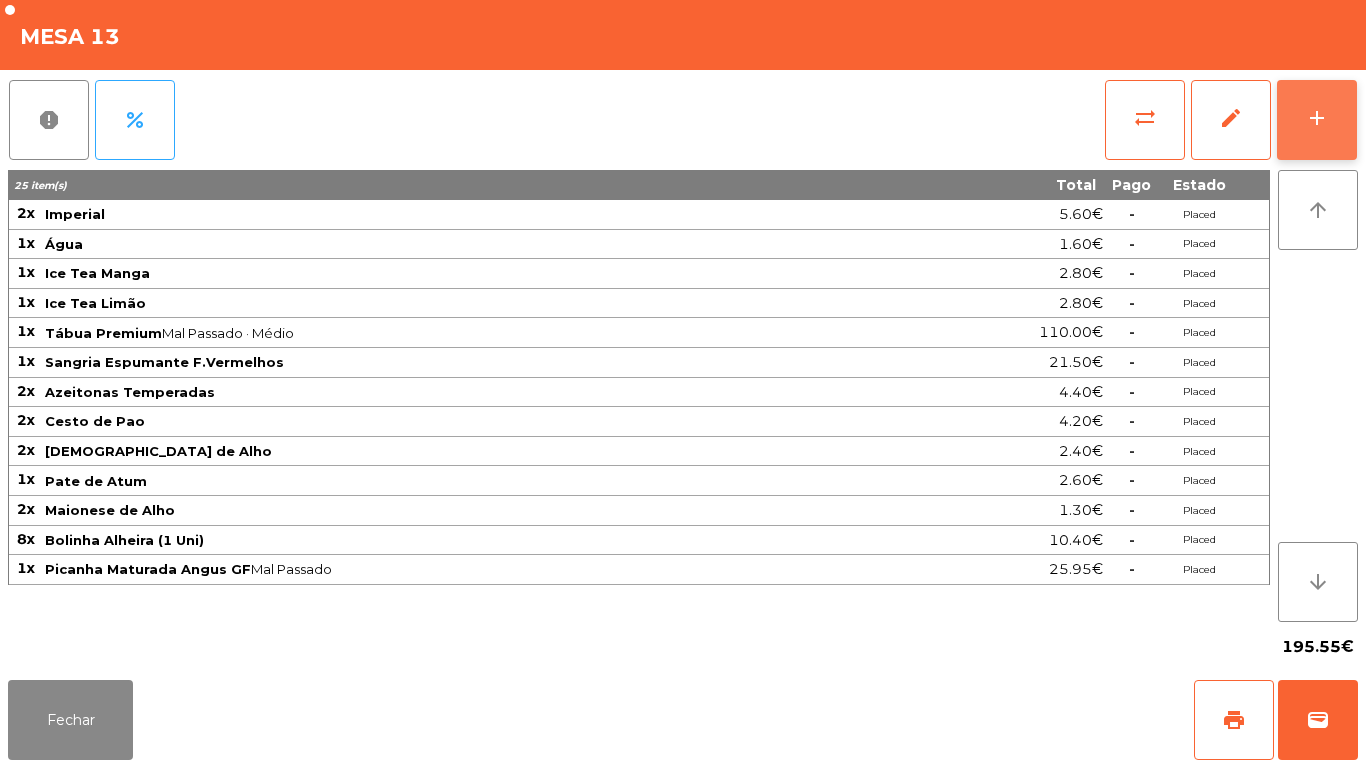 click on "add" 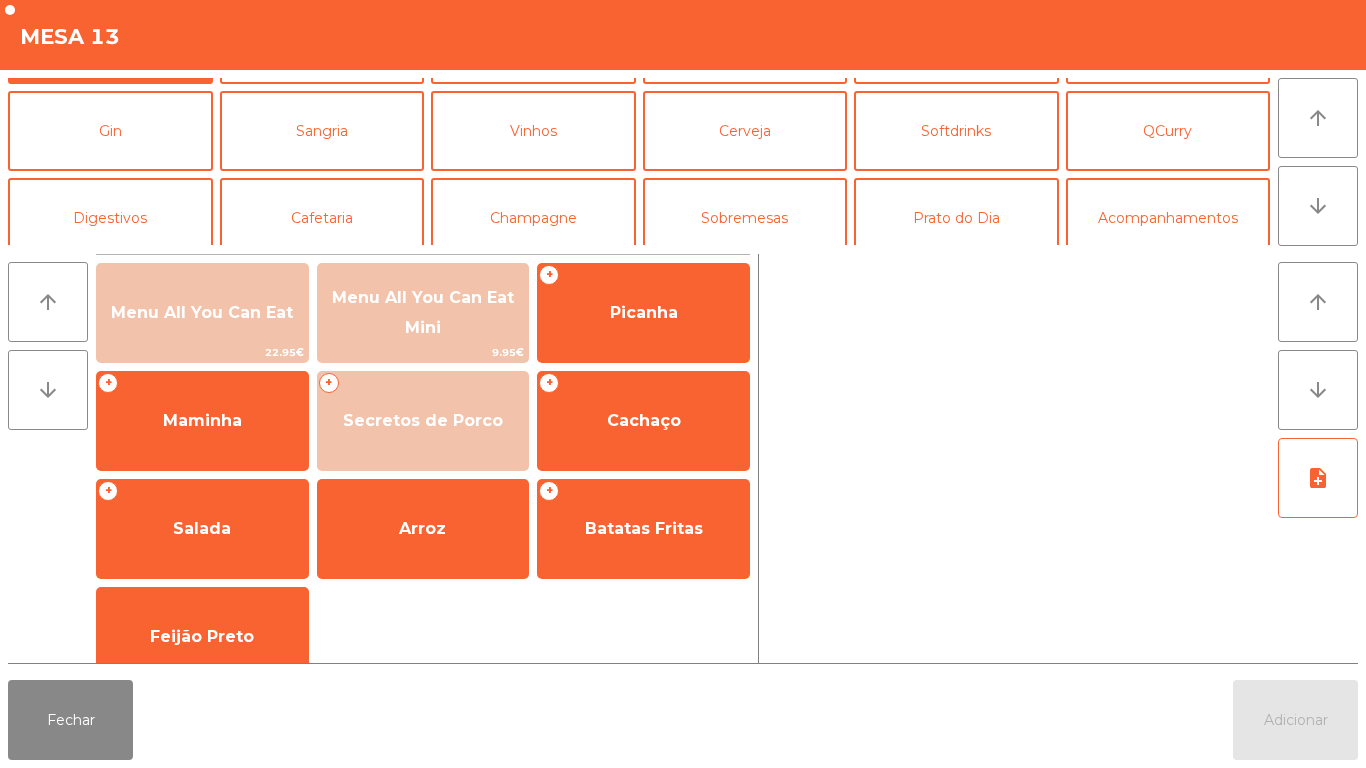 scroll, scrollTop: 101, scrollLeft: 0, axis: vertical 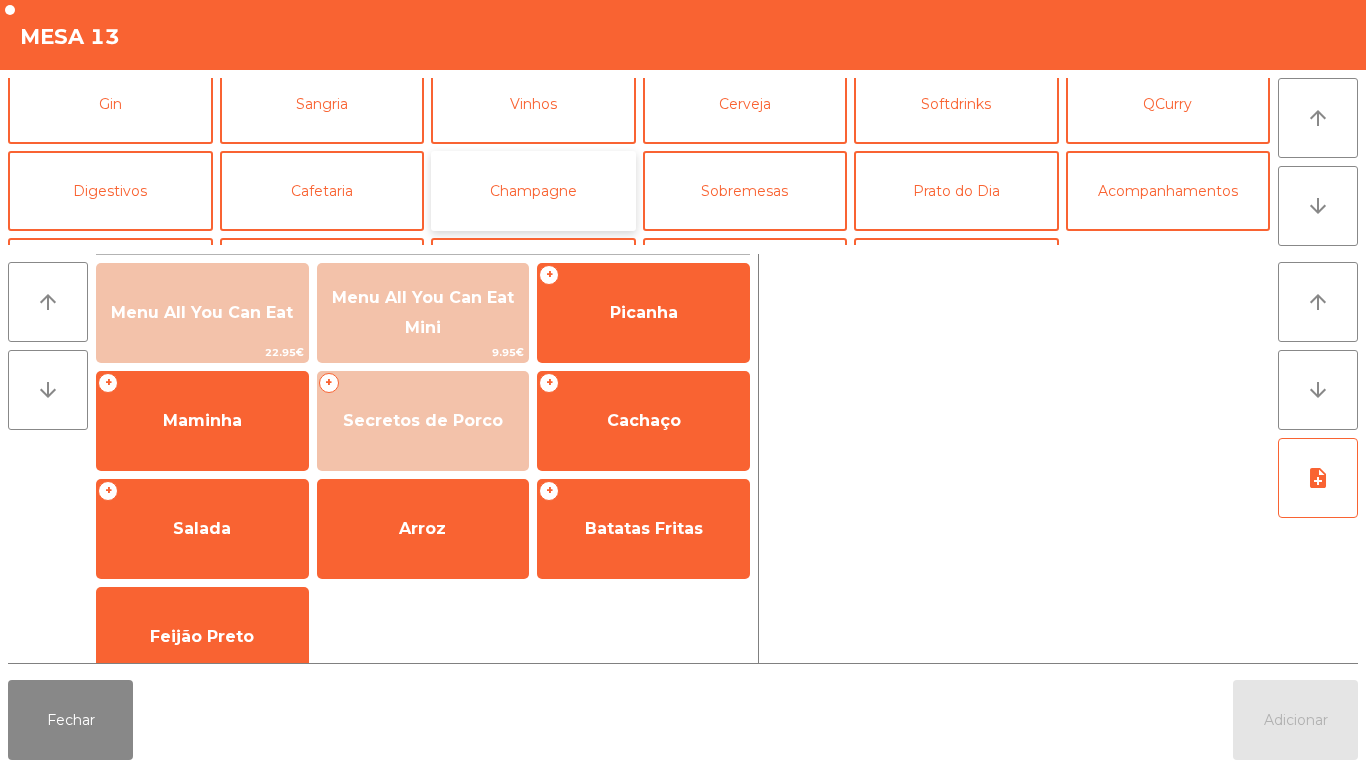 click on "Champagne" 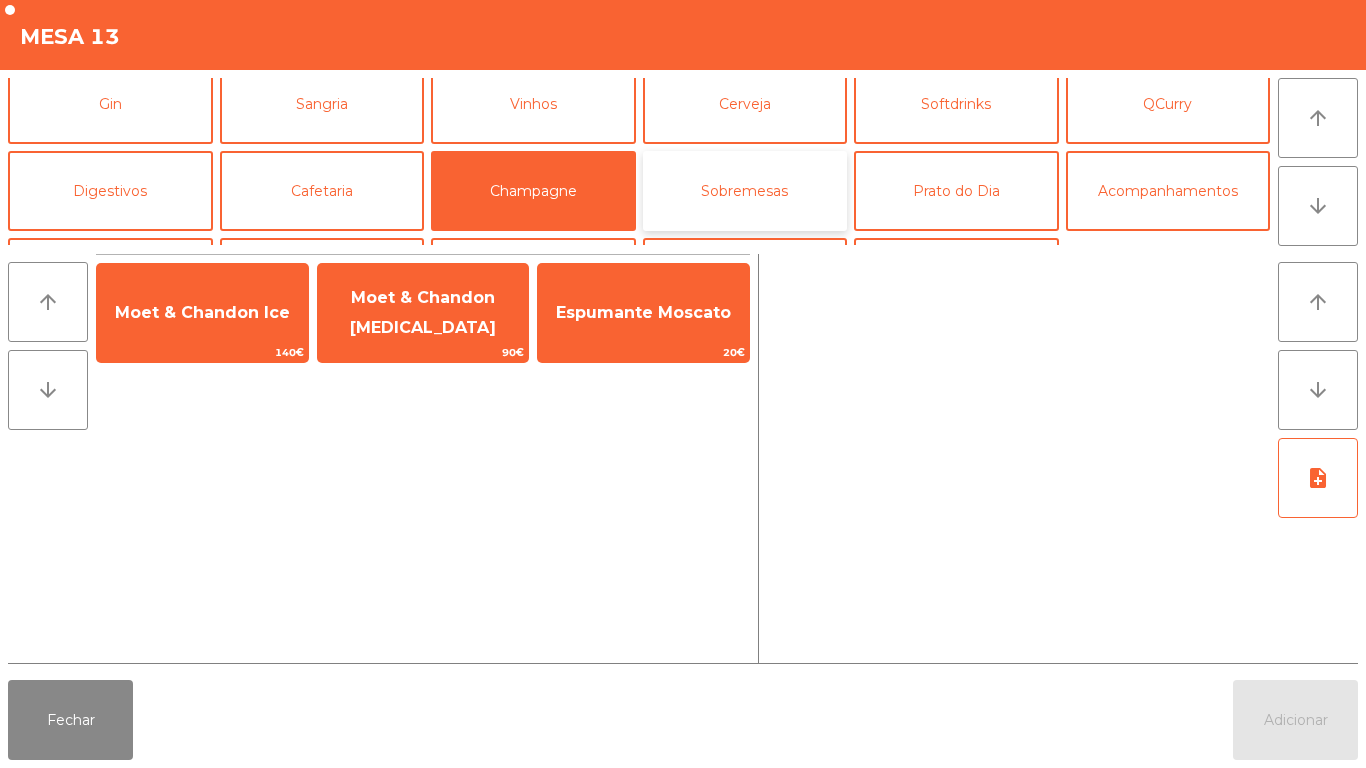 click on "Sobremesas" 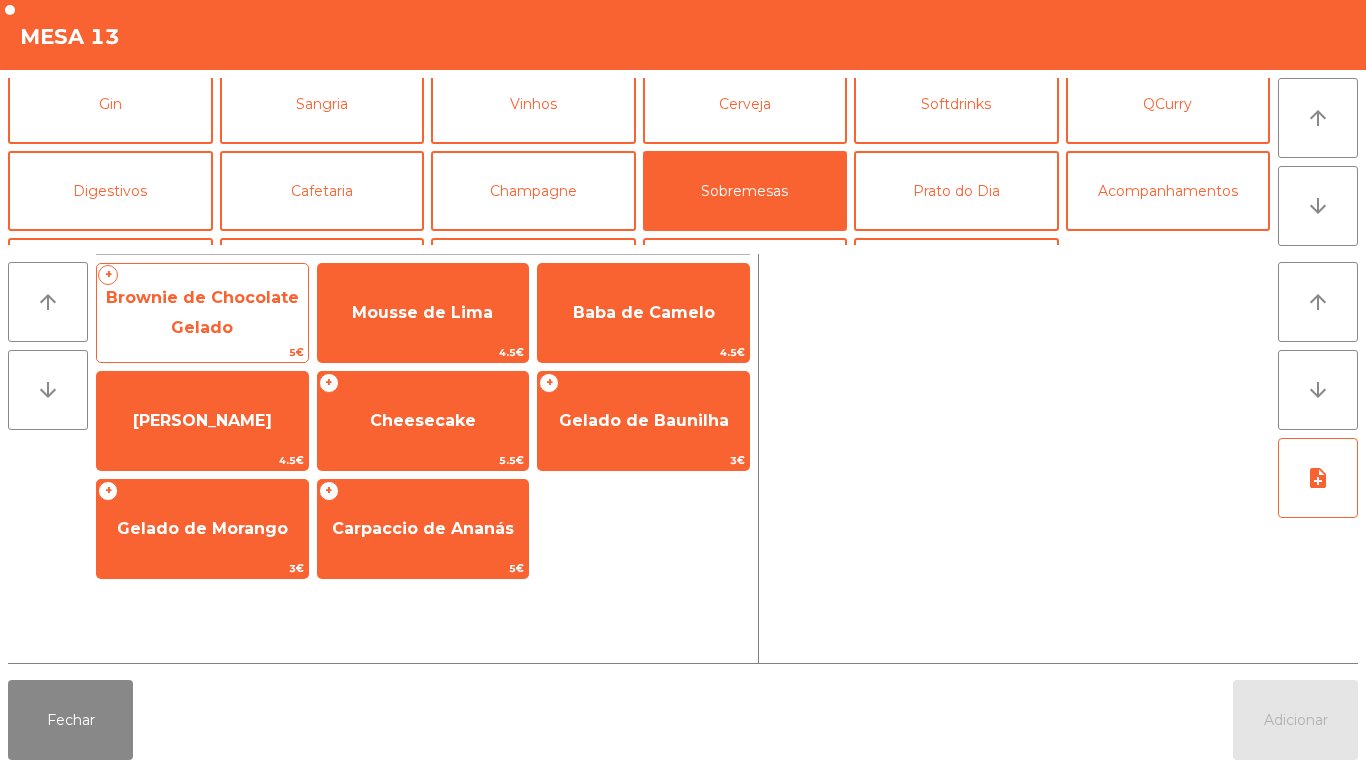 click on "Brownie de Chocolate Gelado" 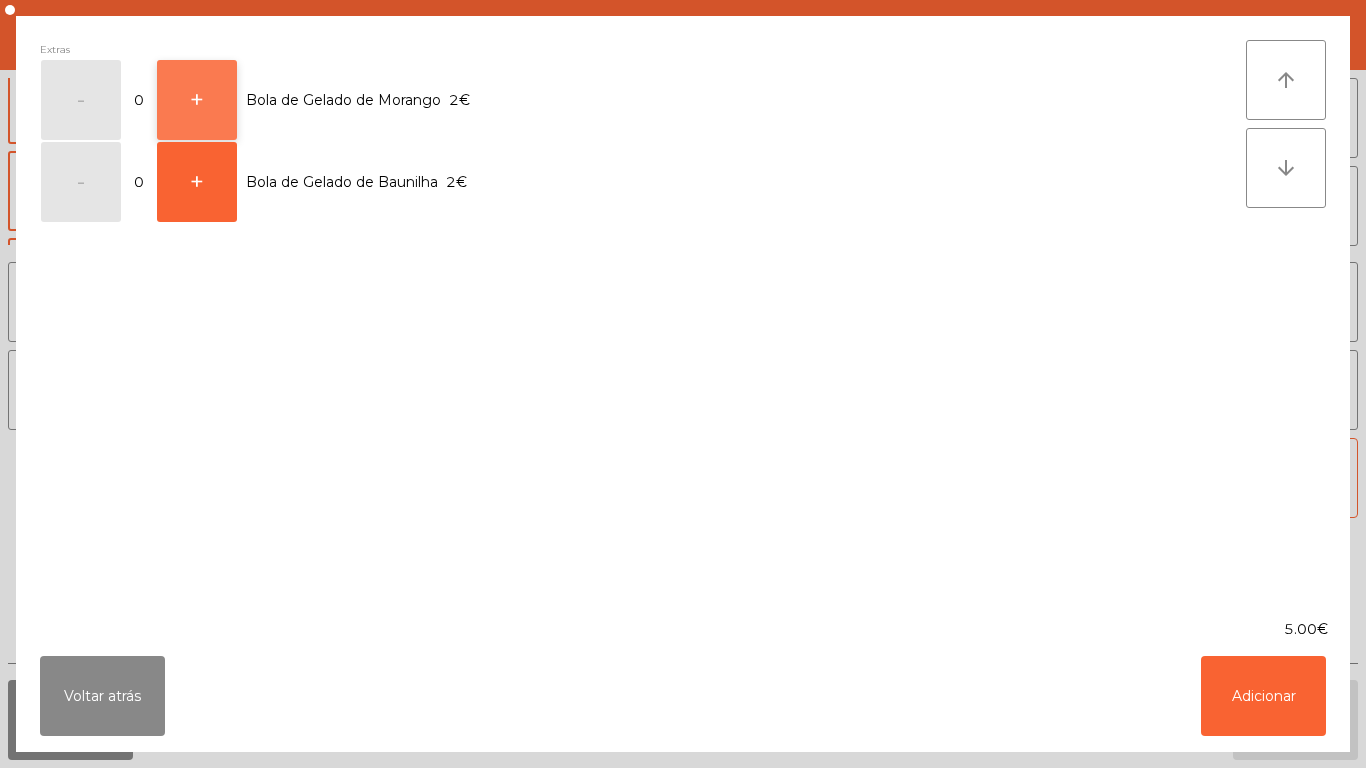 click on "+" 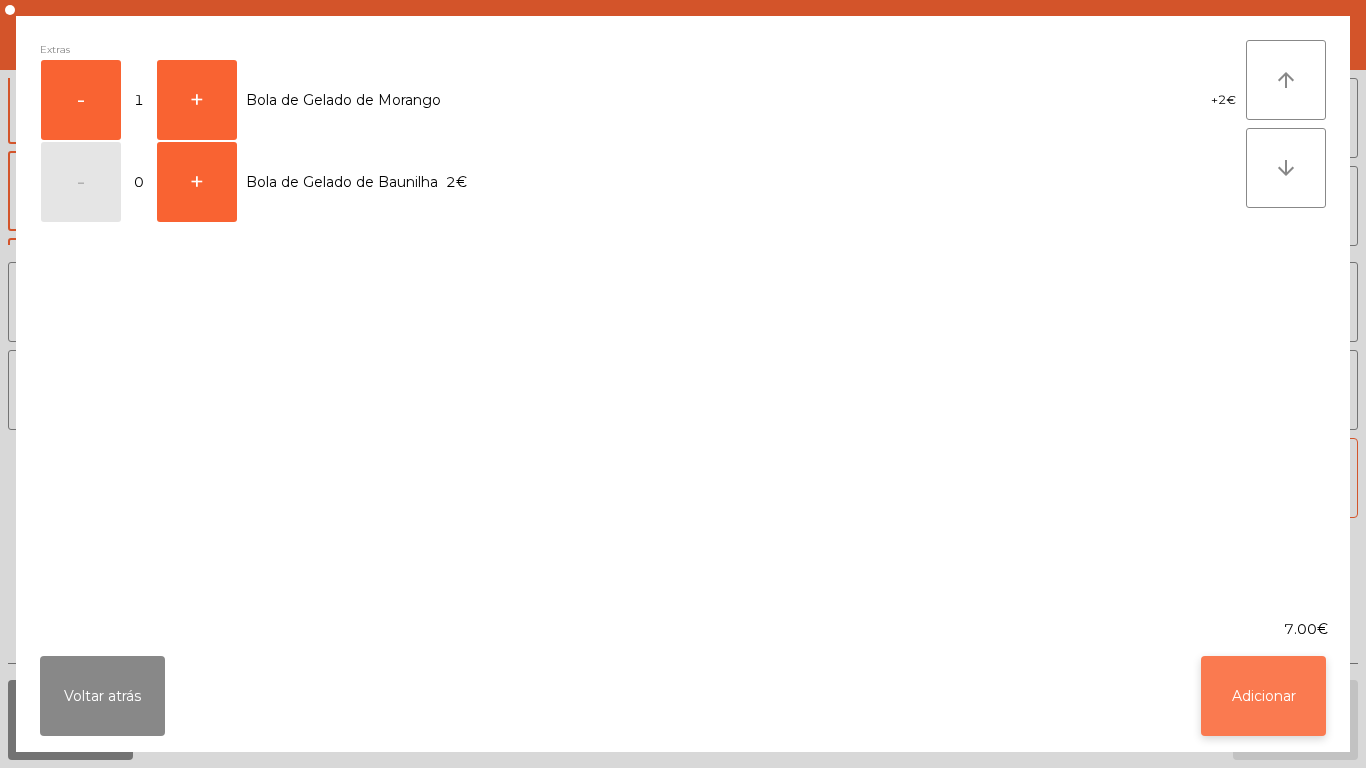 click on "Adicionar" 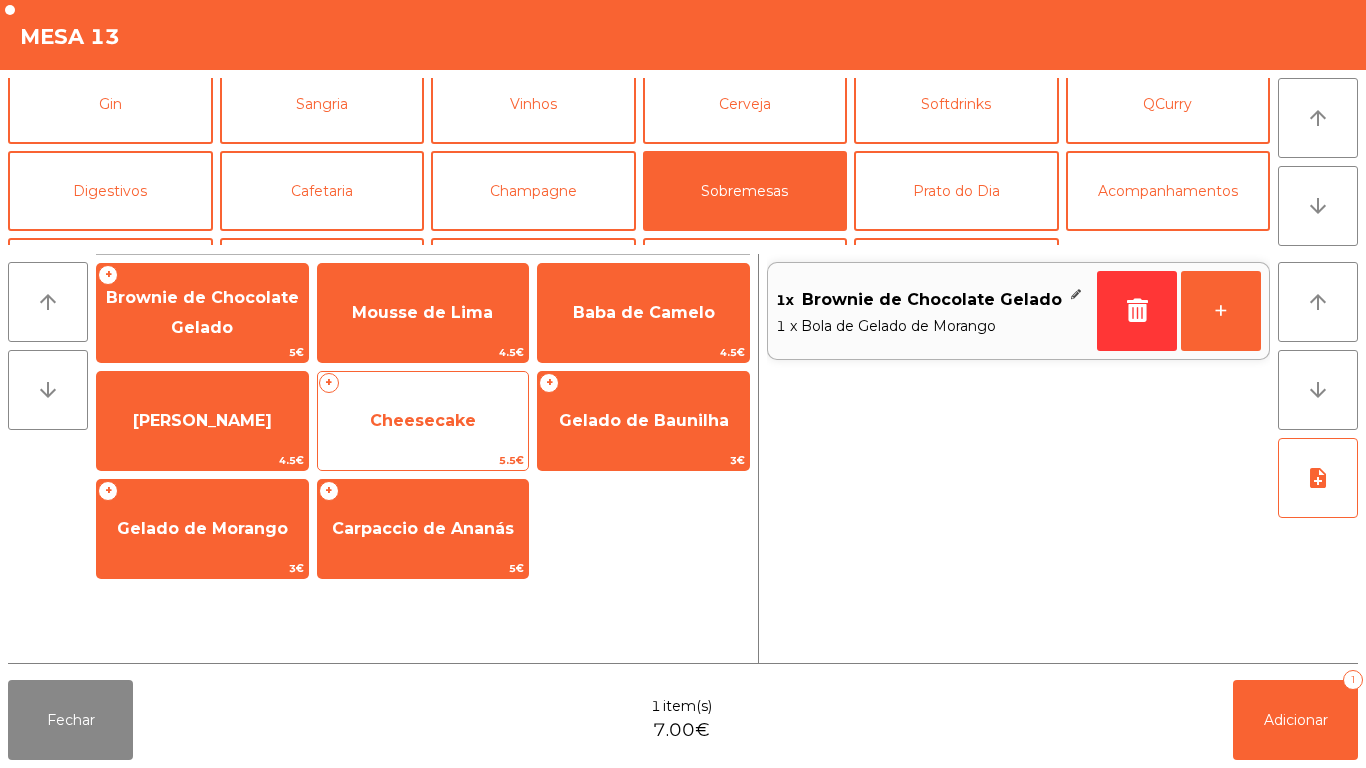 click on "Cheesecake" 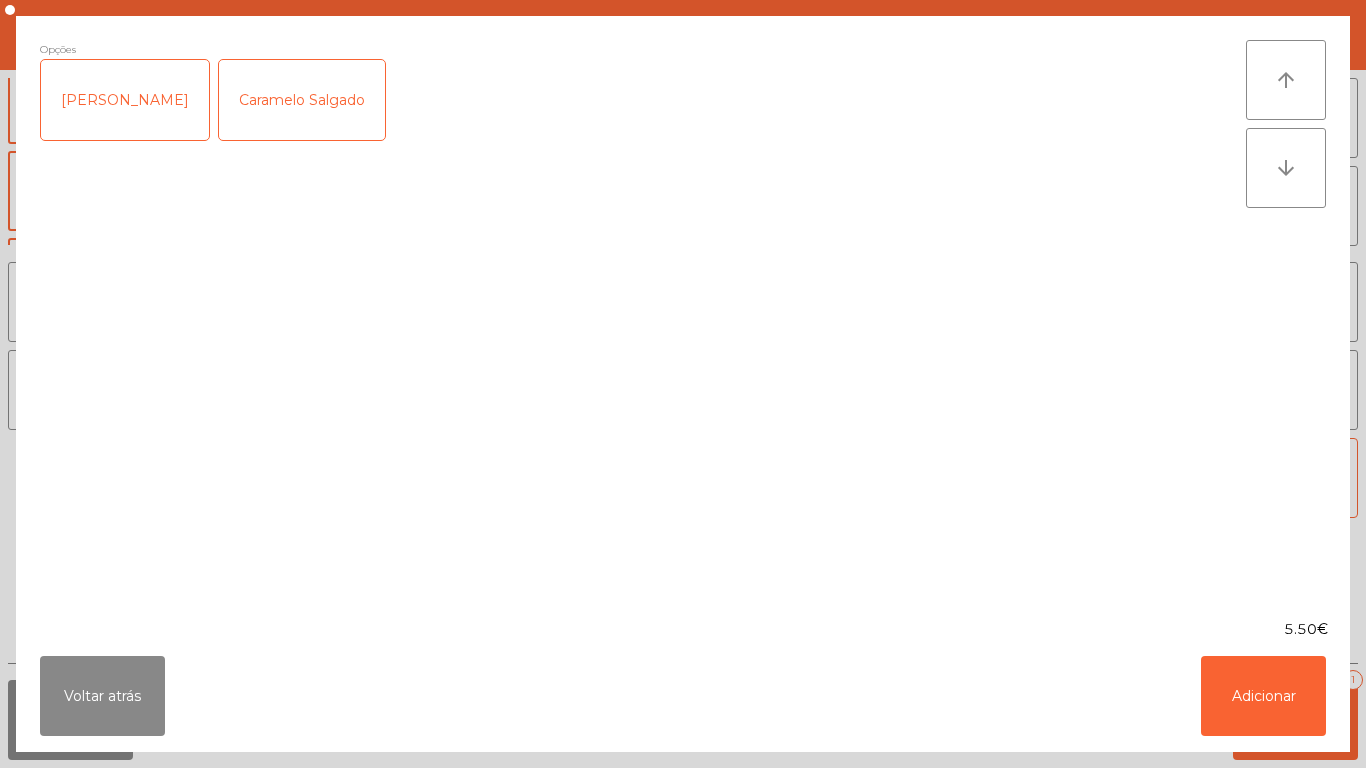 click on "Caramelo Salgado" 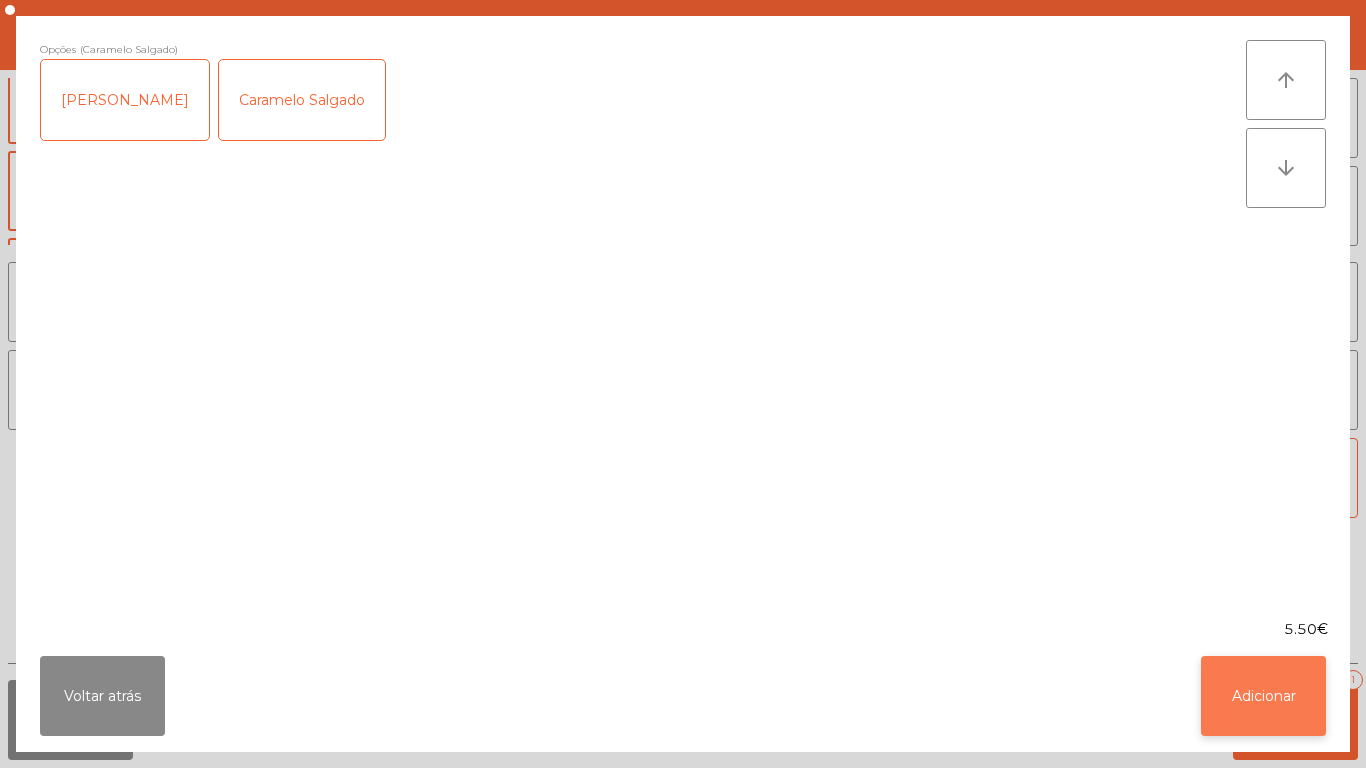 click on "Adicionar" 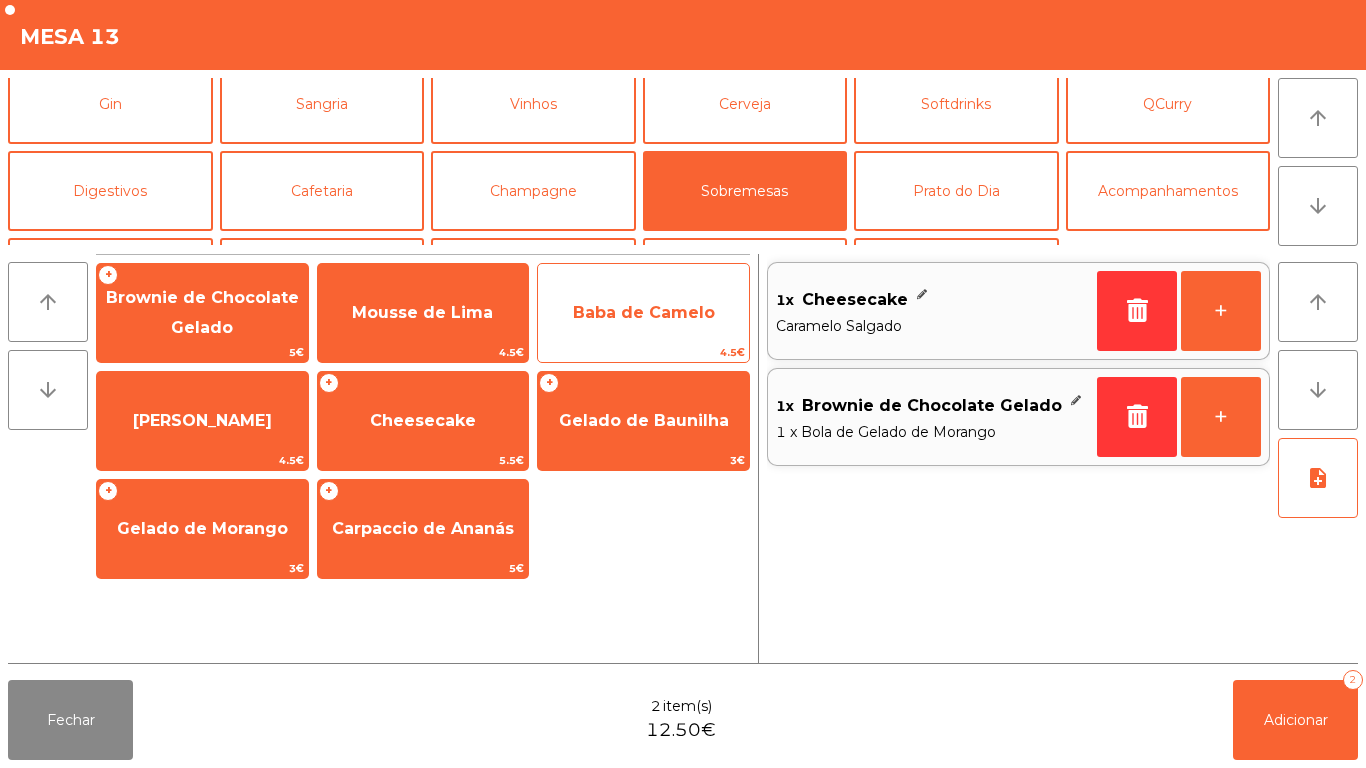 click on "Baba de Camelo" 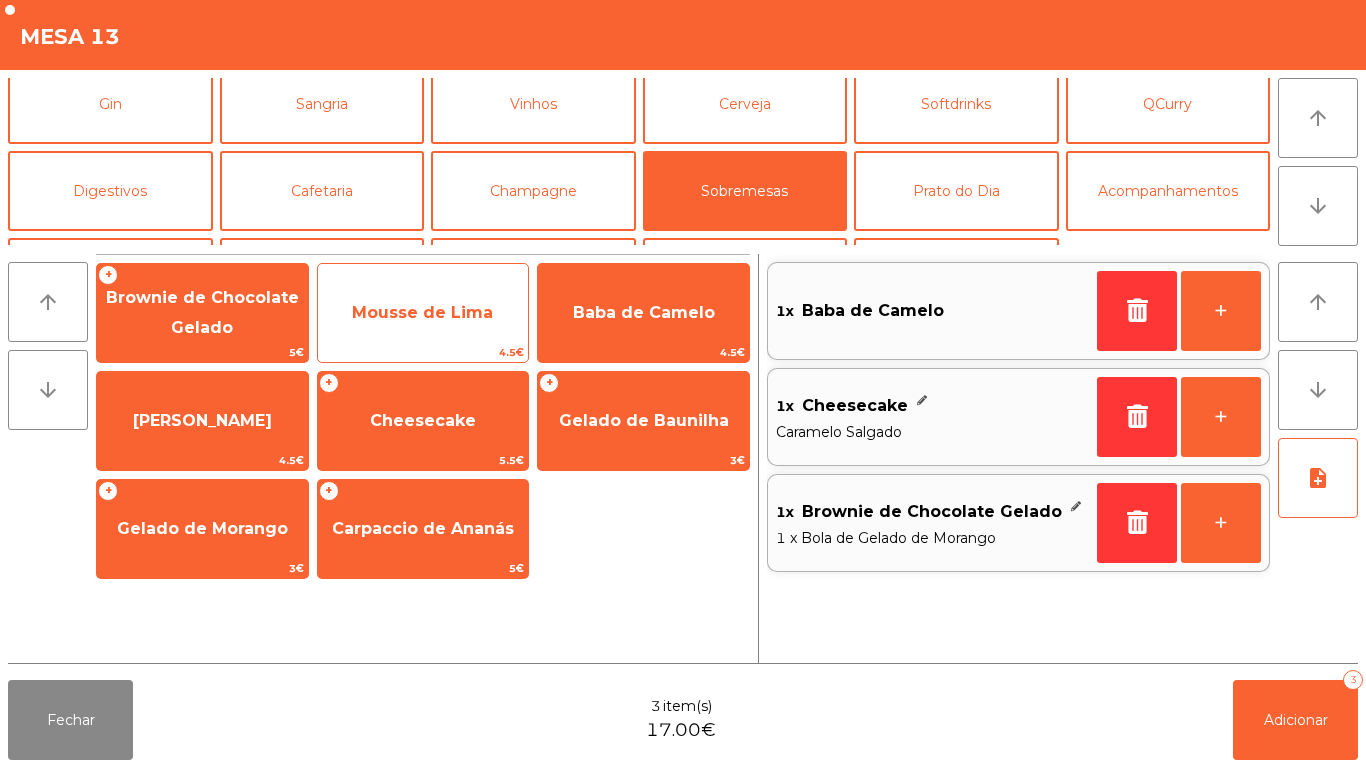 click on "Mousse de Lima" 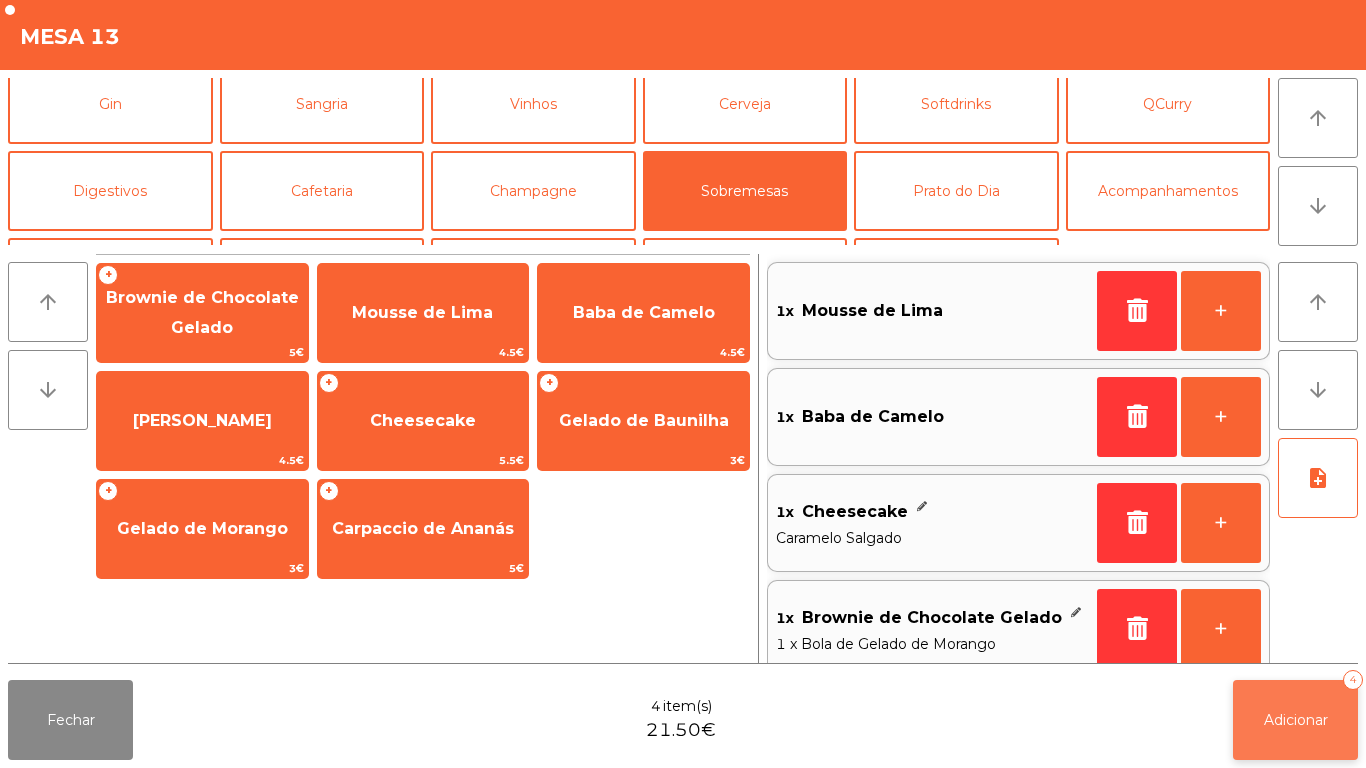 click on "Adicionar" 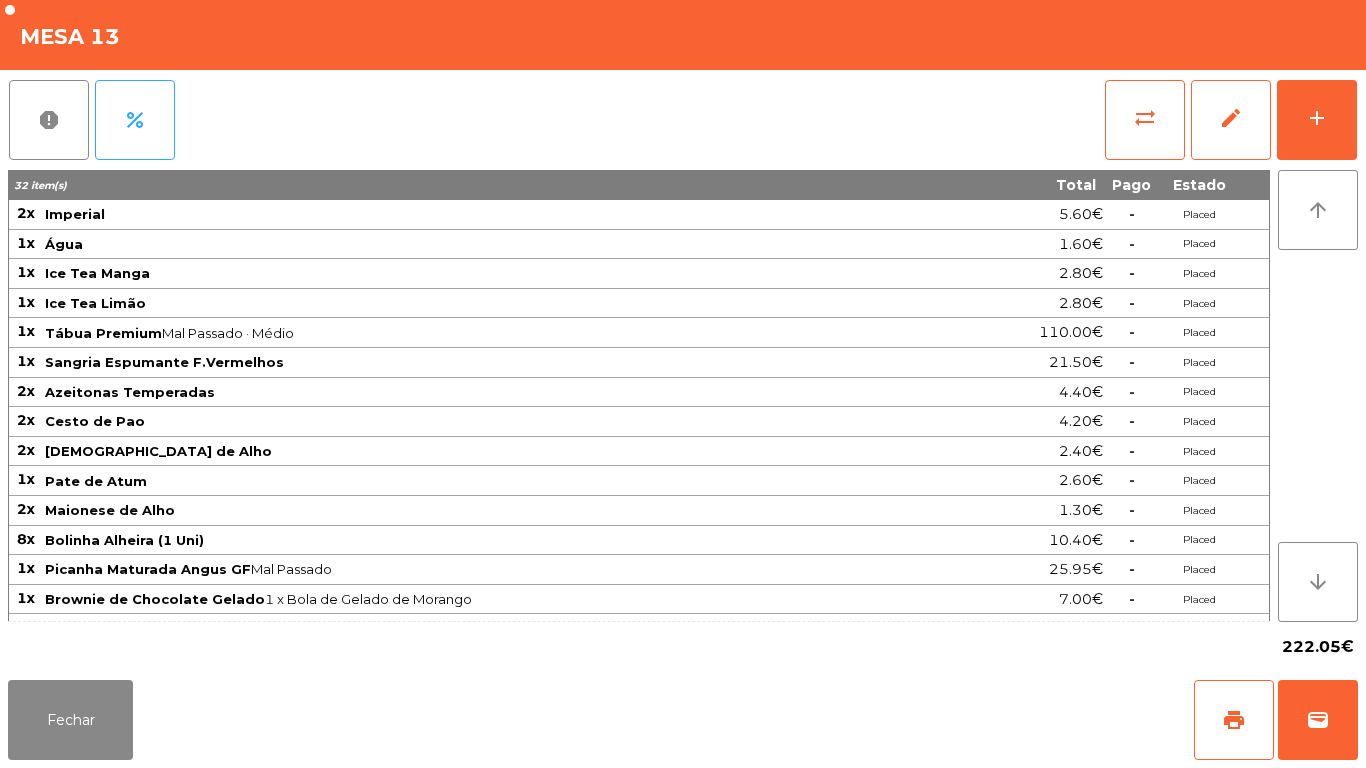 scroll, scrollTop: 0, scrollLeft: 0, axis: both 